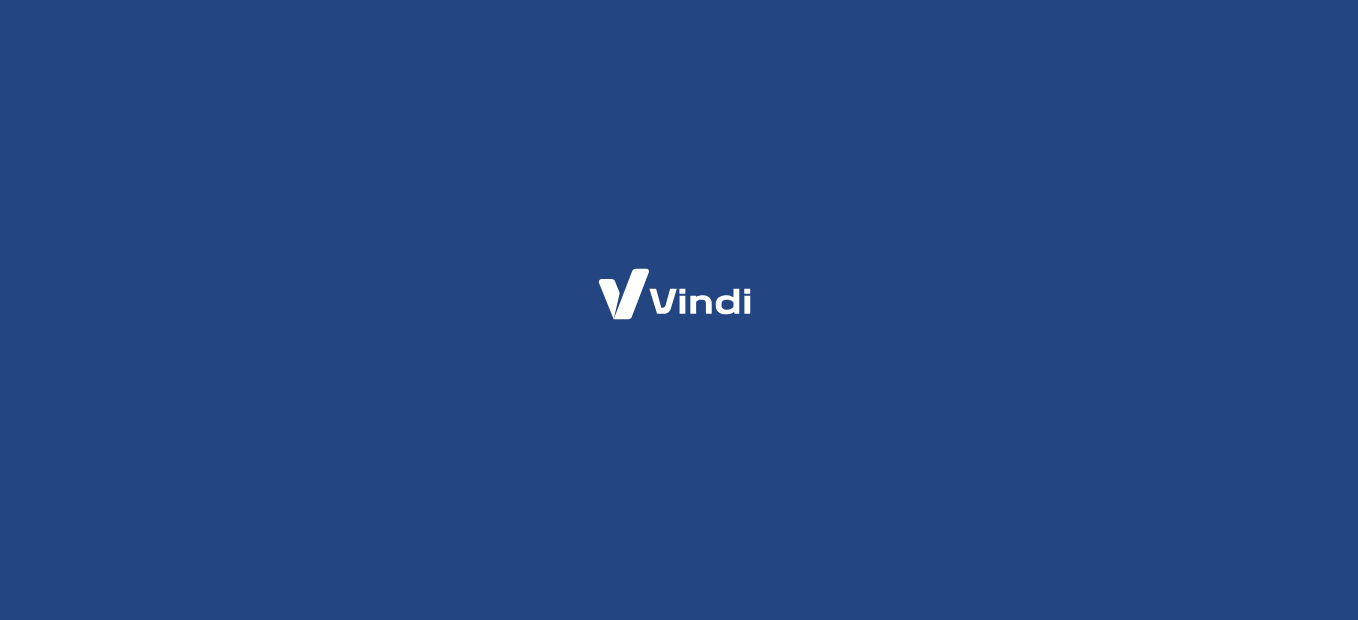 scroll, scrollTop: 0, scrollLeft: 0, axis: both 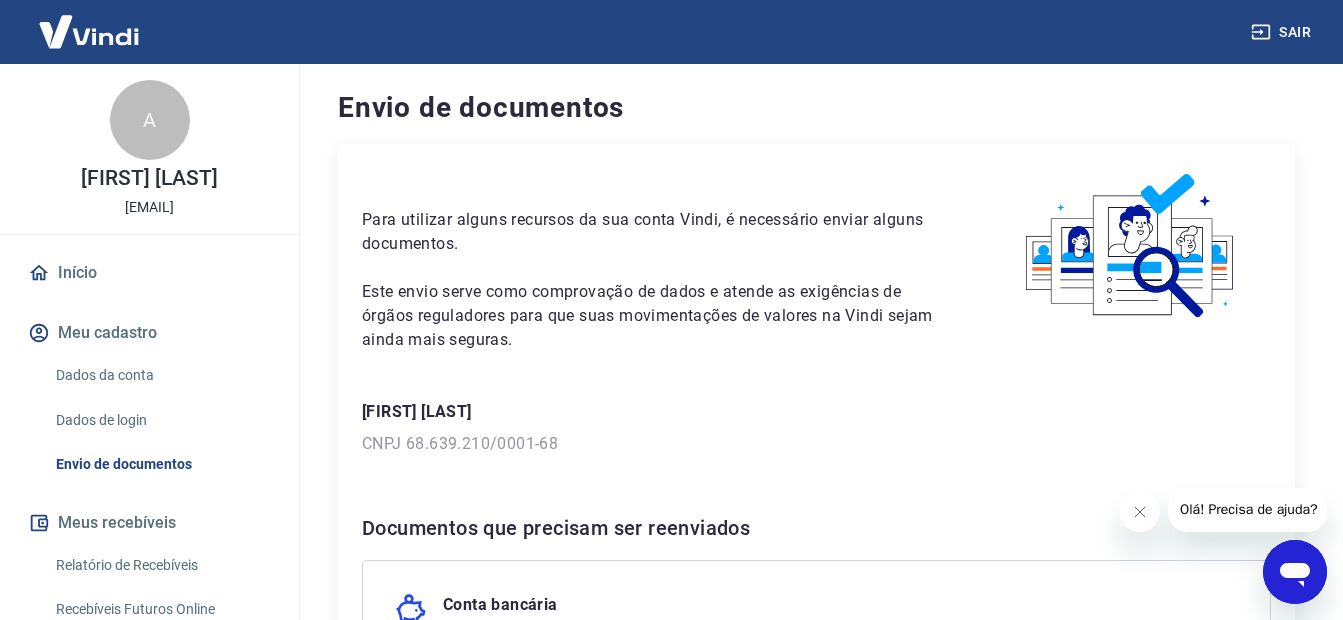 click on "Dados da conta" at bounding box center [161, 375] 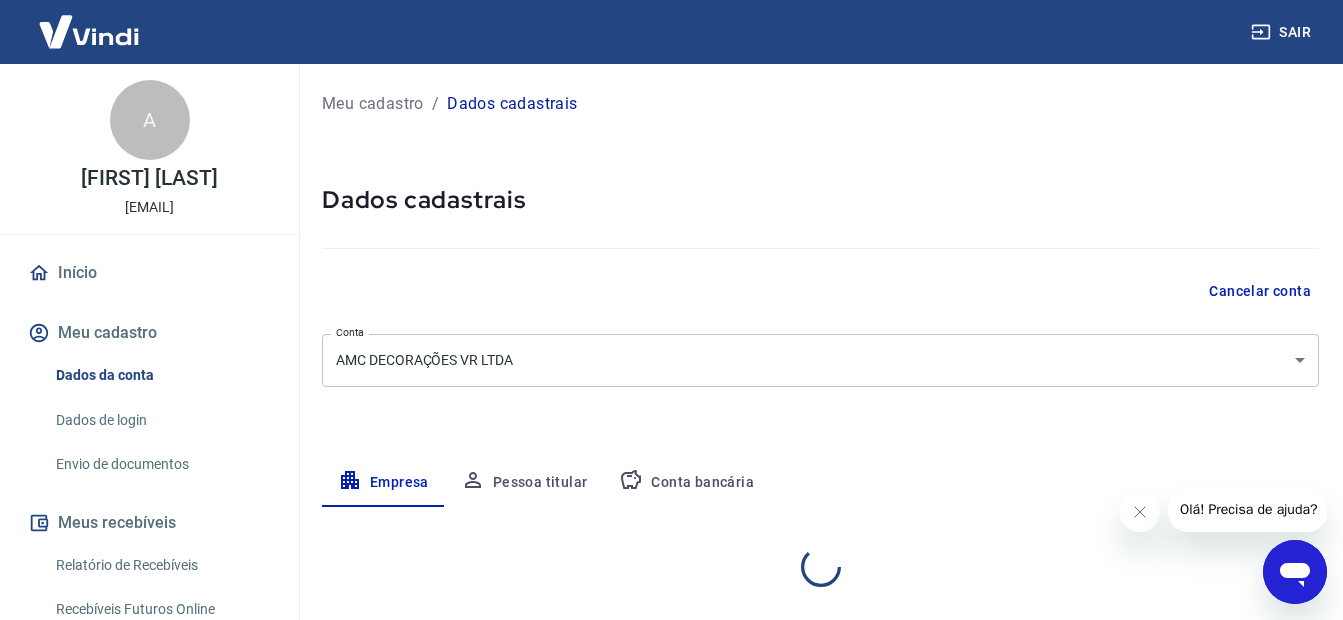 select on "RJ" 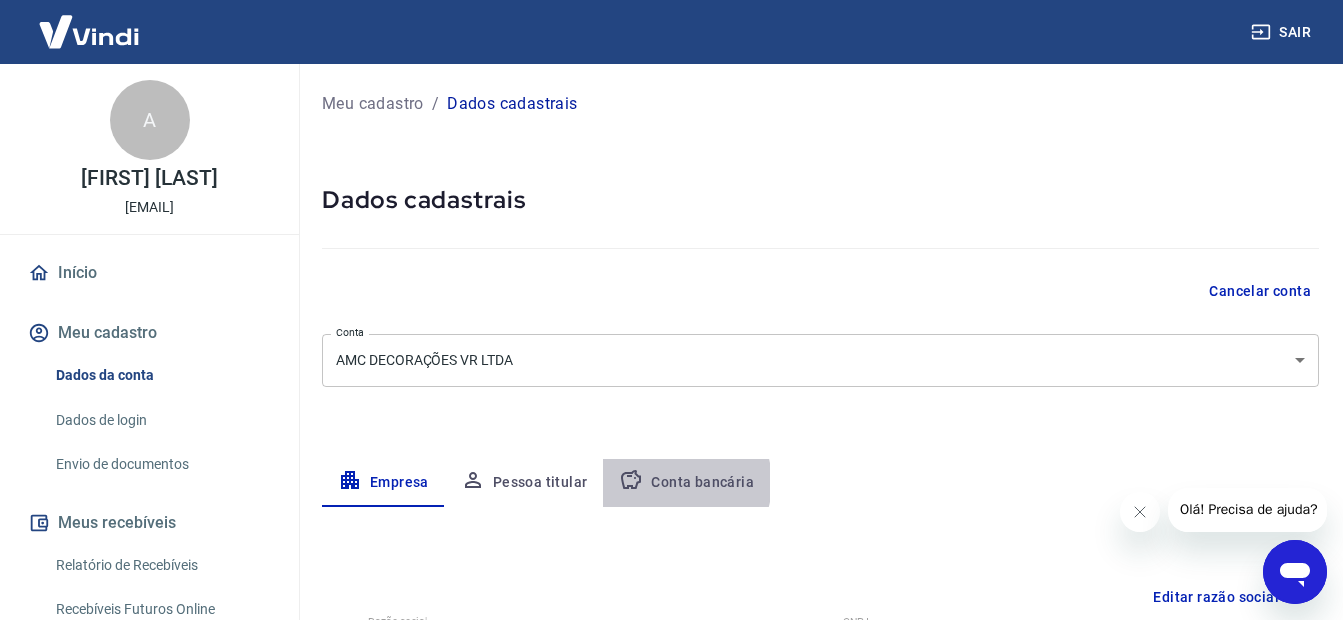 click on "Conta bancária" at bounding box center (686, 483) 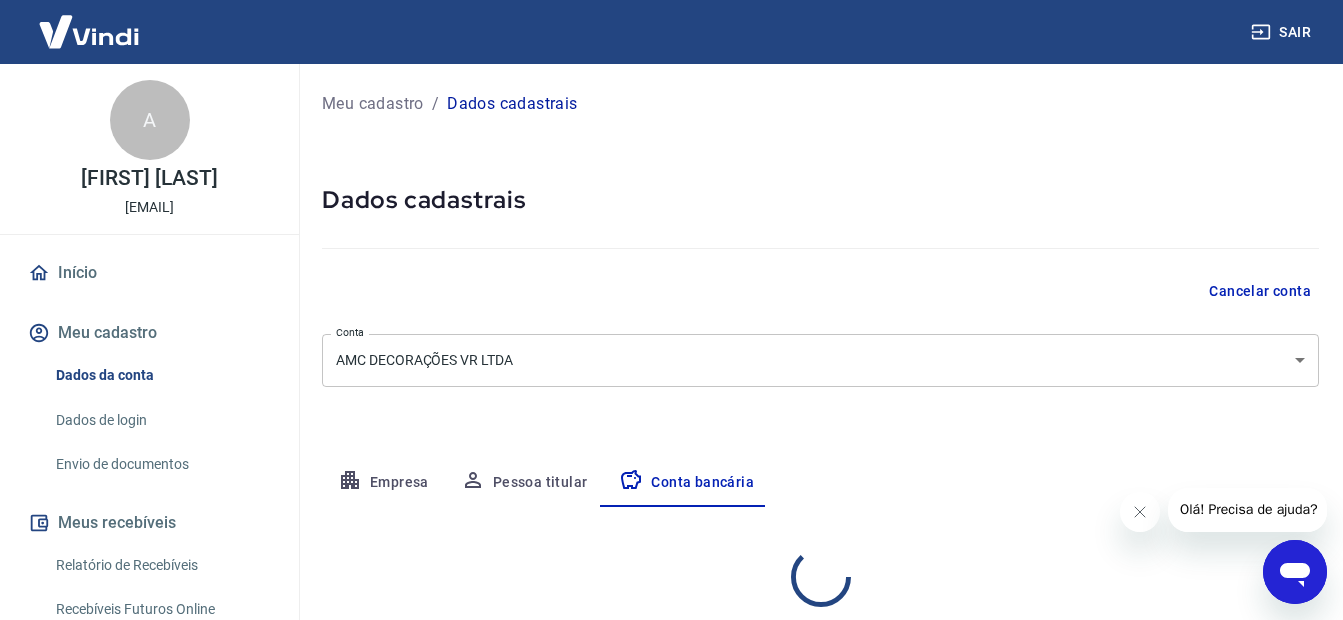 select on "1" 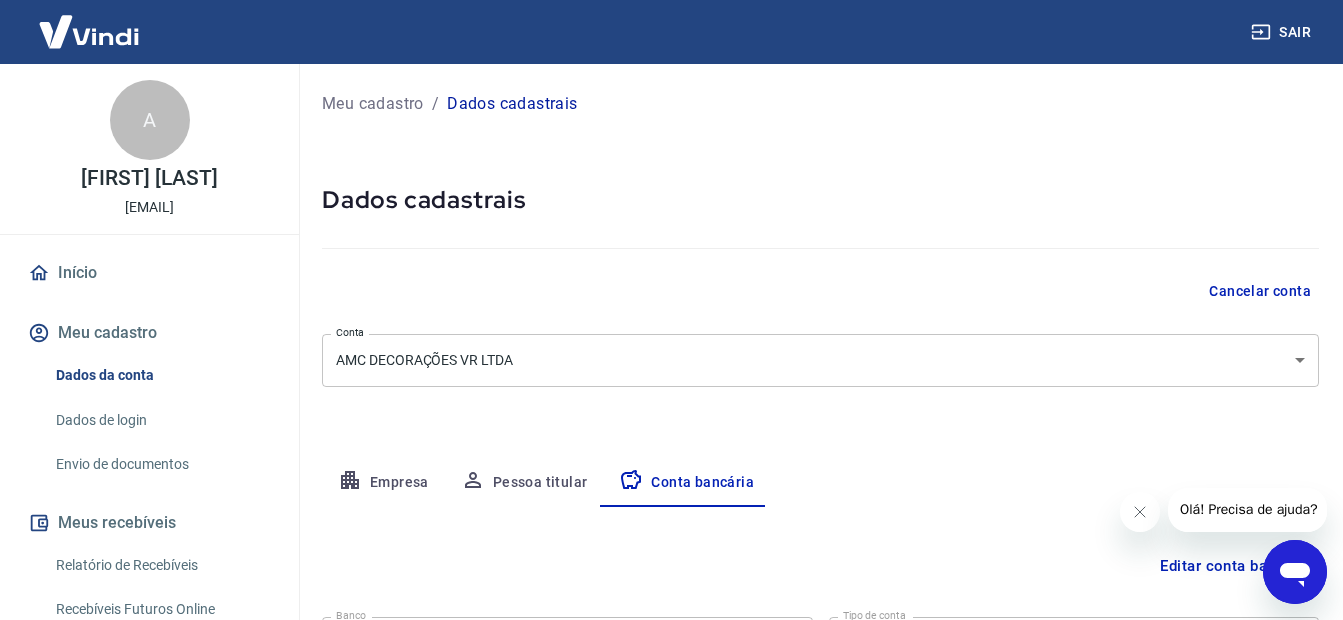 click on "Conta AMC DECORAÇÕES VR LTDA [object Object] Conta Empresa Pessoa titular Conta bancária Editar conta bancária Banco [BANK_NAME] Banco Tipo de conta Conta Corrente Conta Poupança Tipo de conta Agência (sem dígito) [AGENCY_NUMBER] Agência (sem dígito) Conta (sem dígito) [ACCOUNT_NUMBER] Conta (sem dígito) Dígito da conta [DIGIT] Dígito da conta Se o dígito for x, use 0 (zero) Atenção Ao cadastrar uma nova conta bancária, faremos um crédito de valor simbólico na conta bancária informada. Este crédito é apenas para verificação de segurança e será feito automaticamente após a alteração da conta. Salvar Cancelar" at bounding box center (820, 444) 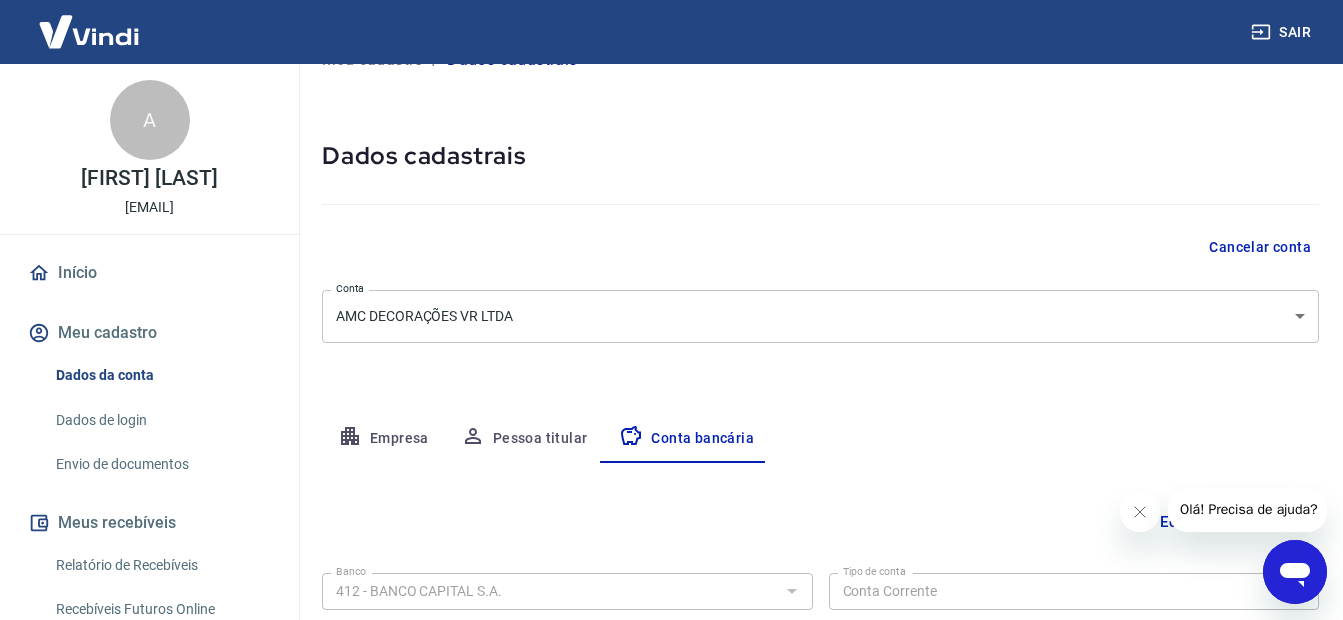 scroll, scrollTop: 0, scrollLeft: 0, axis: both 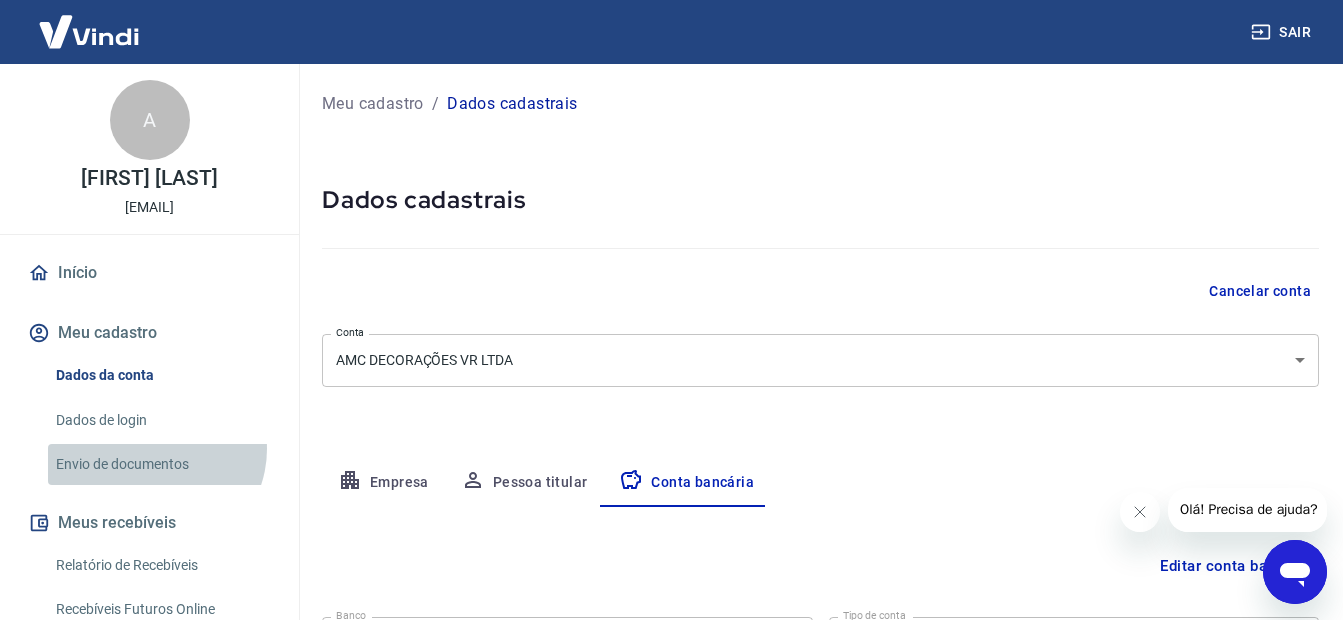 click on "Envio de documentos" at bounding box center (161, 464) 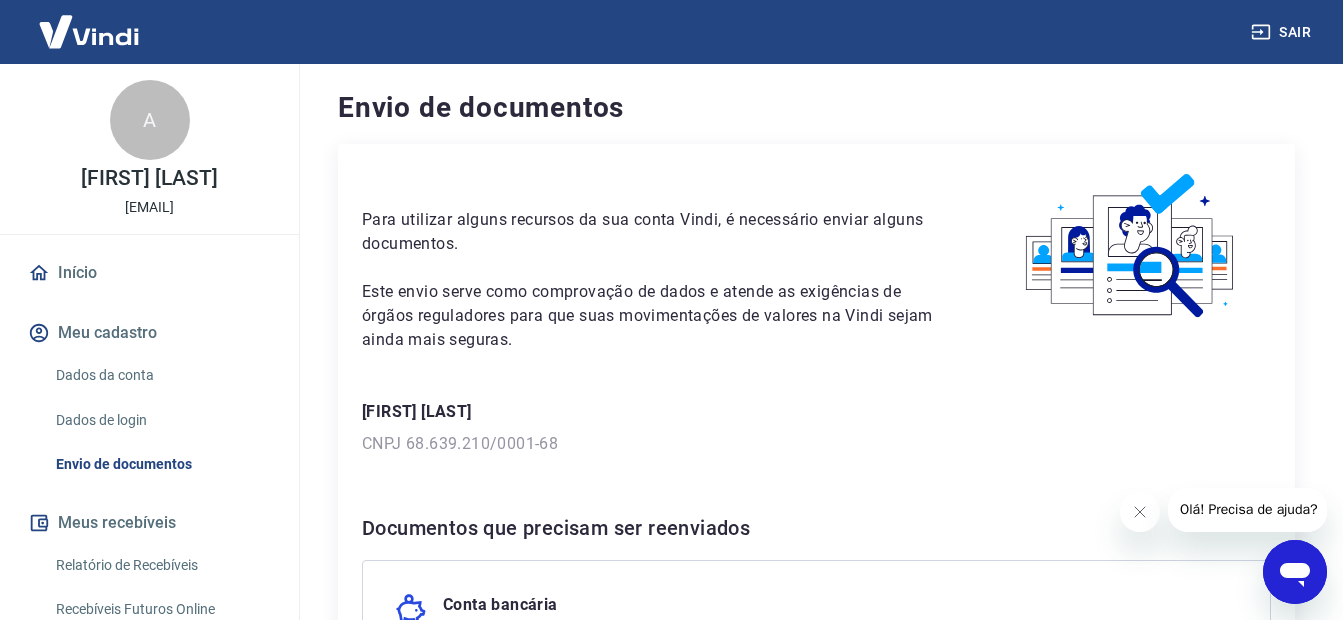 click on "Para utilizar alguns recursos da sua conta Vindi, é necessário enviar alguns documentos. Este envio serve como comprovação de dados e atende as exigências de órgãos reguladores para que suas movimentações de valores na Vindi sejam ainda mais seguras. [FIRST] [LAST] CNPJ [CNPJ] Documentos que precisam ser reenviados Conta bancária Motivo do reenvio: Dados bancários inválidos Validação de conta bancária por pix - conta bancária rejeitada Após clicar em “Cadastrar conta”, você será direcionado(a) para a tela de dados cadastrais. Procure pela sessão “Conta bancária”, na parte inferior da tela. Cadastrar conta Os recursos da conta Vindi estarão disponíveis para utilização após todos os documentos serem enviados e verificados." at bounding box center [816, 575] 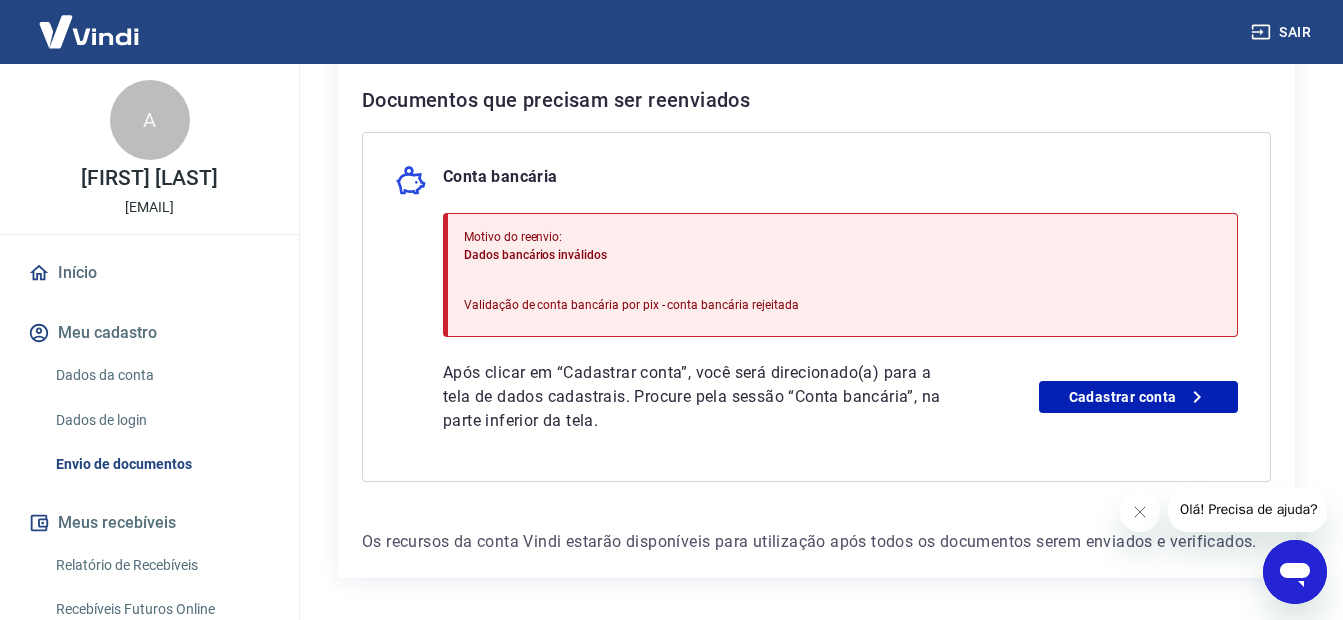 scroll, scrollTop: 440, scrollLeft: 0, axis: vertical 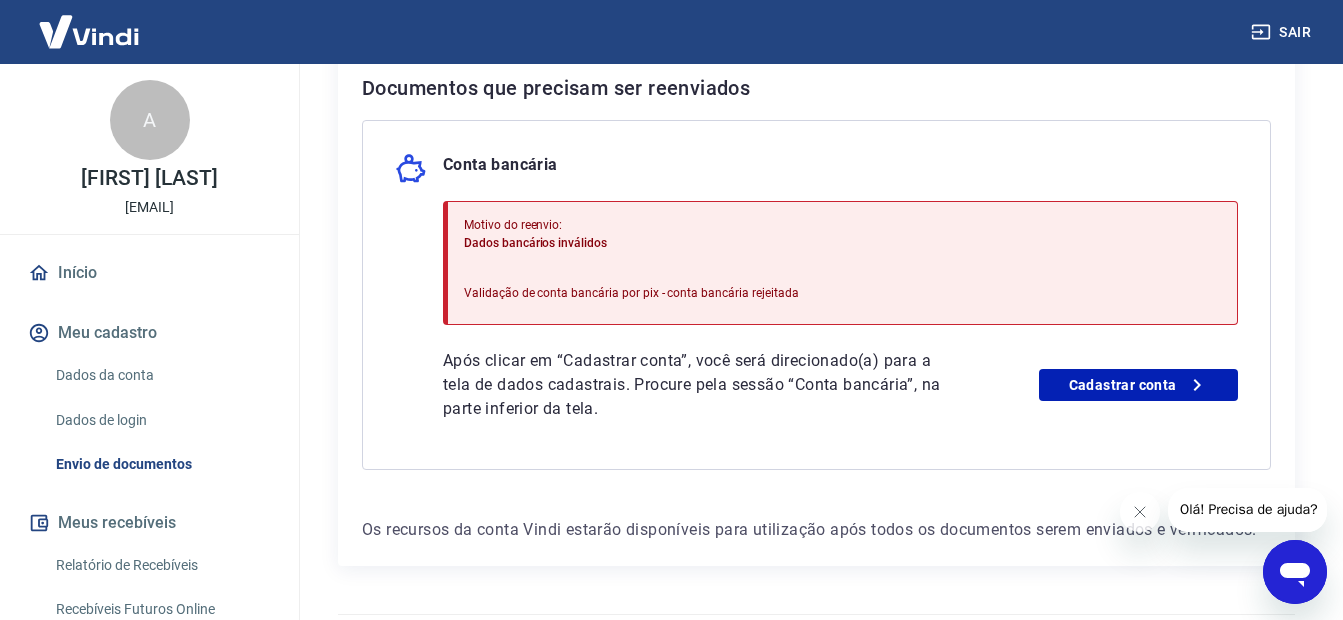 click on "Validação de conta bancária por pix - conta bancária rejeitada" at bounding box center (631, 293) 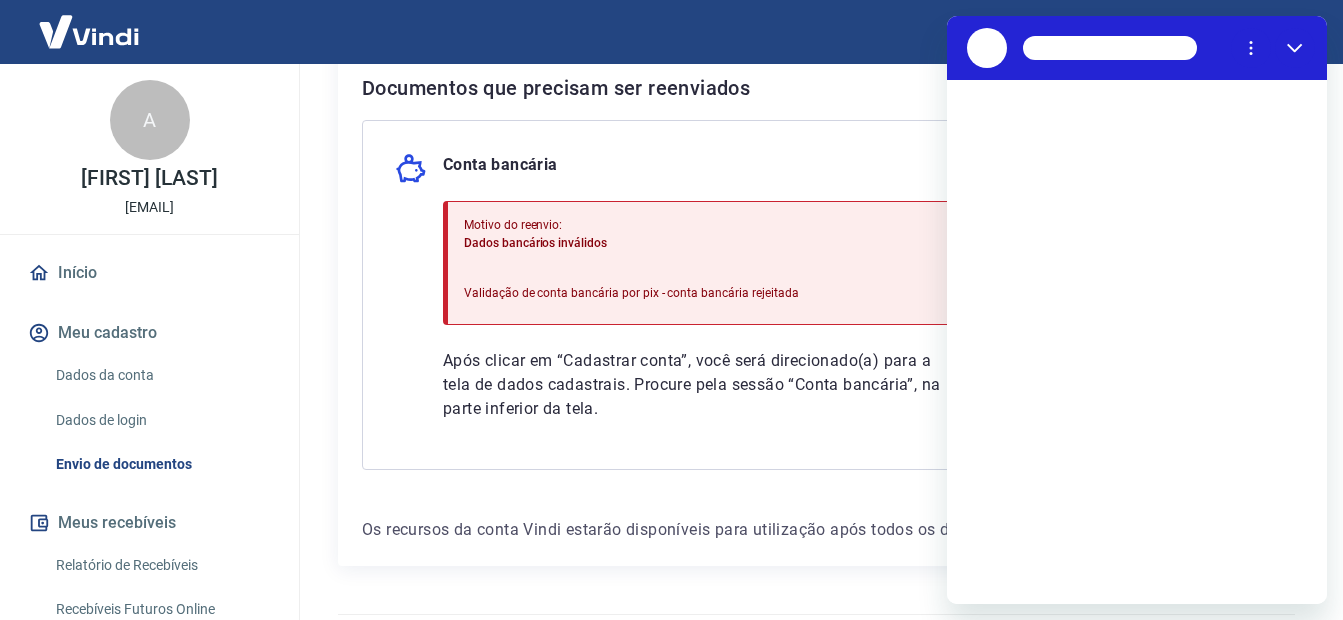 scroll, scrollTop: 0, scrollLeft: 0, axis: both 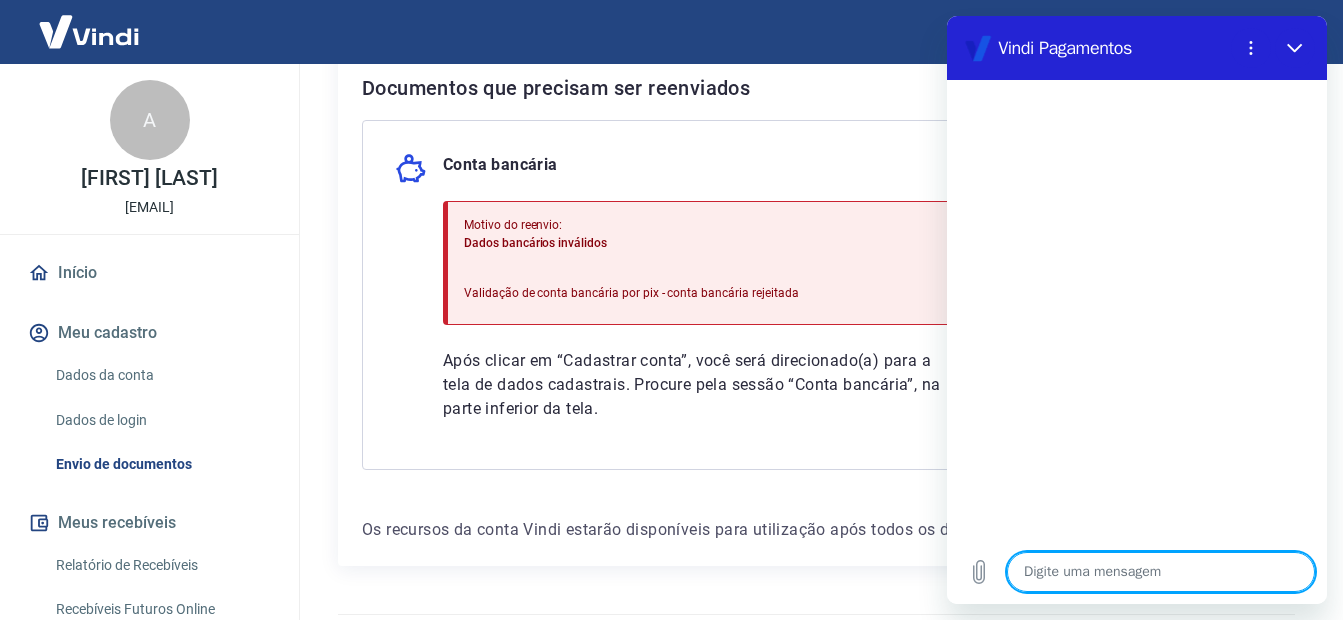 click at bounding box center [1161, 572] 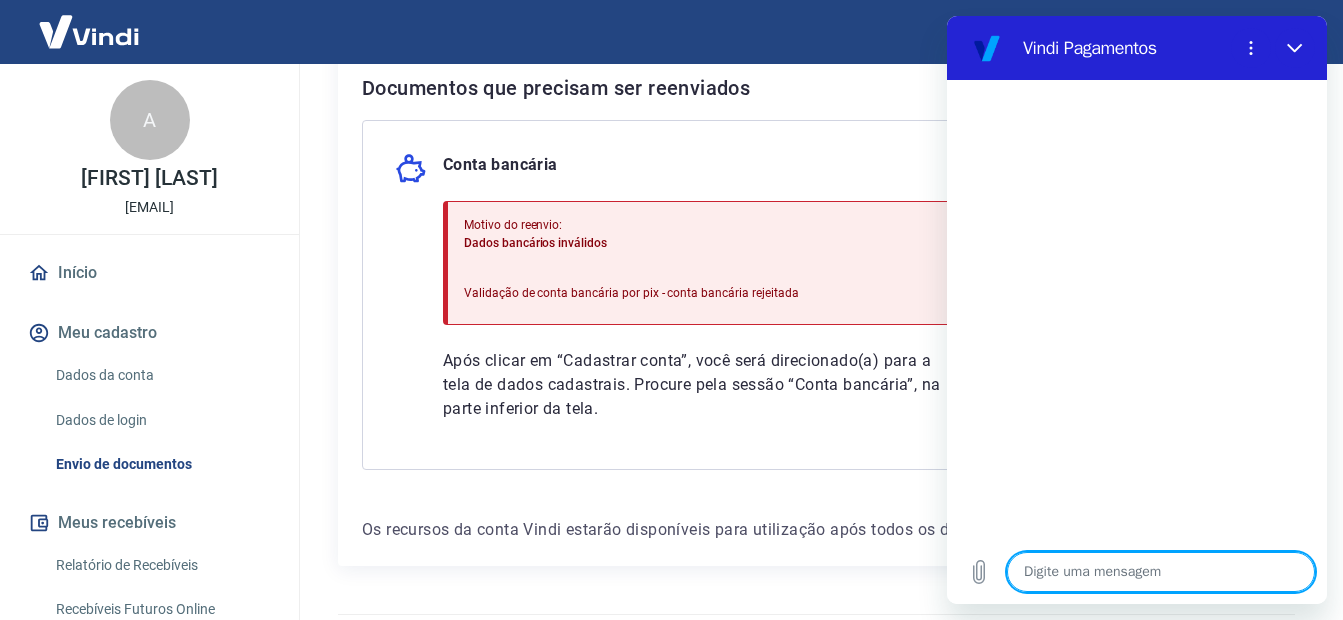 type on "´q" 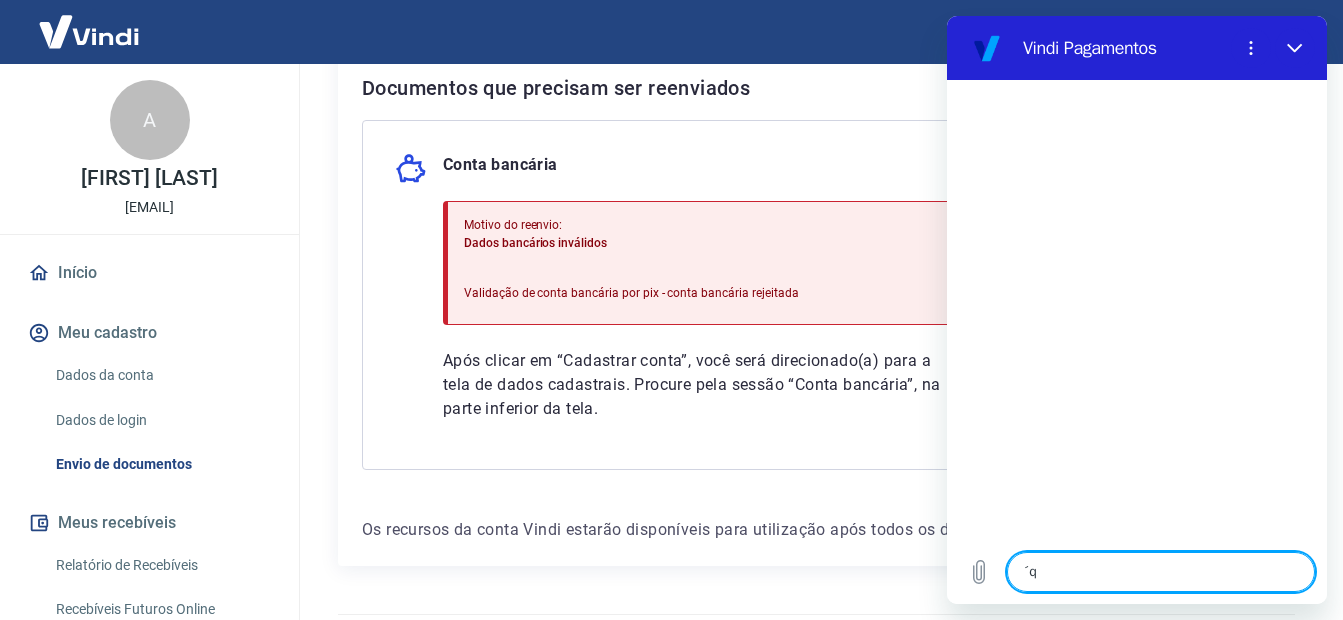 type on "´qu" 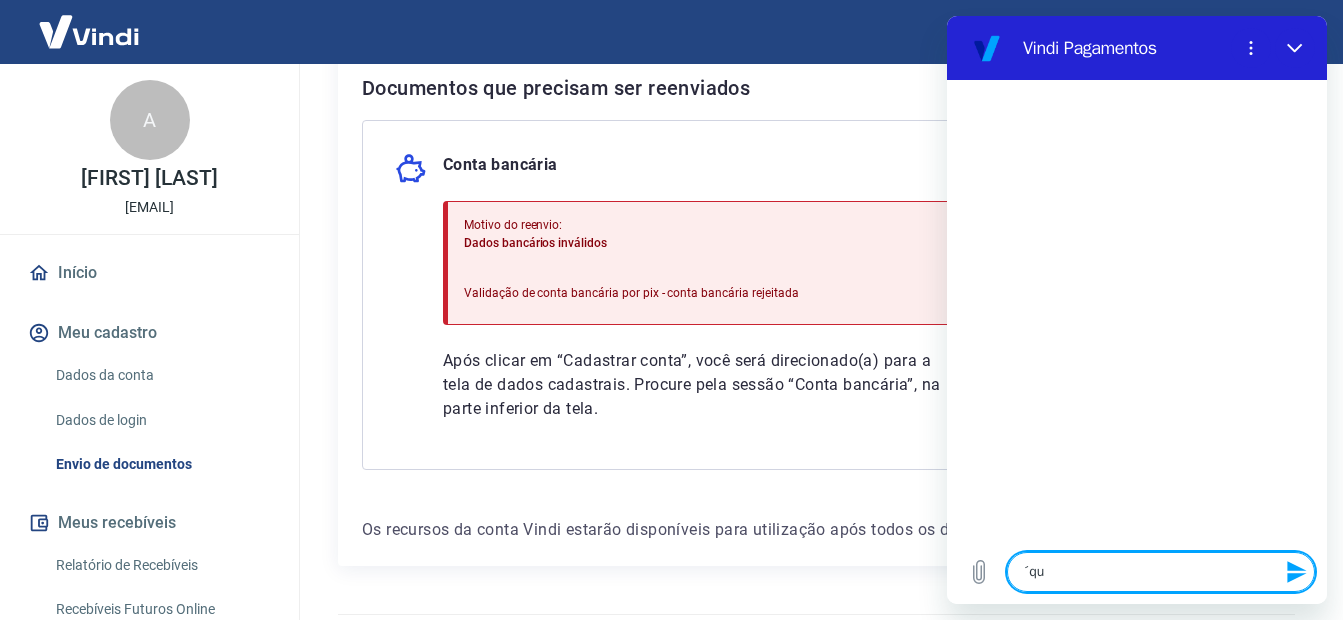 type on "´que" 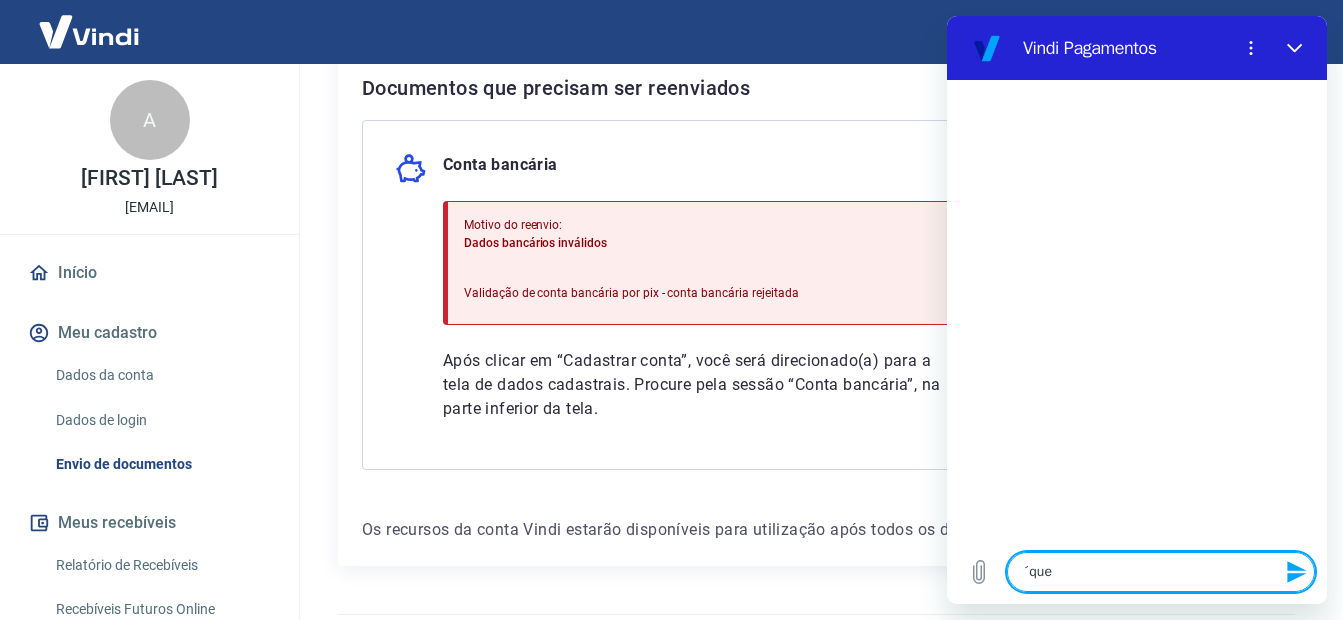 type on "´quer" 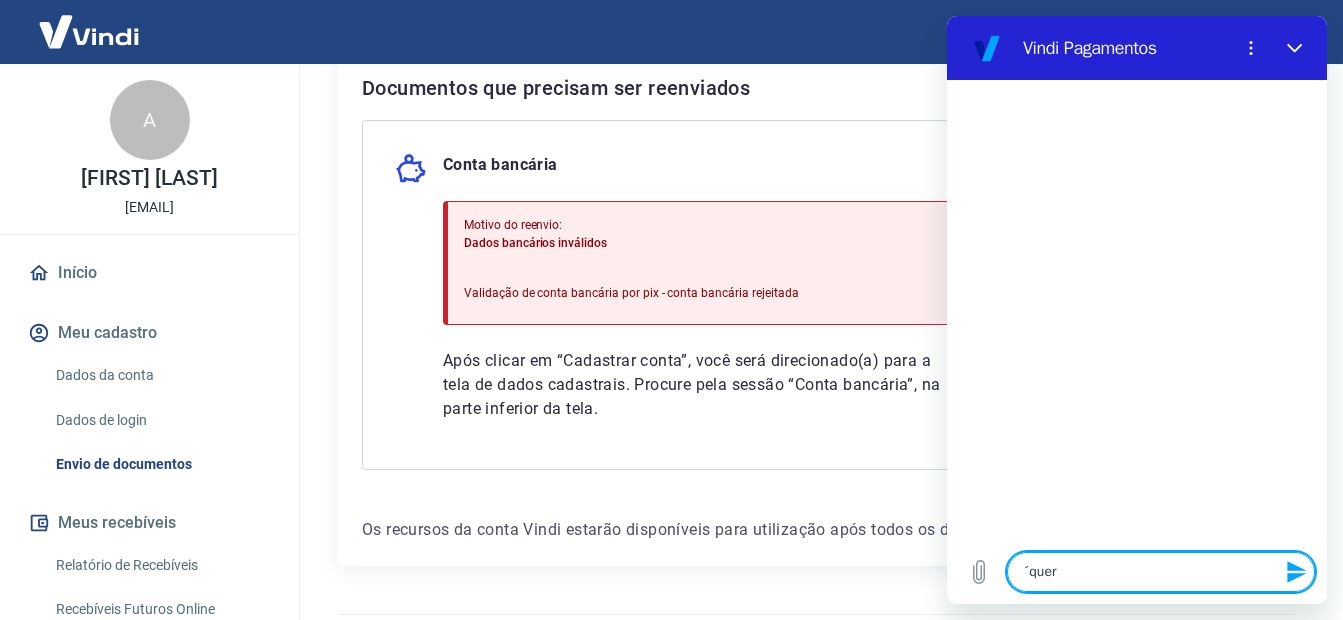 type on "´quero" 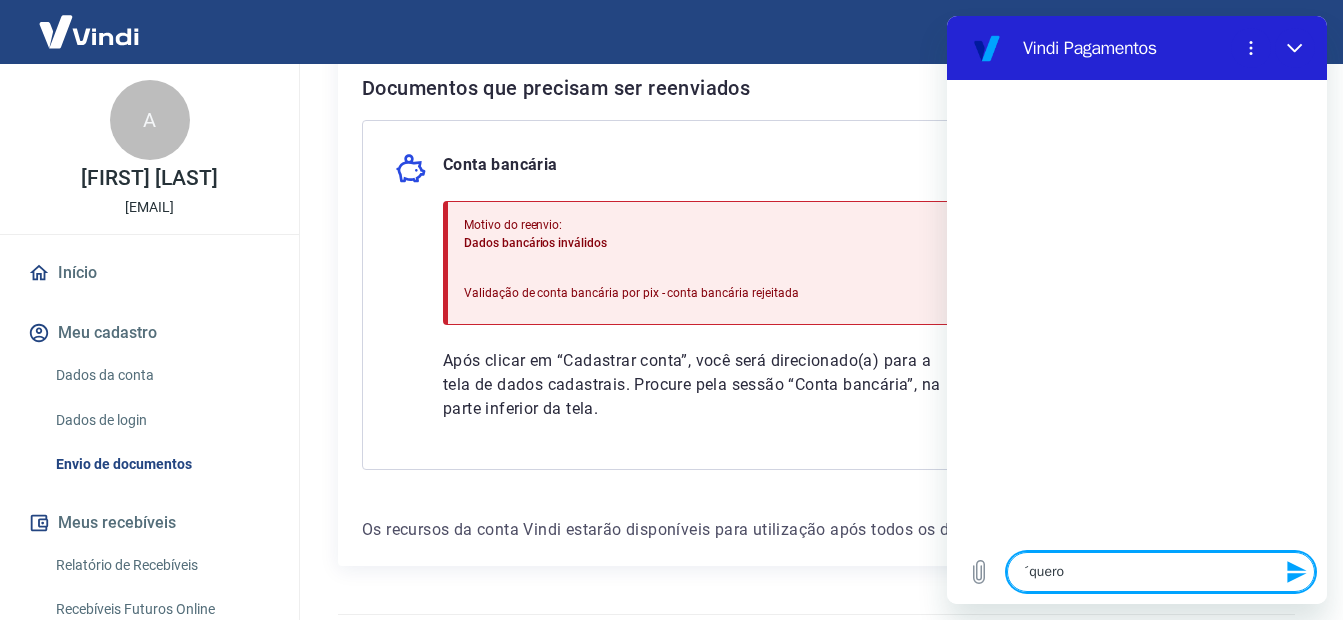 type on "x" 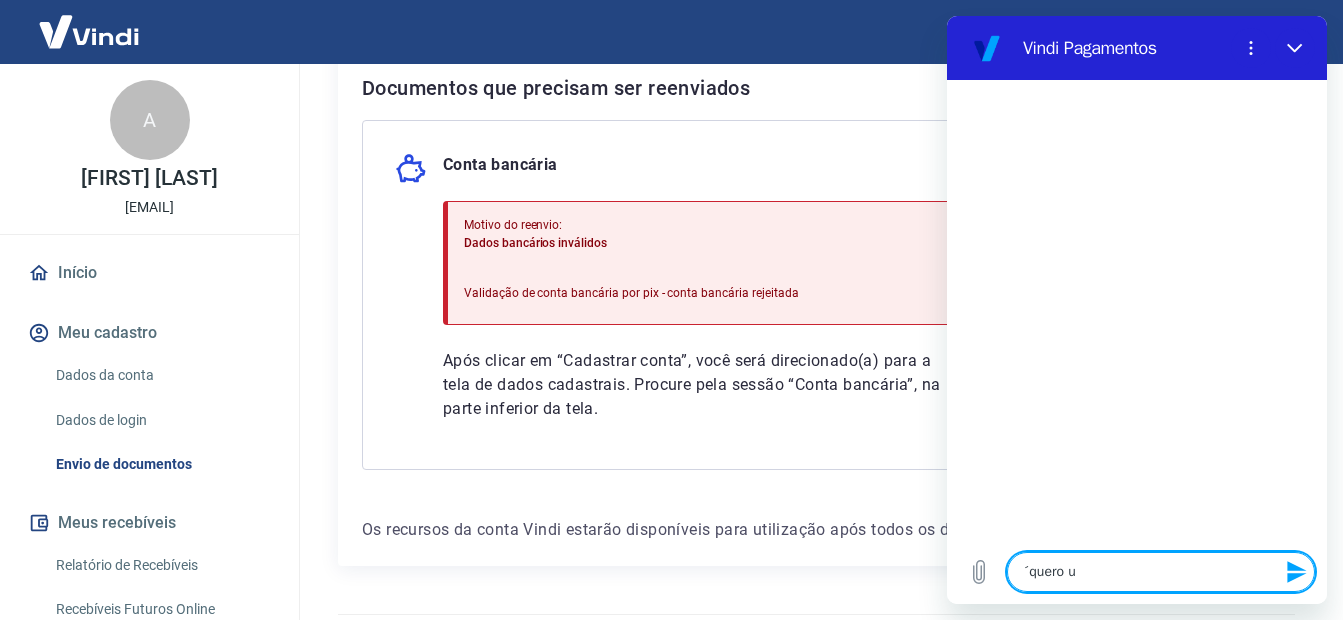 type on "´quero um" 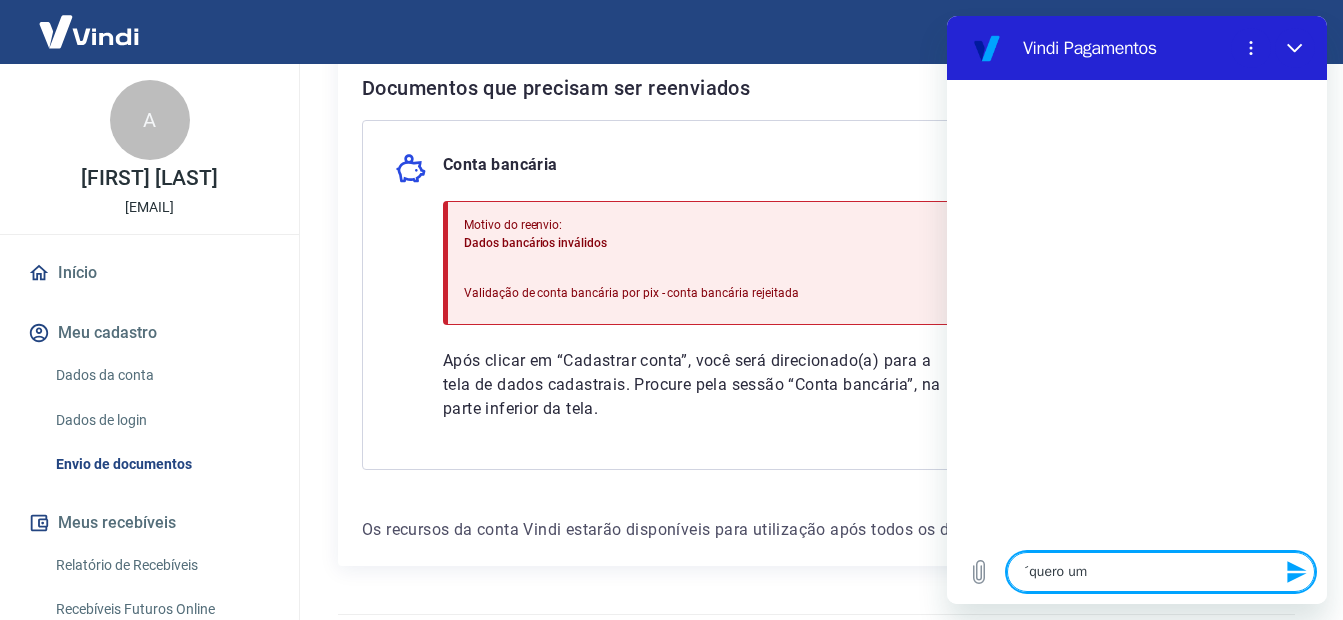 type on "´quero um" 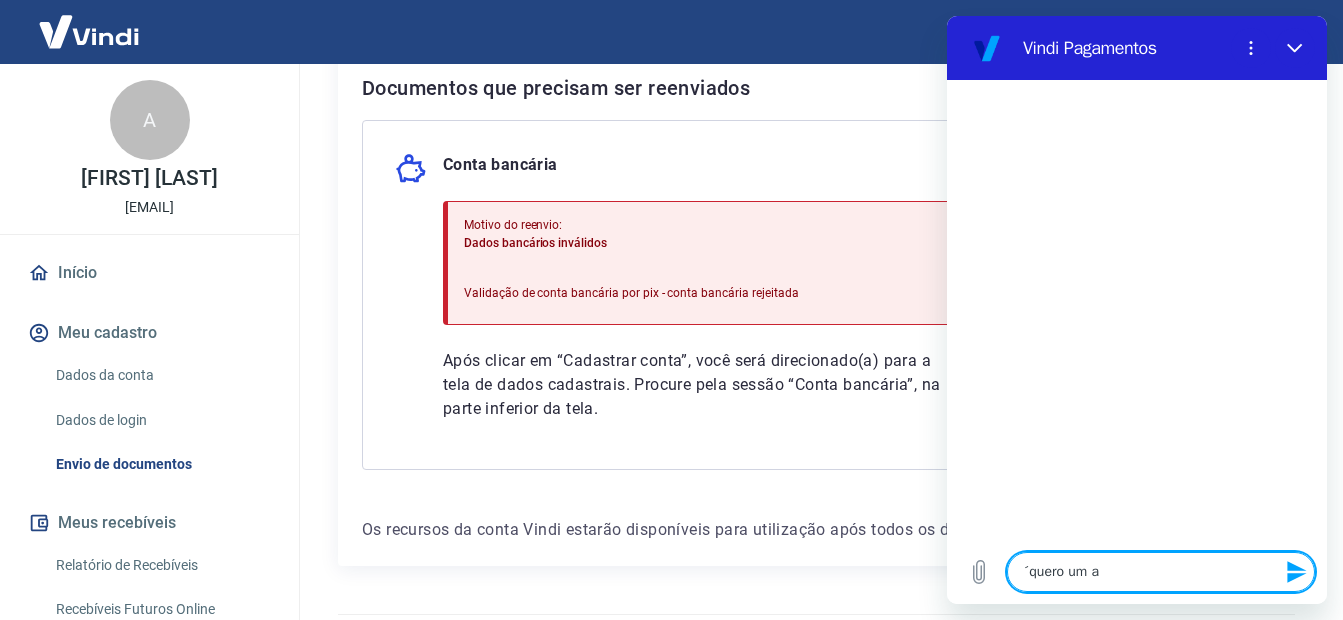 type on "´quero um at" 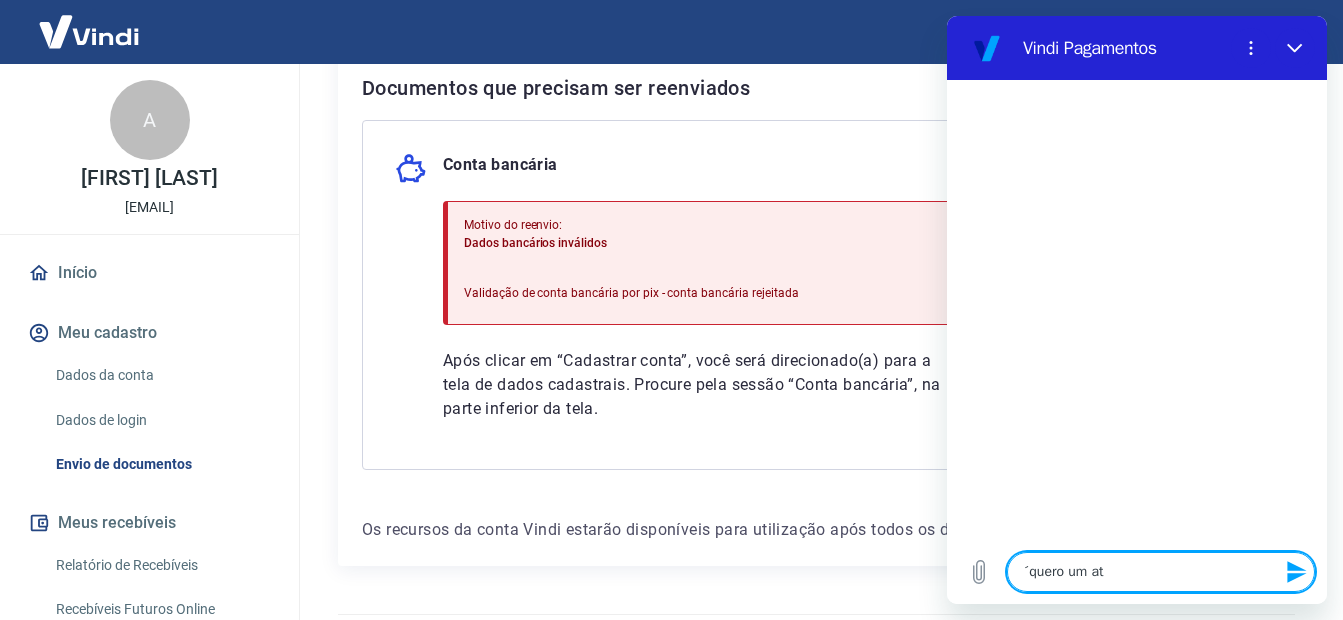 type on "´quero um ate" 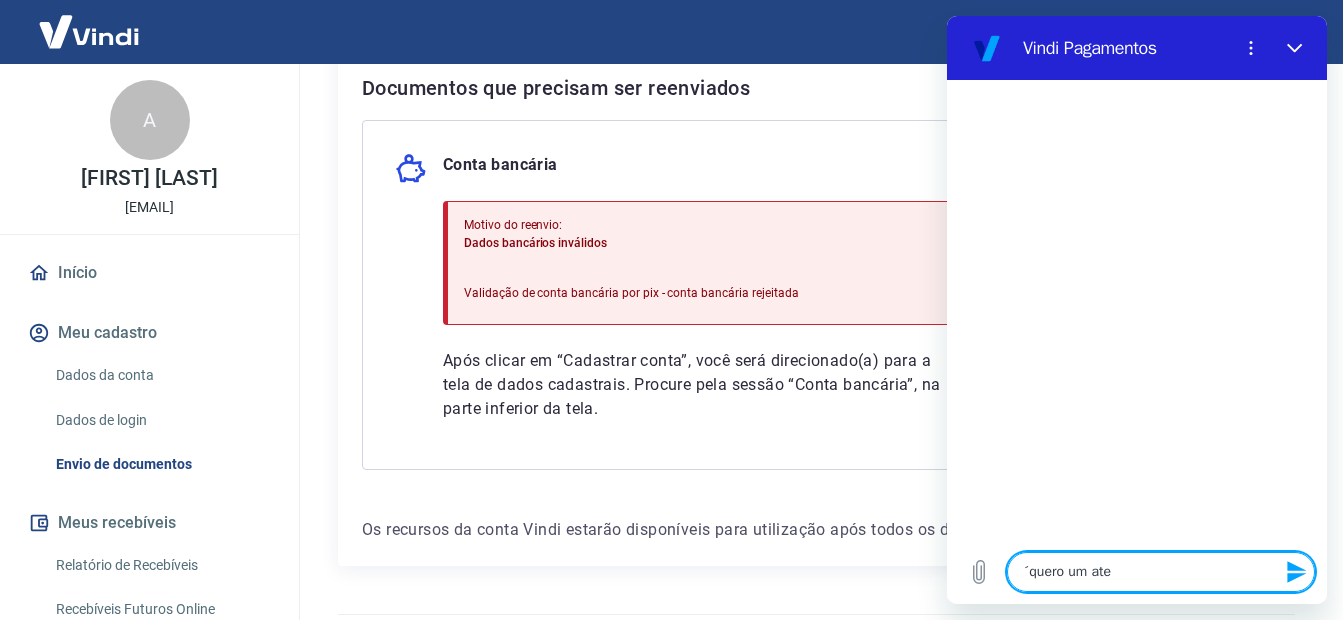 type on "´quero um aten" 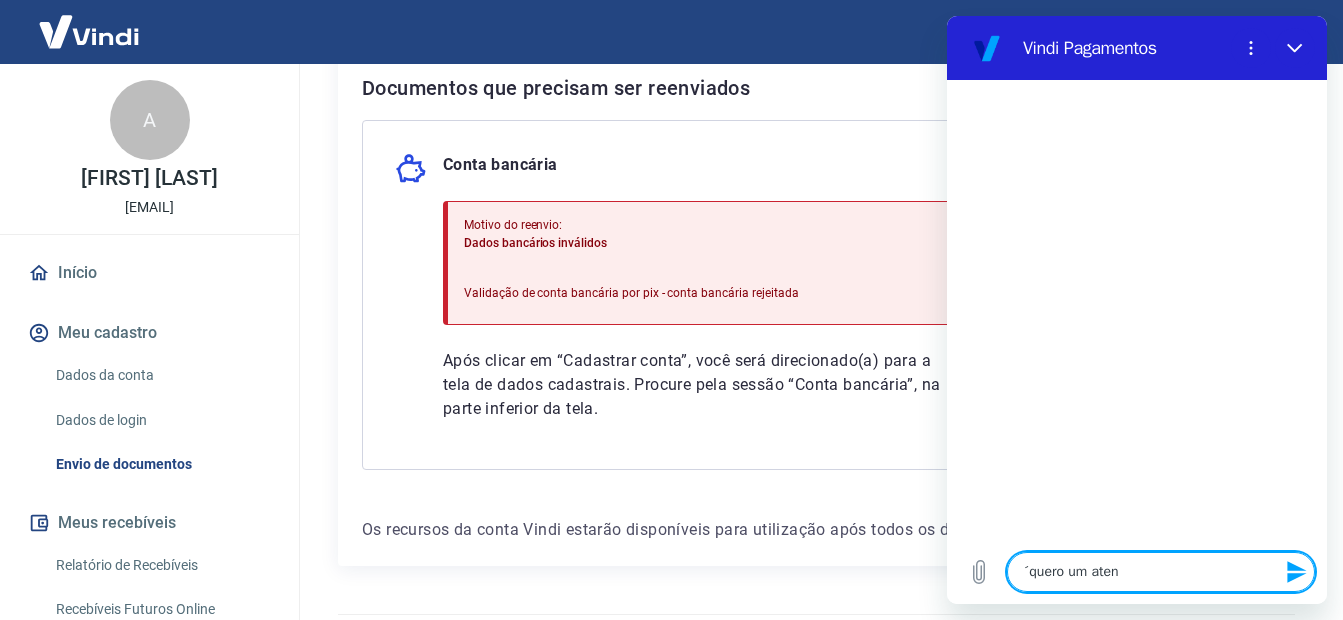type on "´quero um atend" 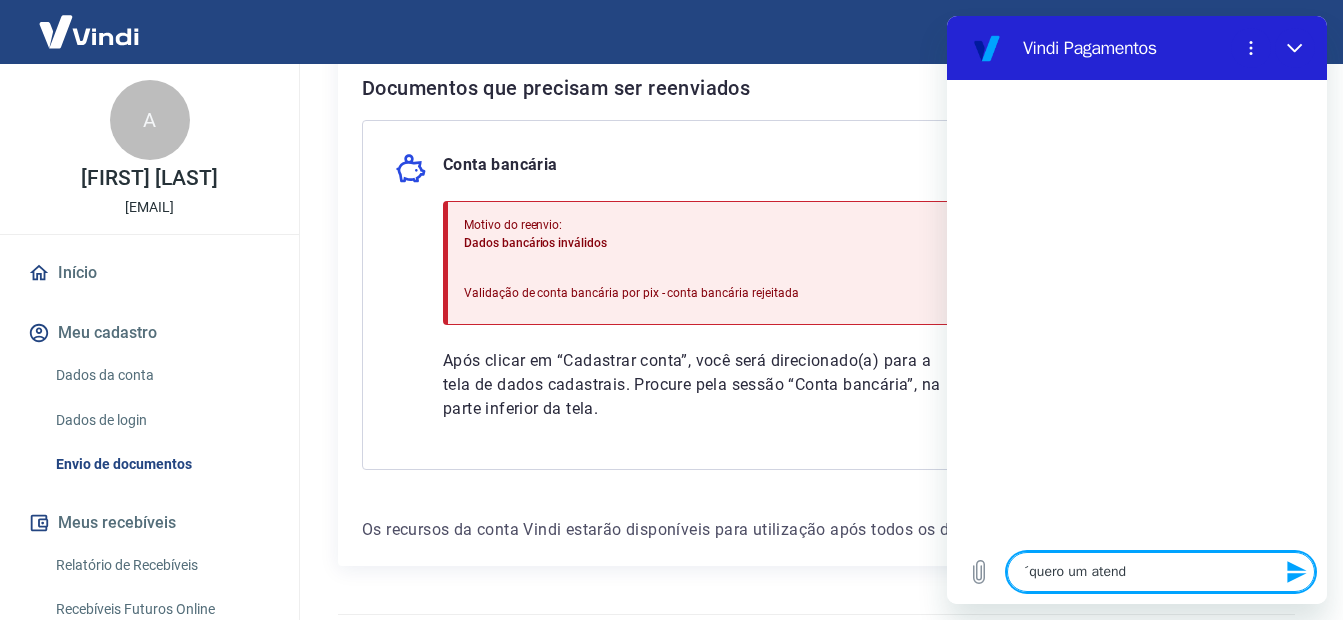 type on "´quero um atendi" 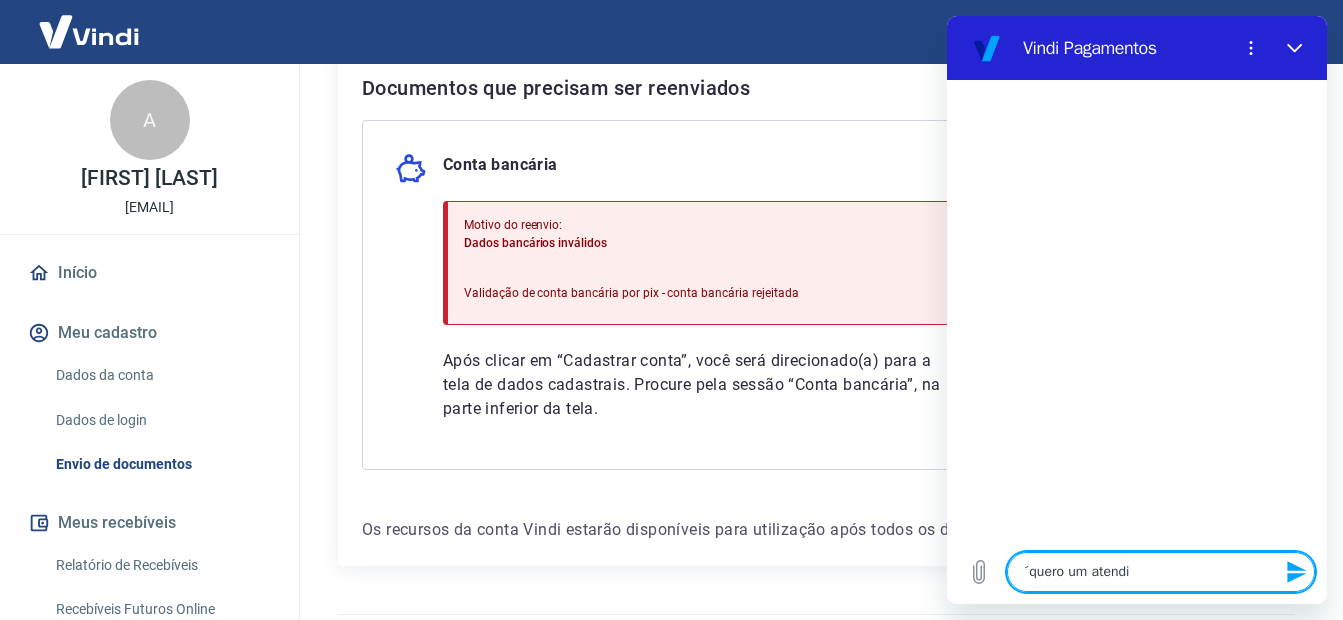 type on "´quero um atendim" 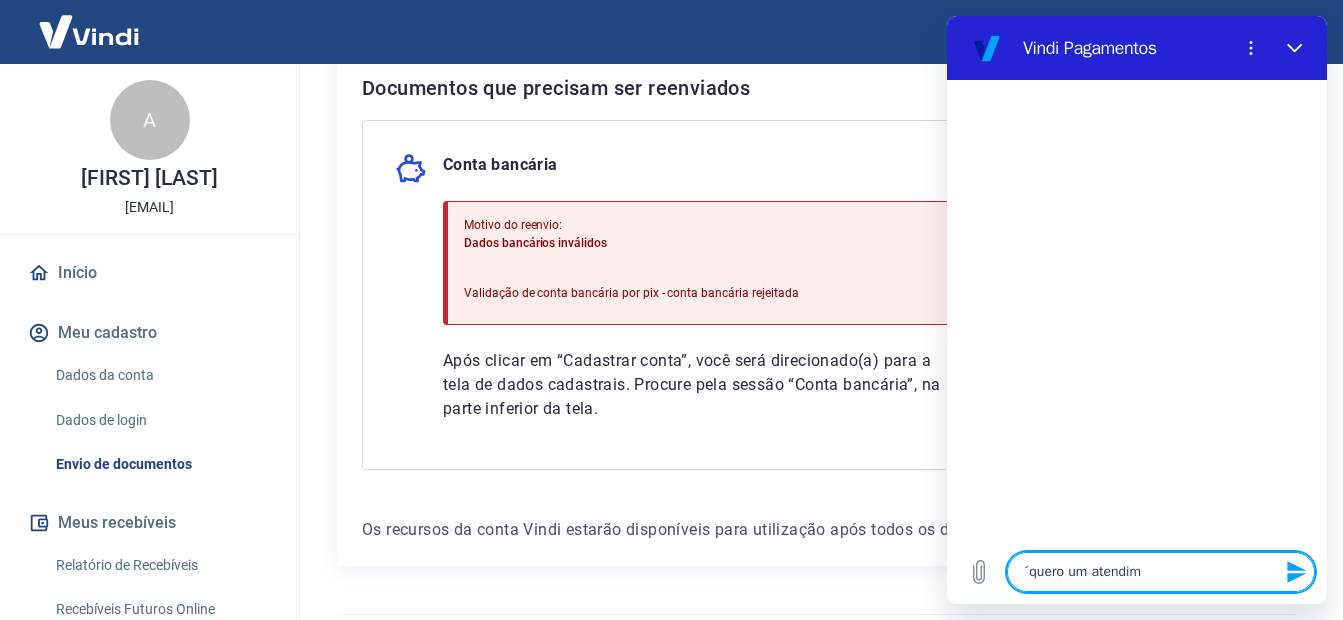 type on "´quero um atendime" 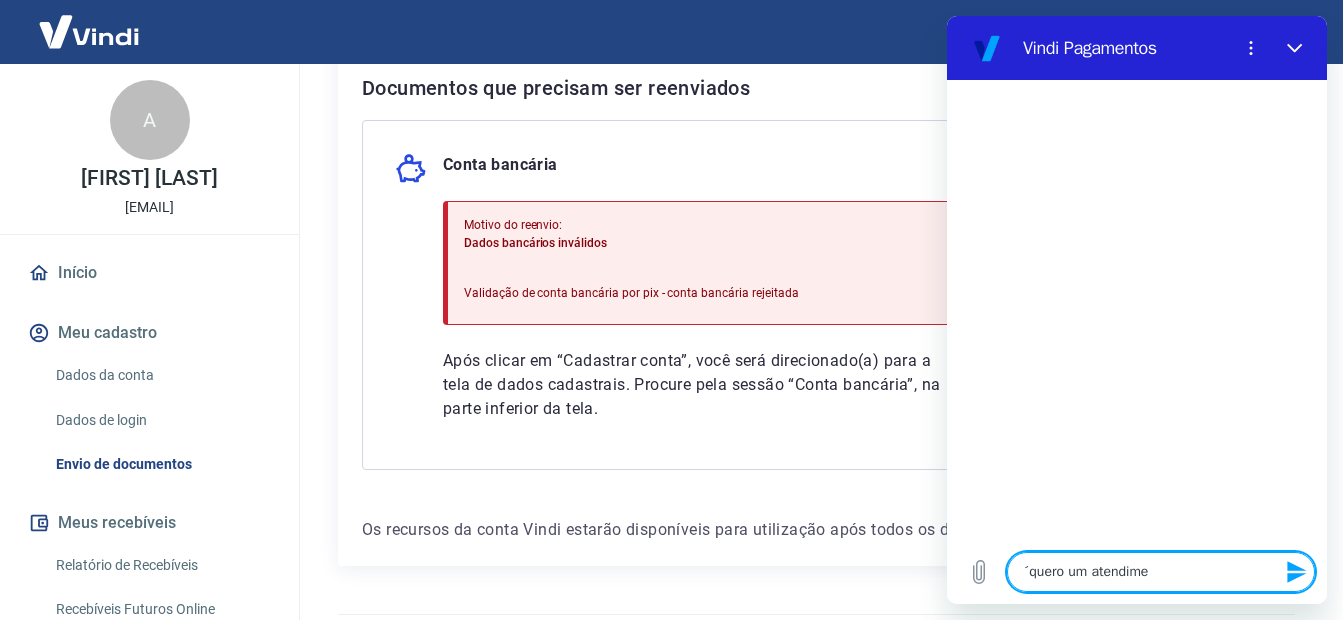 type on "´quero um atendimen" 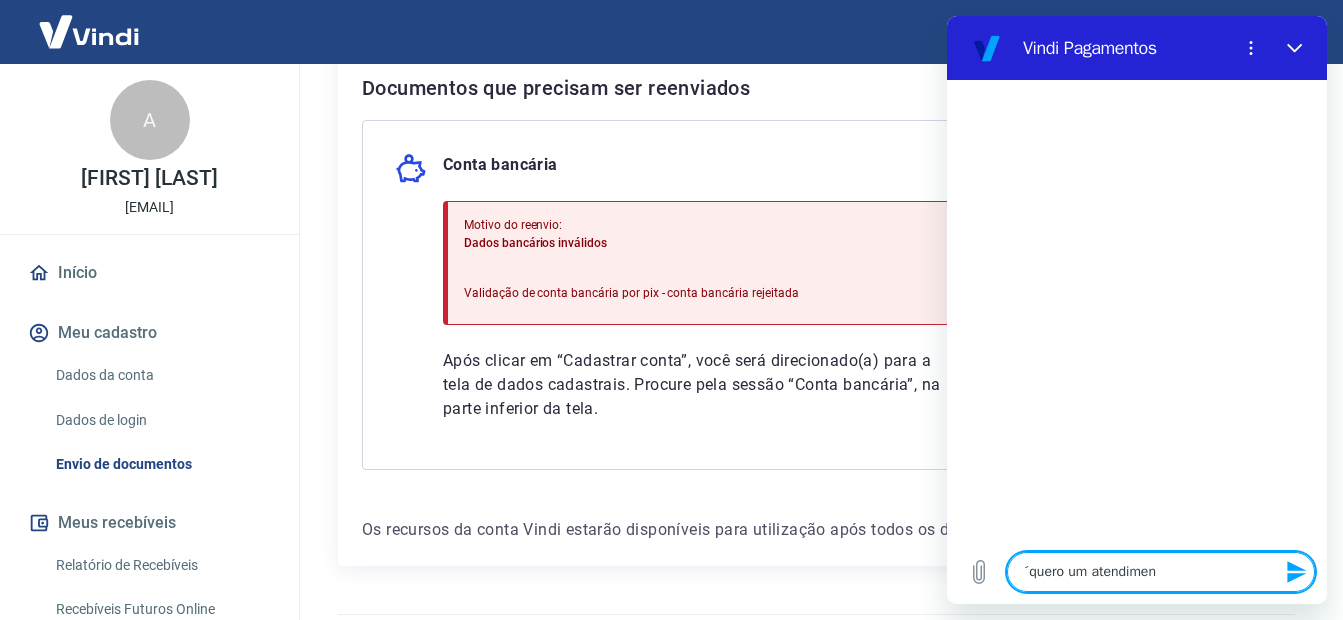 type on "x" 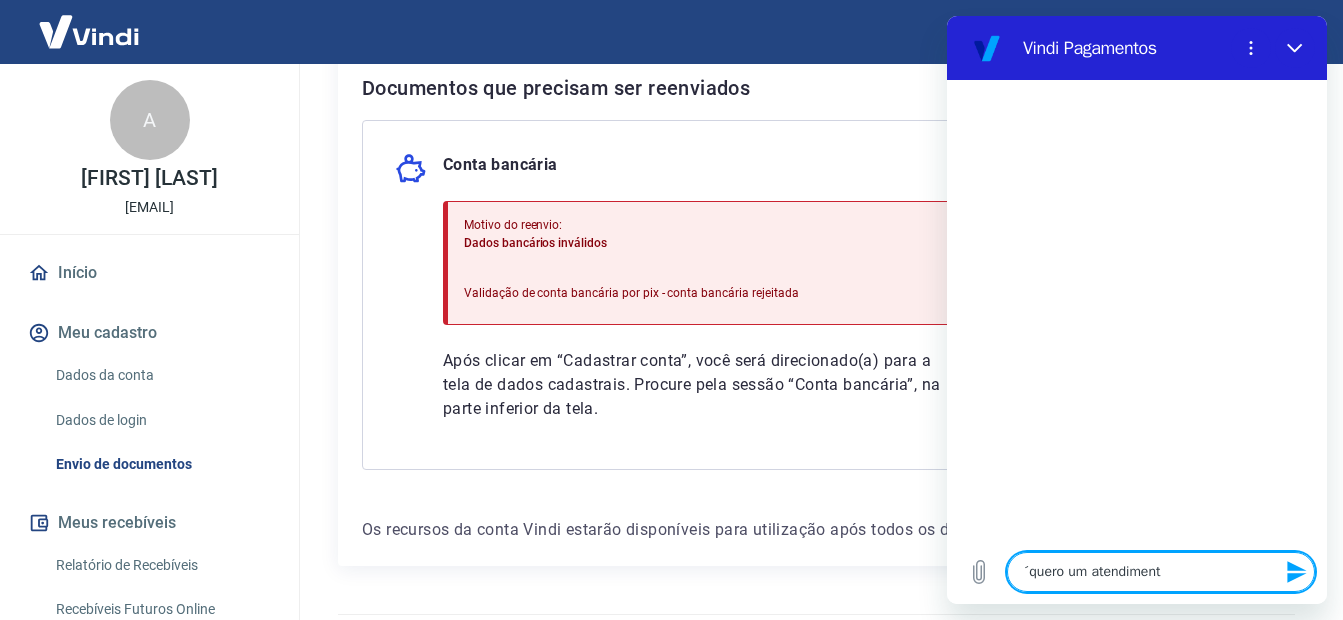 type on "´quero um atendimento" 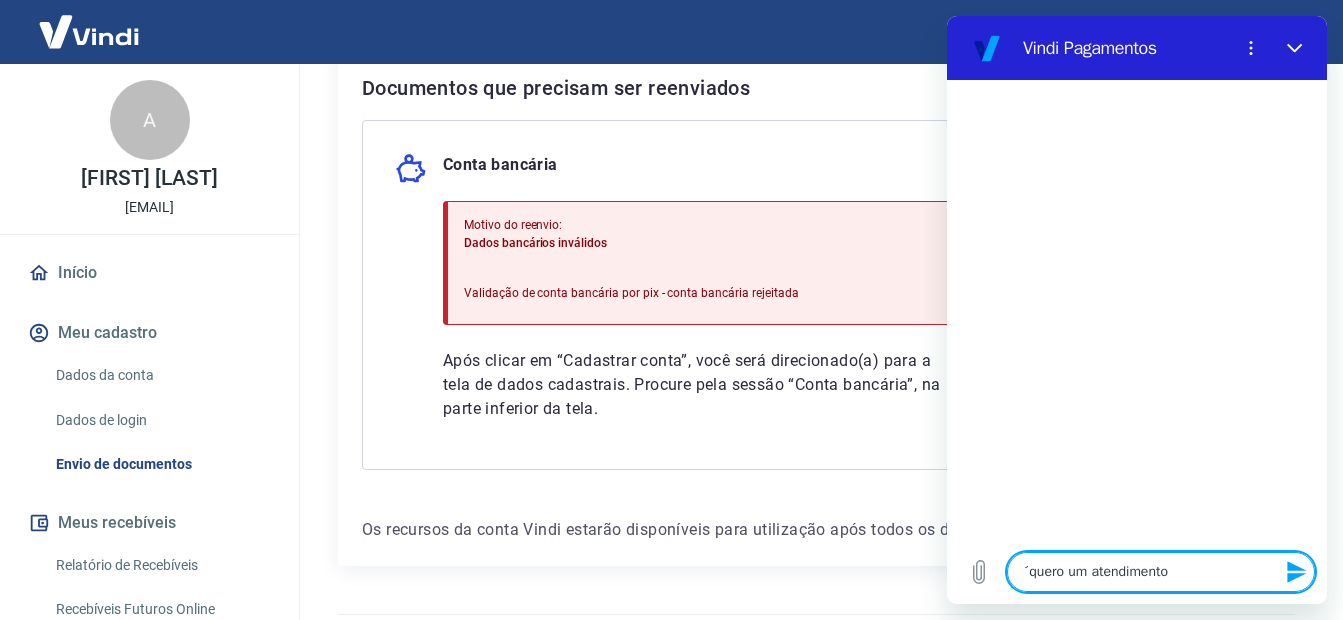type on "´quero um atendimento" 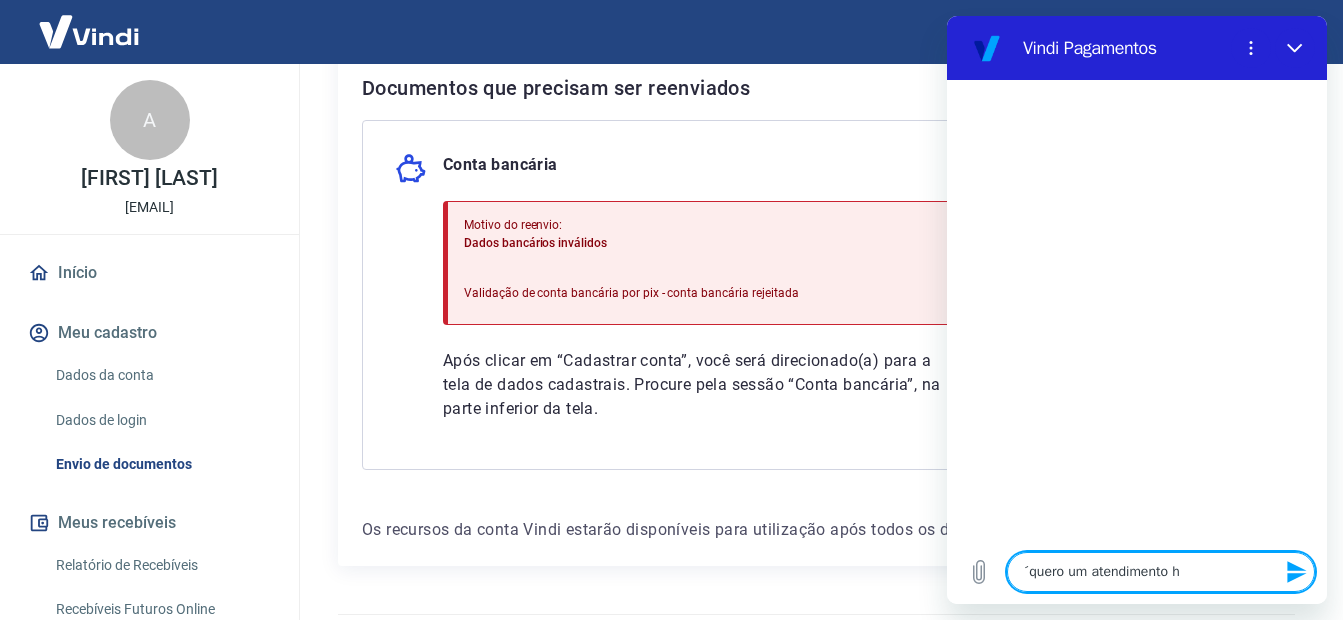 type on "´quero um atendimento hu" 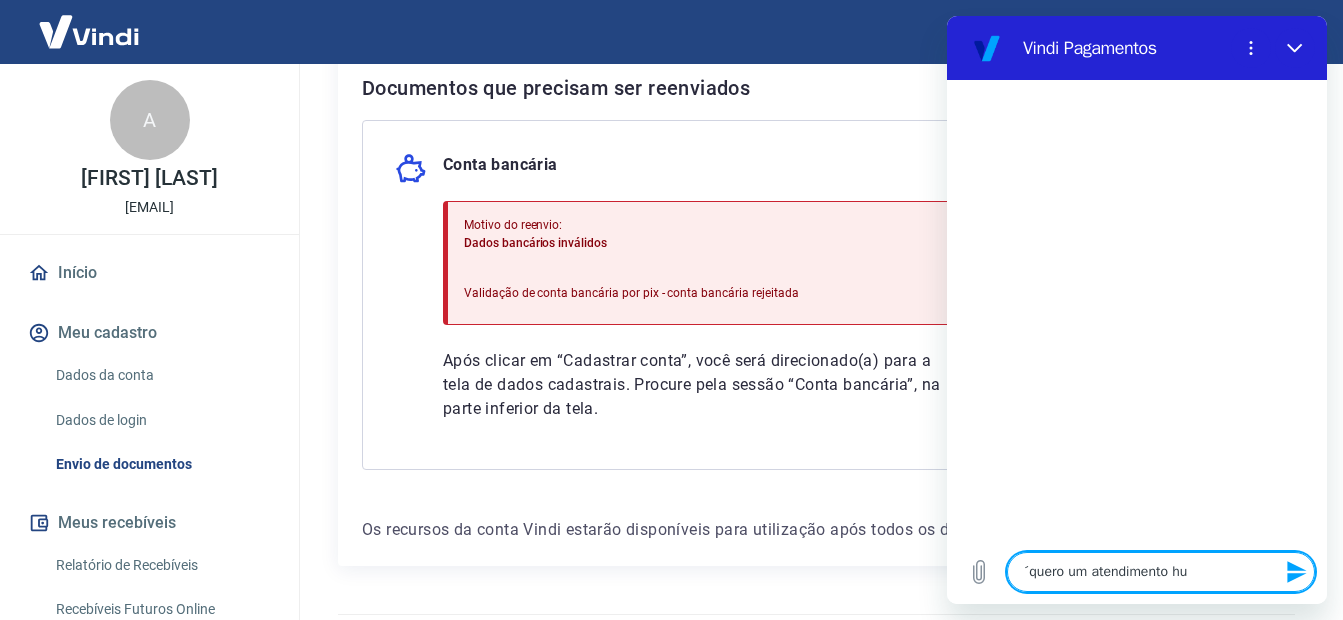 type on "´quero um atendimento hu," 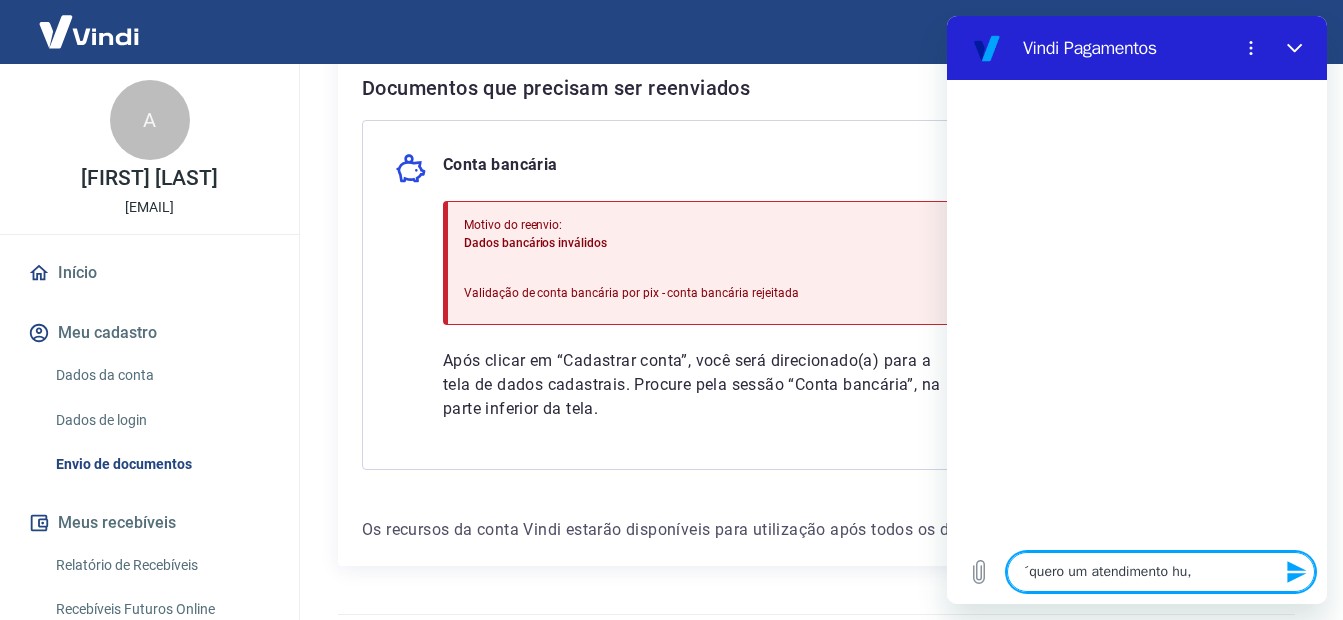 type on "´quero um atendimento hu,s" 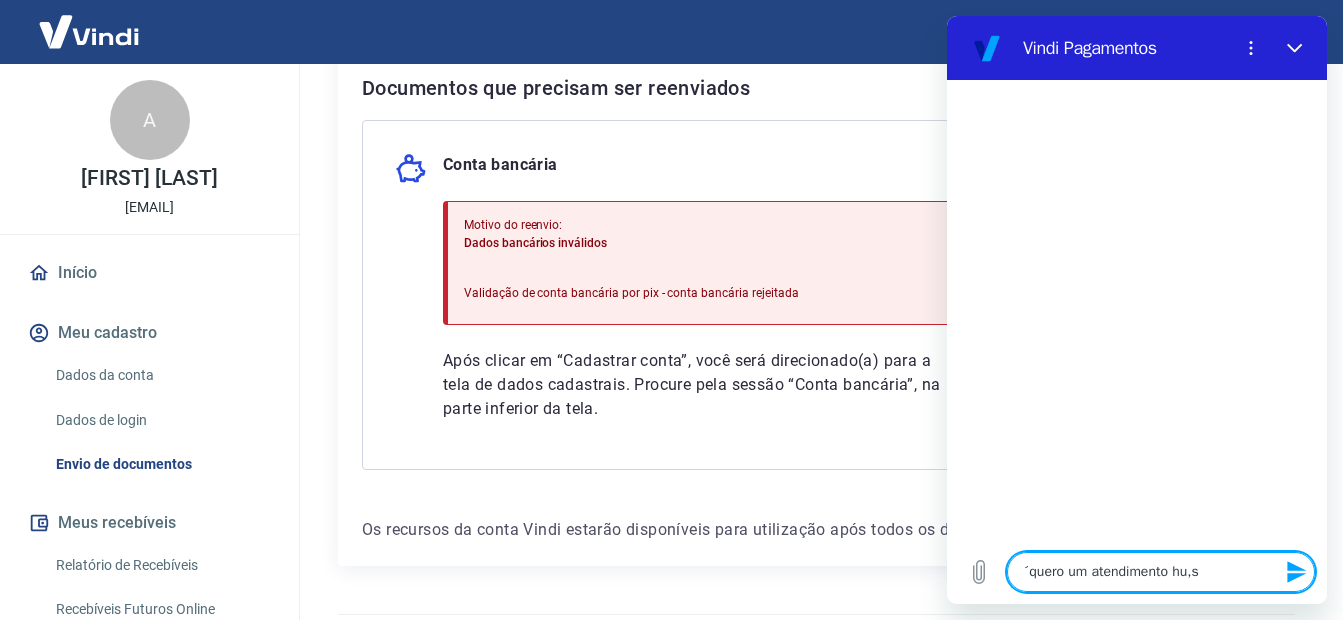 type on "x" 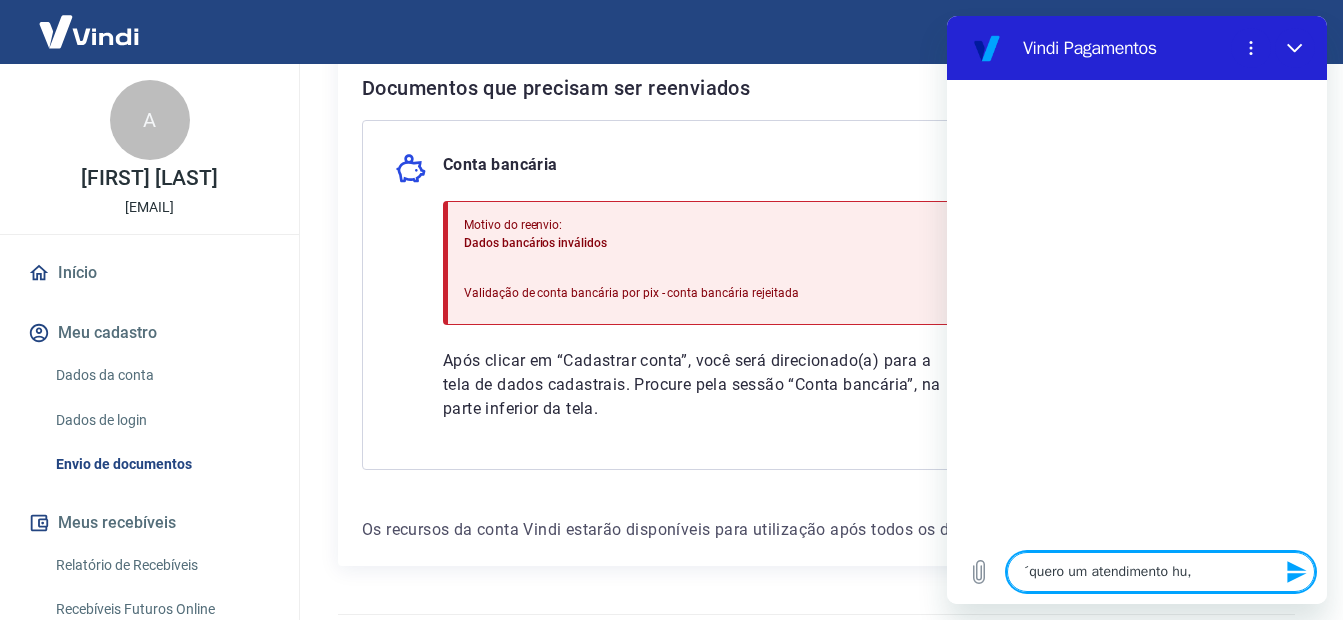 type on "´quero um atendimento hu" 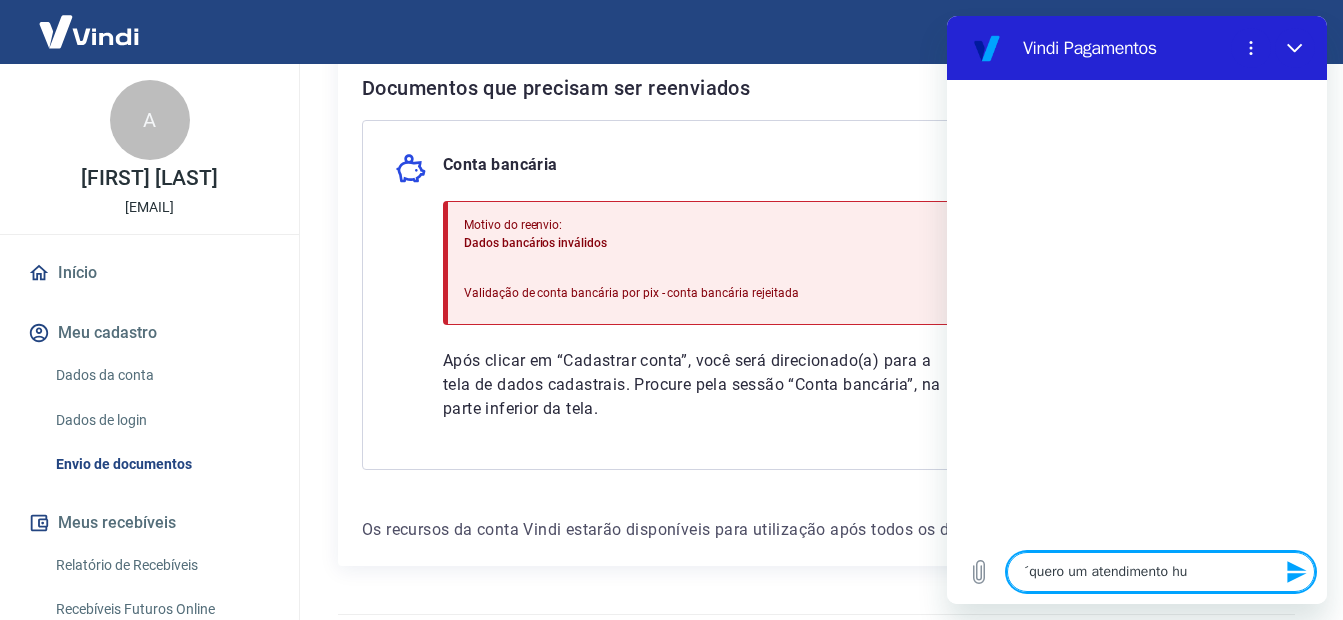 type on "´quero um atendimento hum" 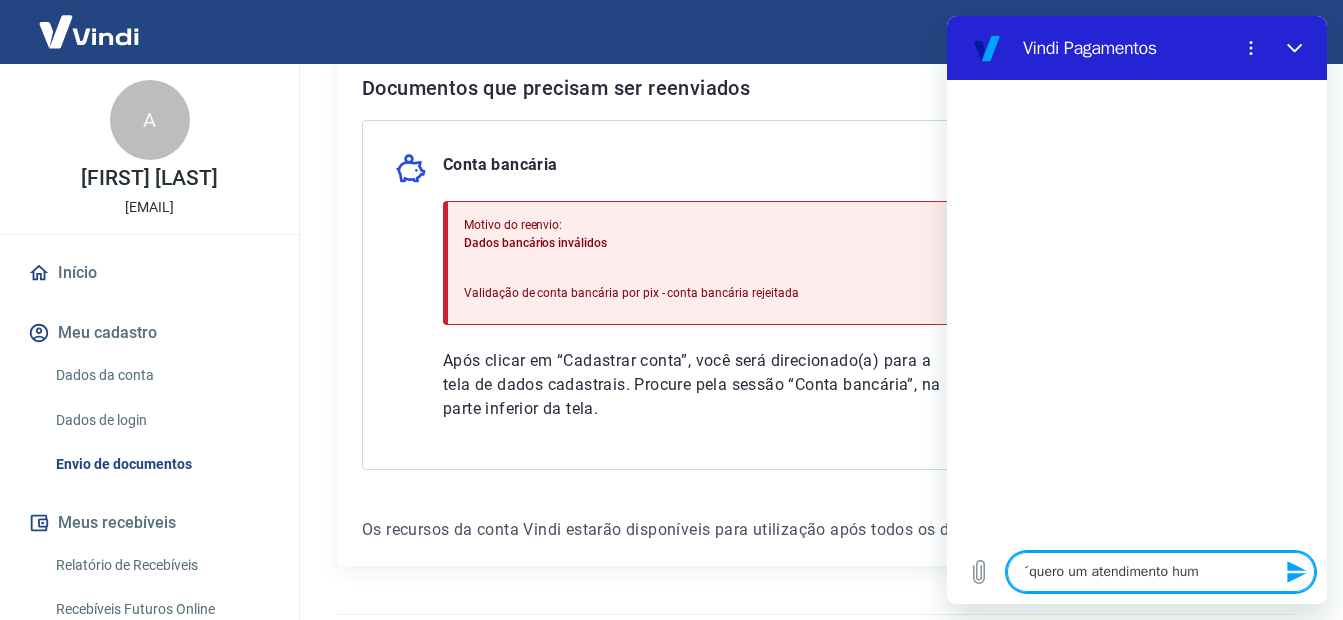 type on "´quero um atendimento hums" 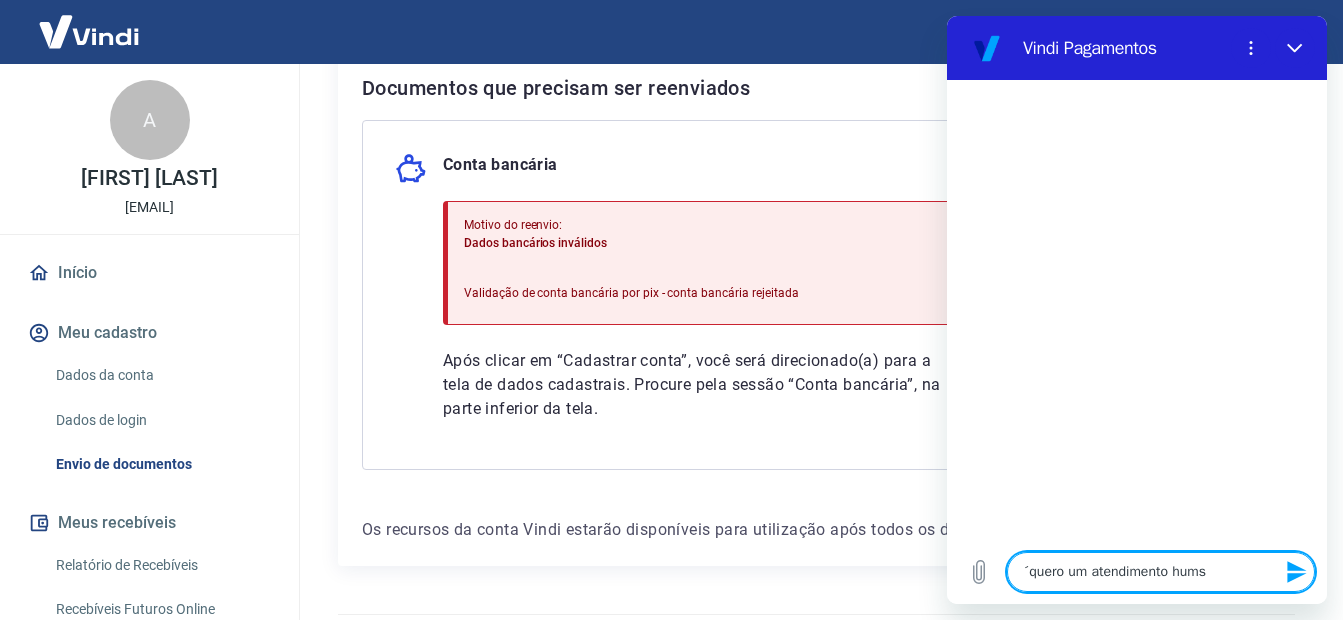 type on "´quero um atendimento humsn" 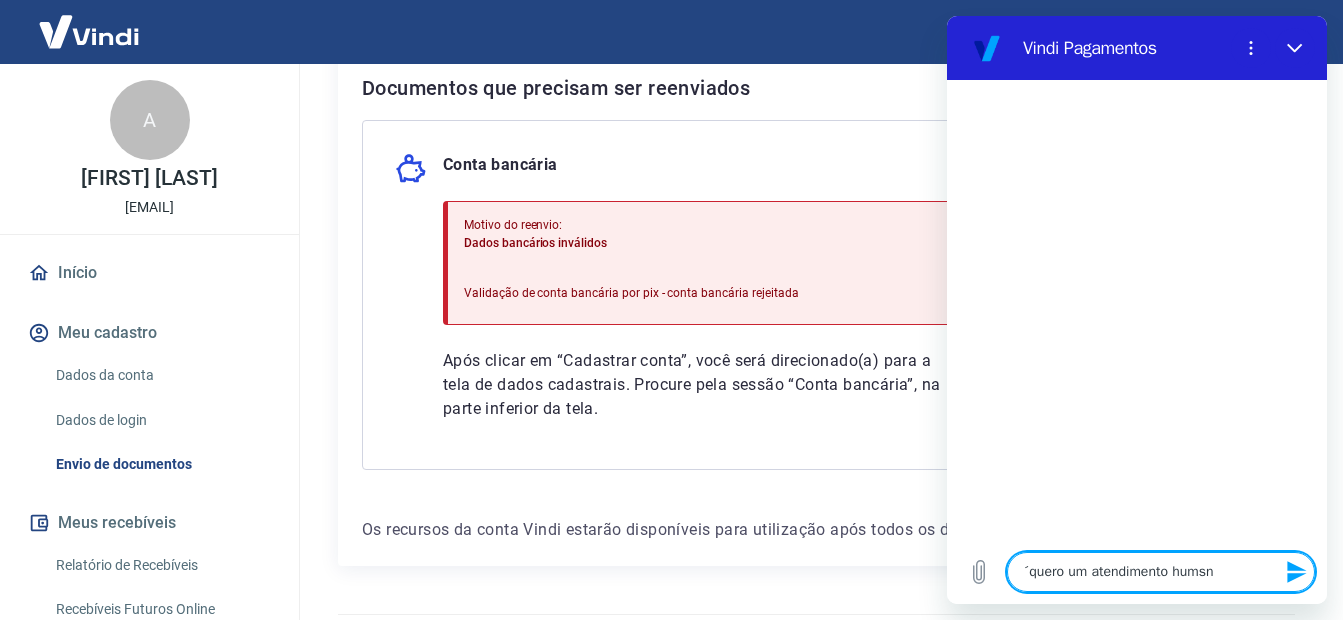 type on "´quero um atendimento humsno" 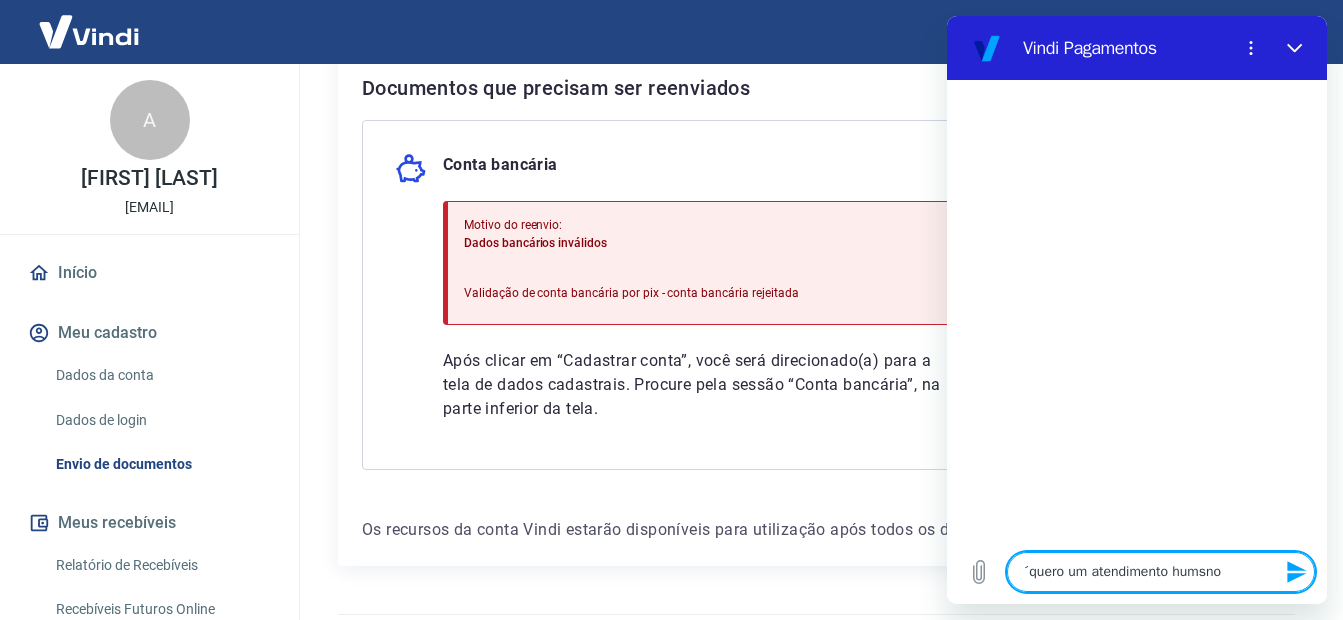 type 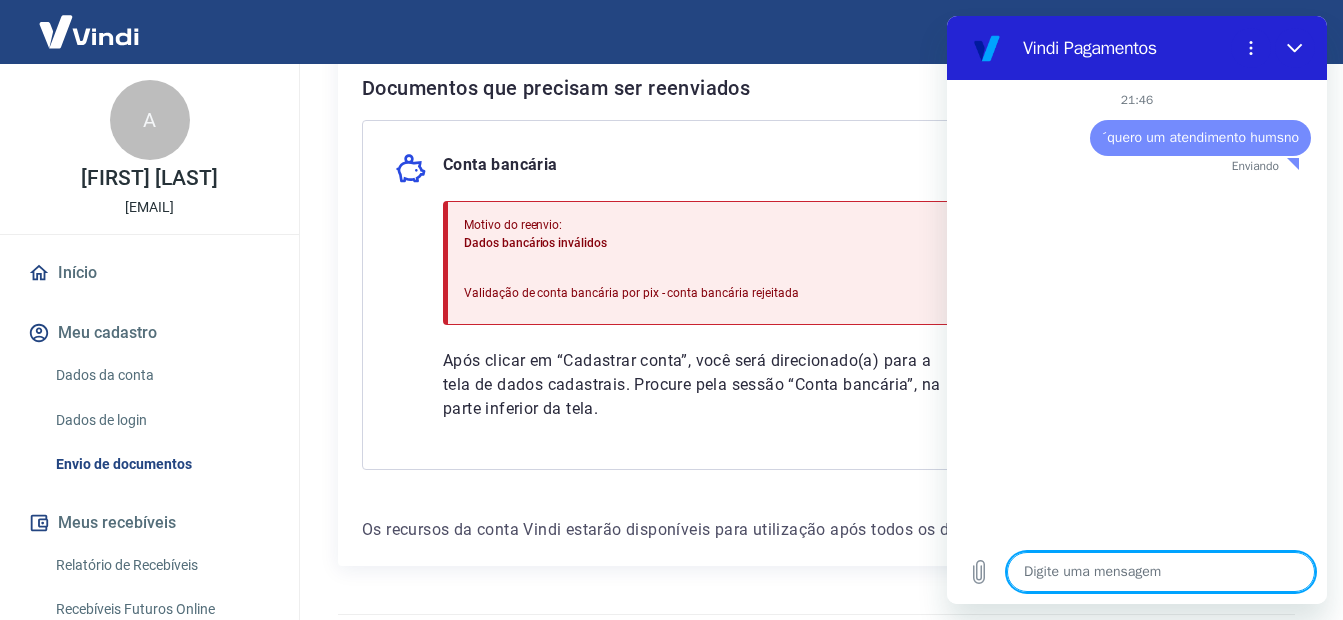 type on "x" 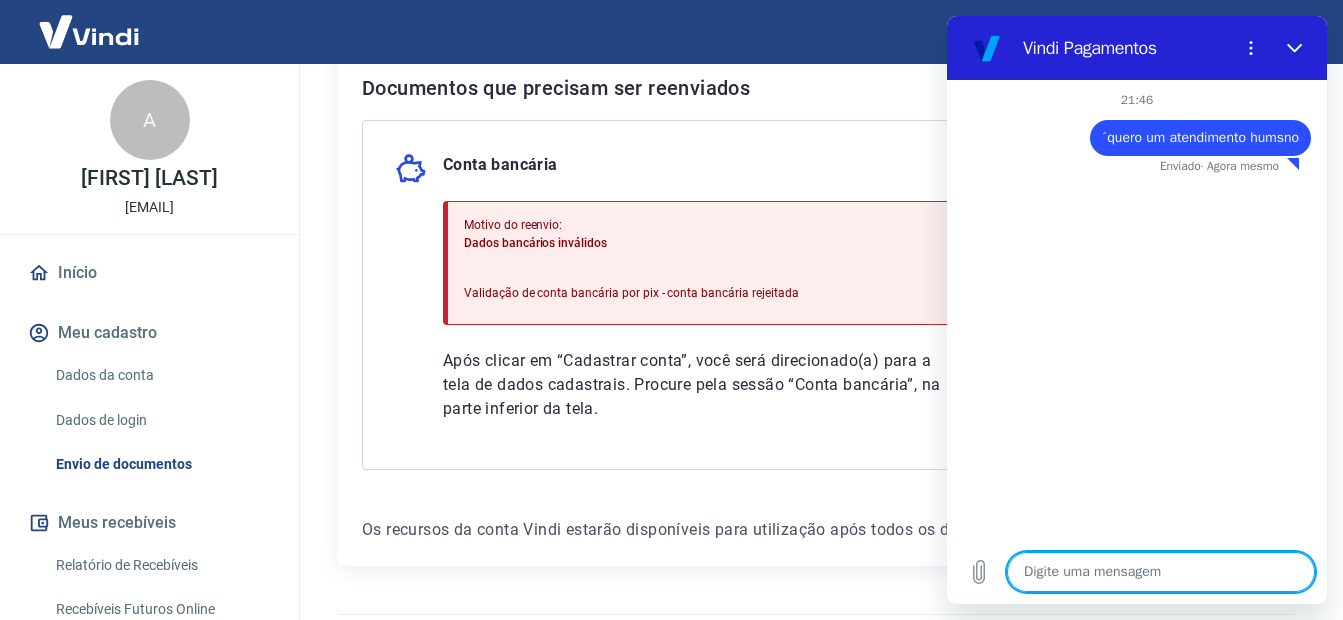 click at bounding box center (1161, 572) 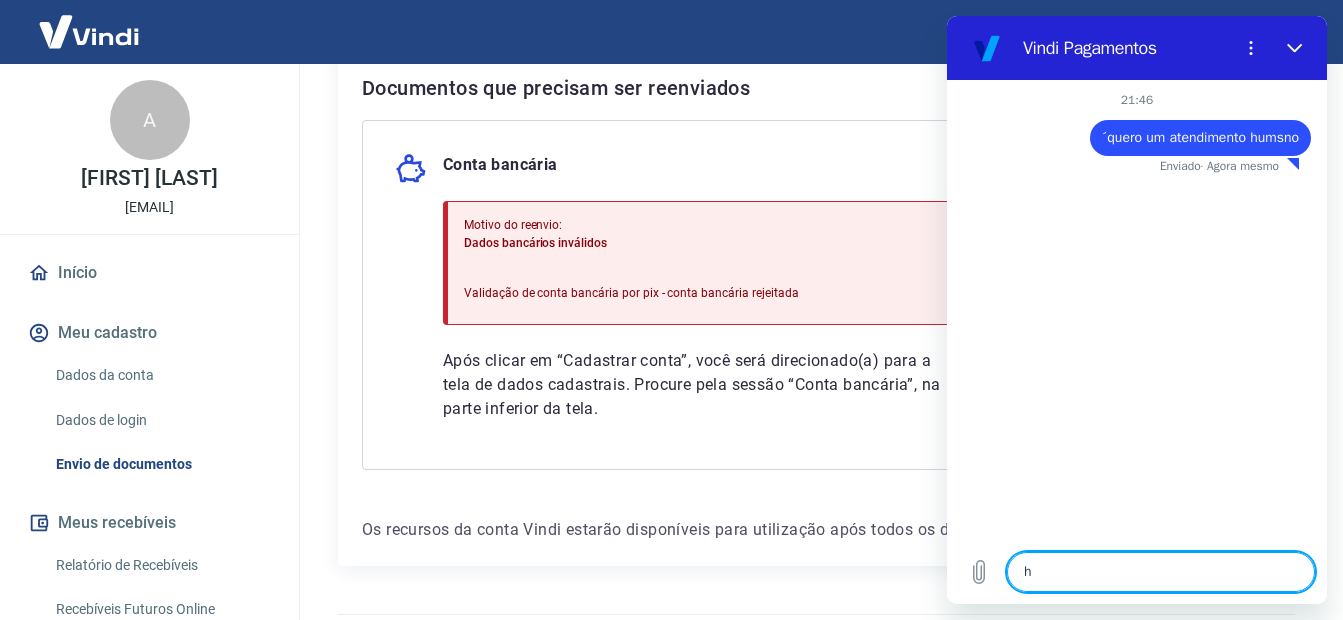 type on "hu" 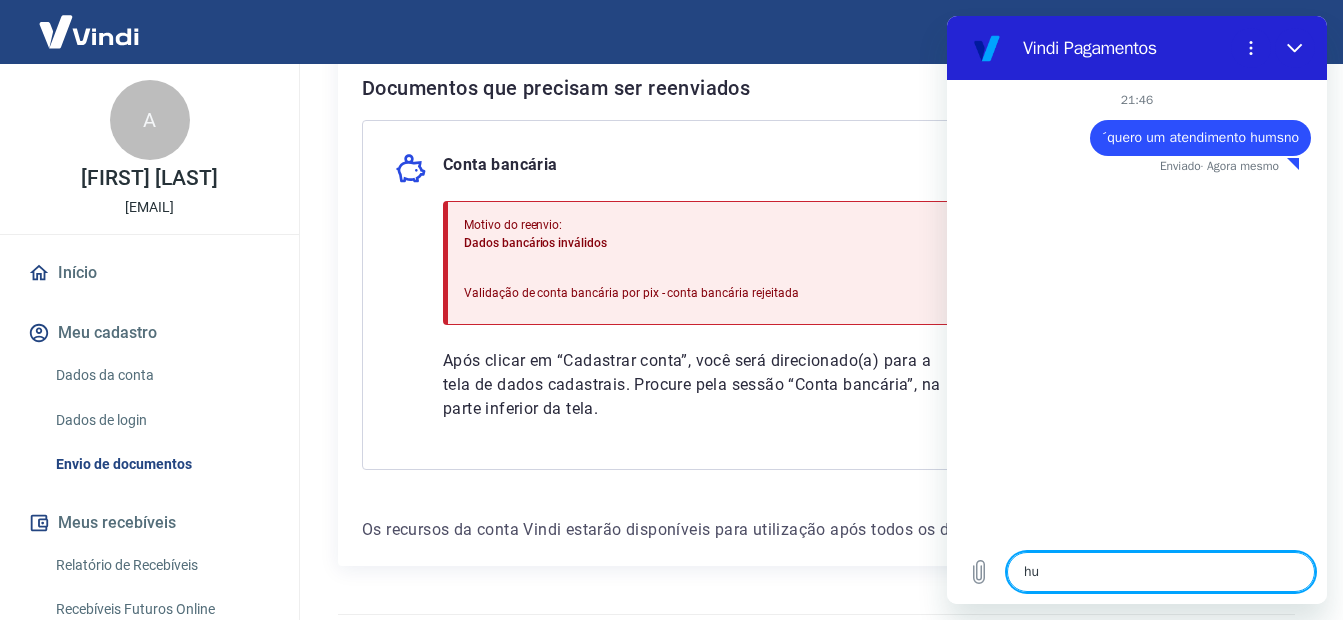 type on "x" 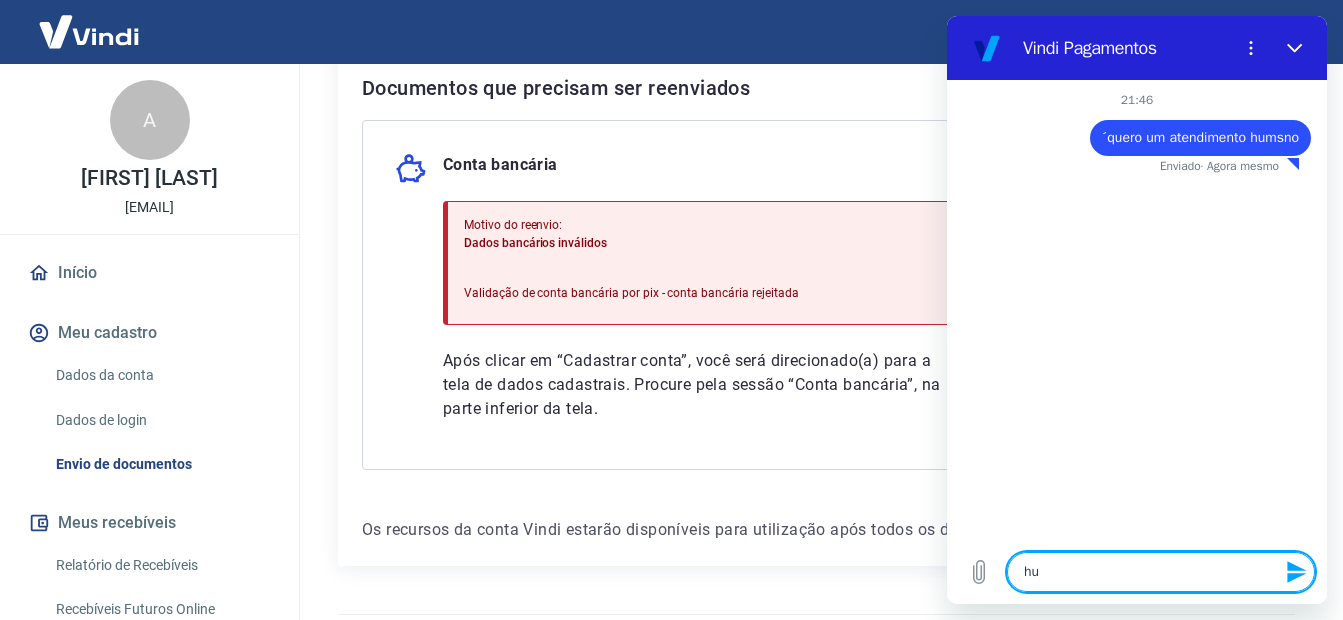 type on "hum" 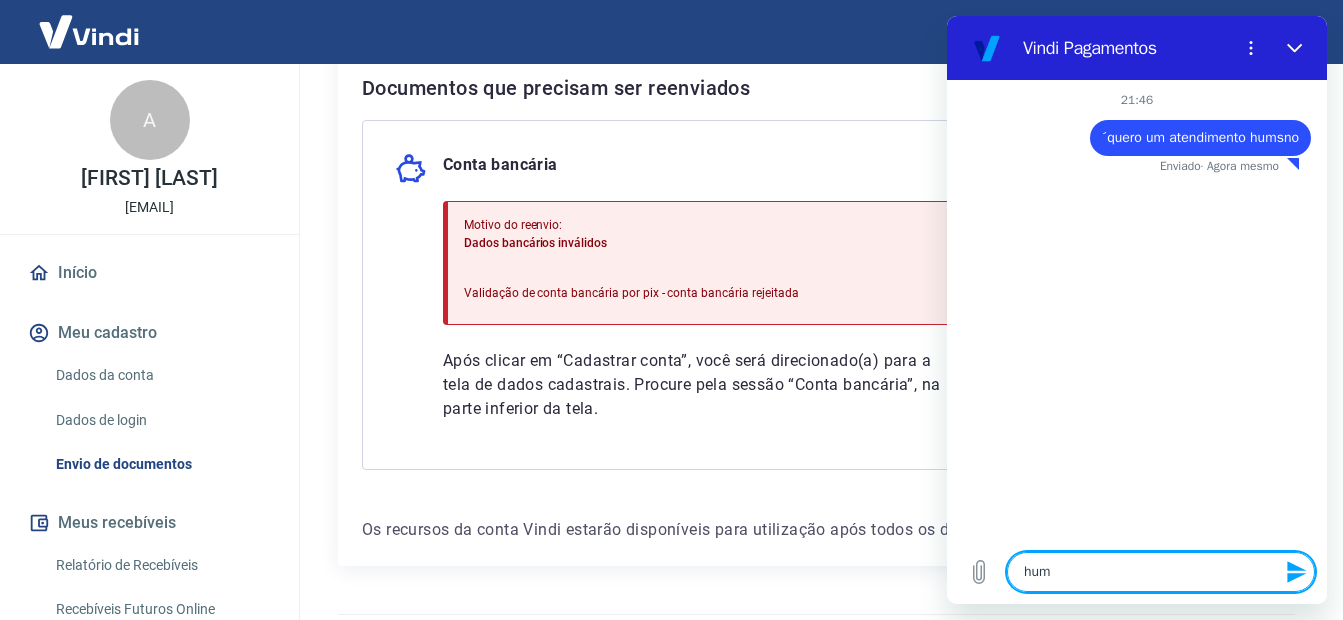 type on "x" 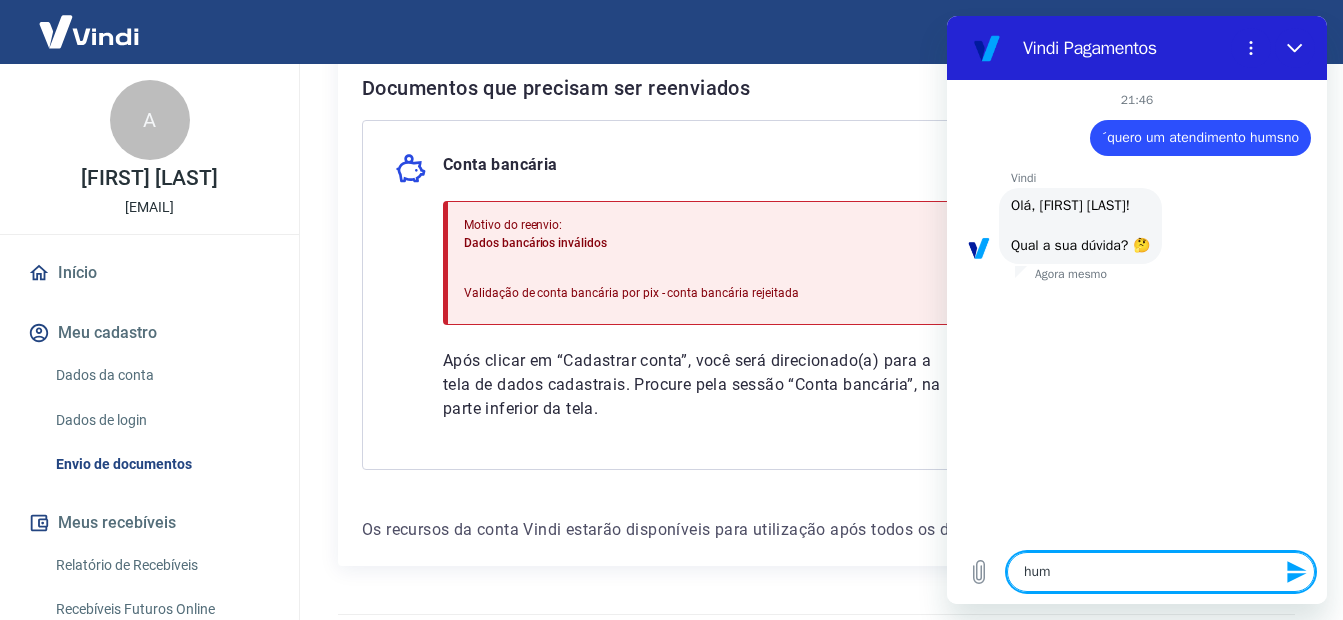 type on "hums" 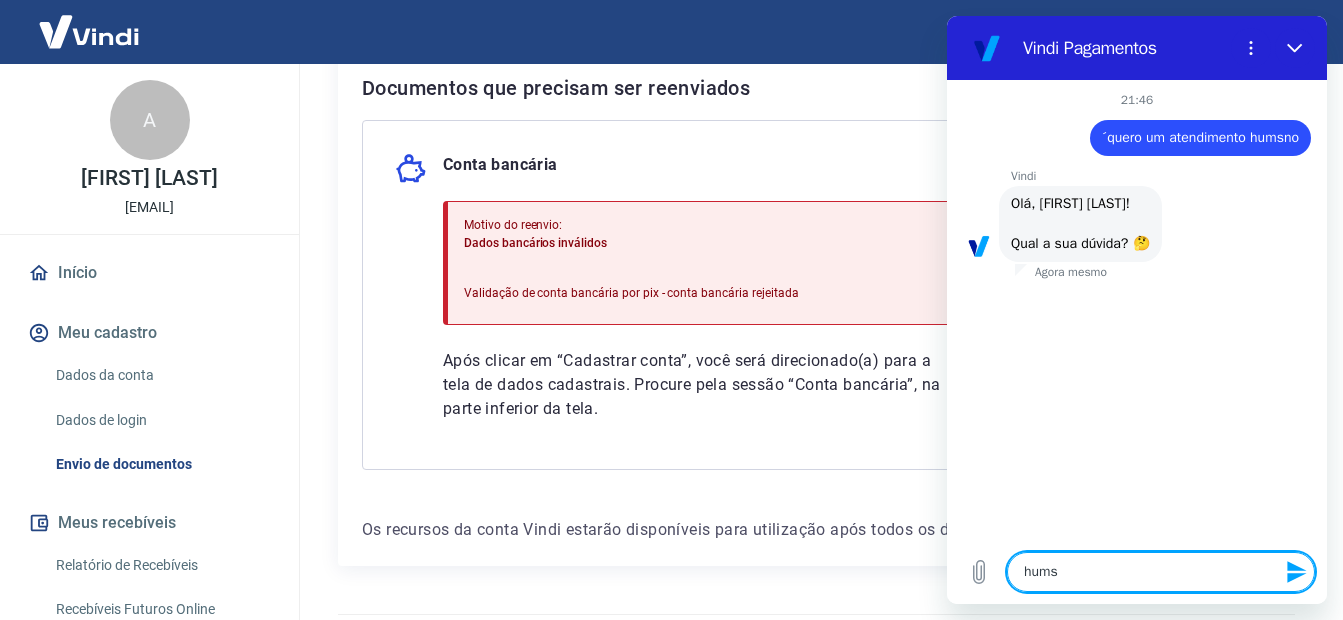 type on "hum" 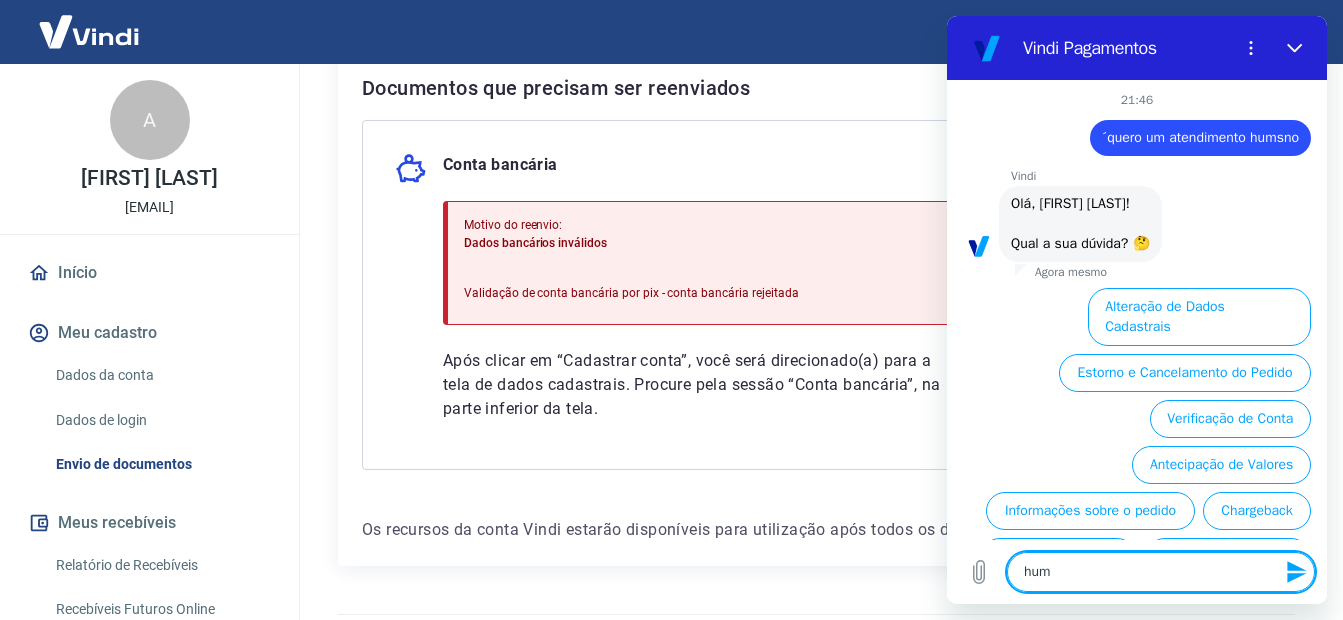 type on "huma" 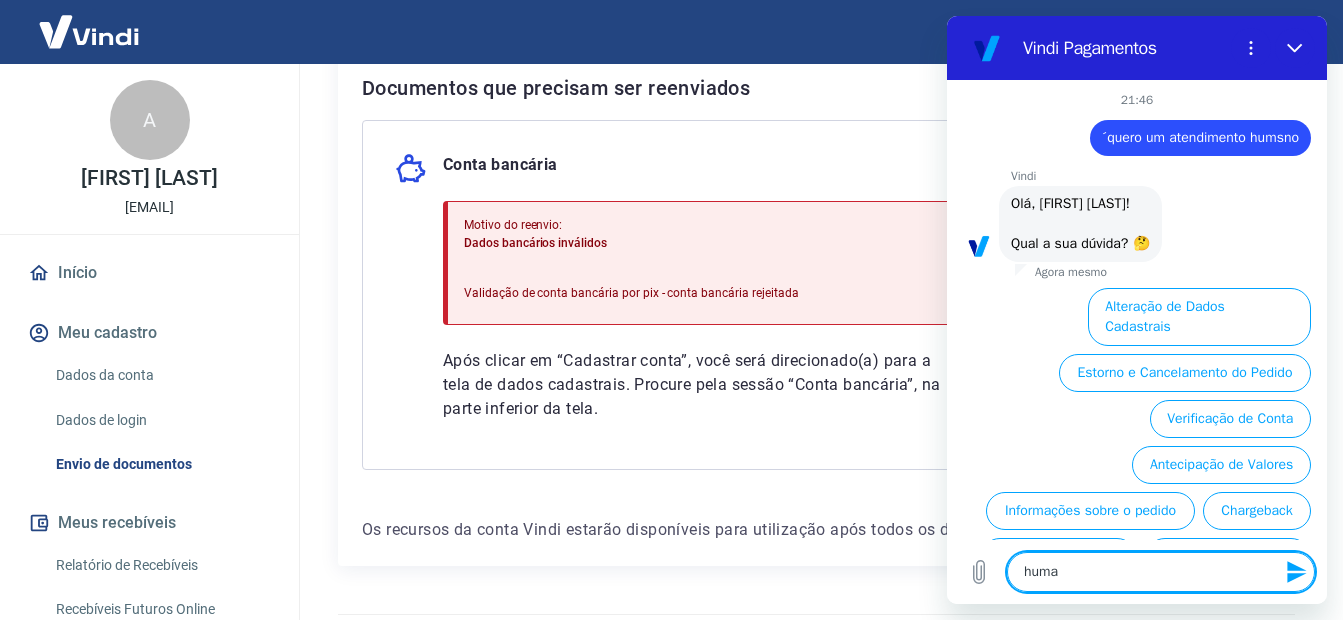scroll, scrollTop: 113, scrollLeft: 0, axis: vertical 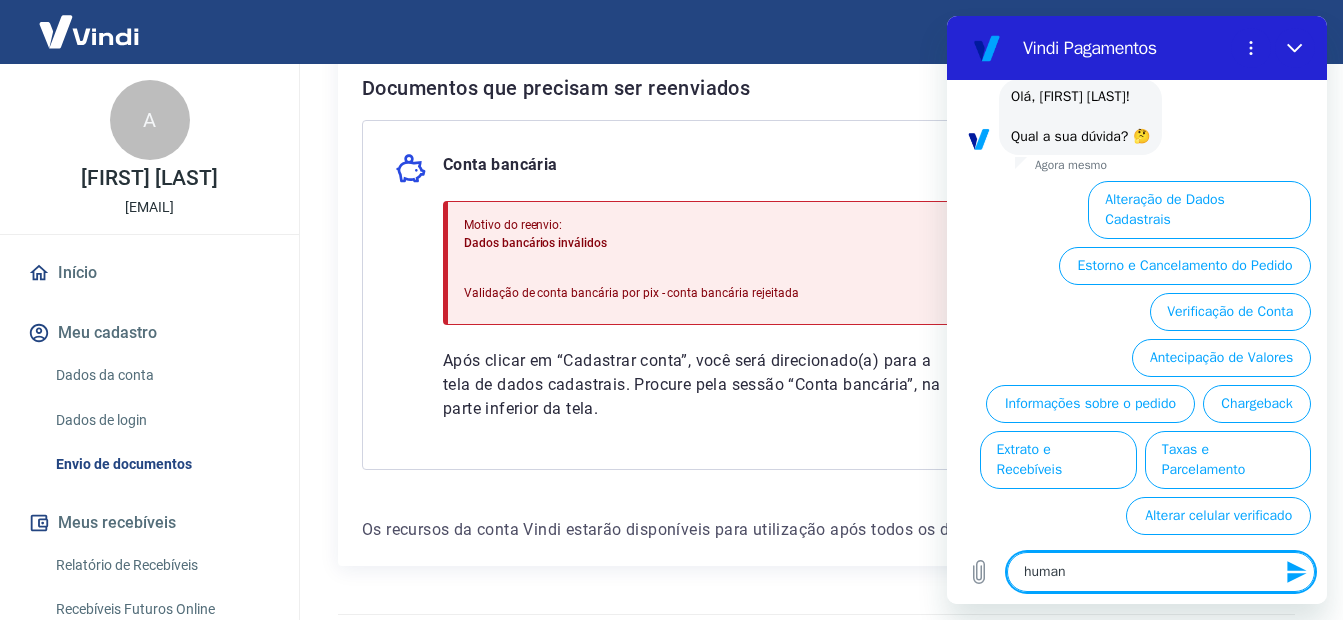 type on "humano" 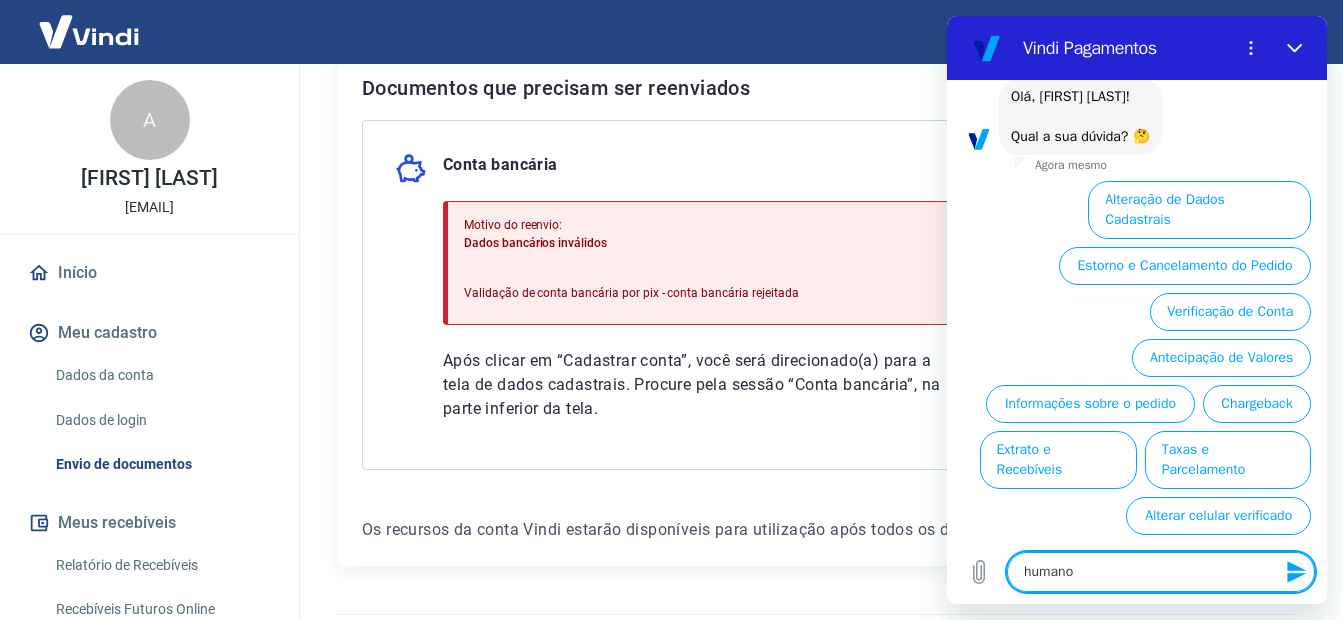 type on "x" 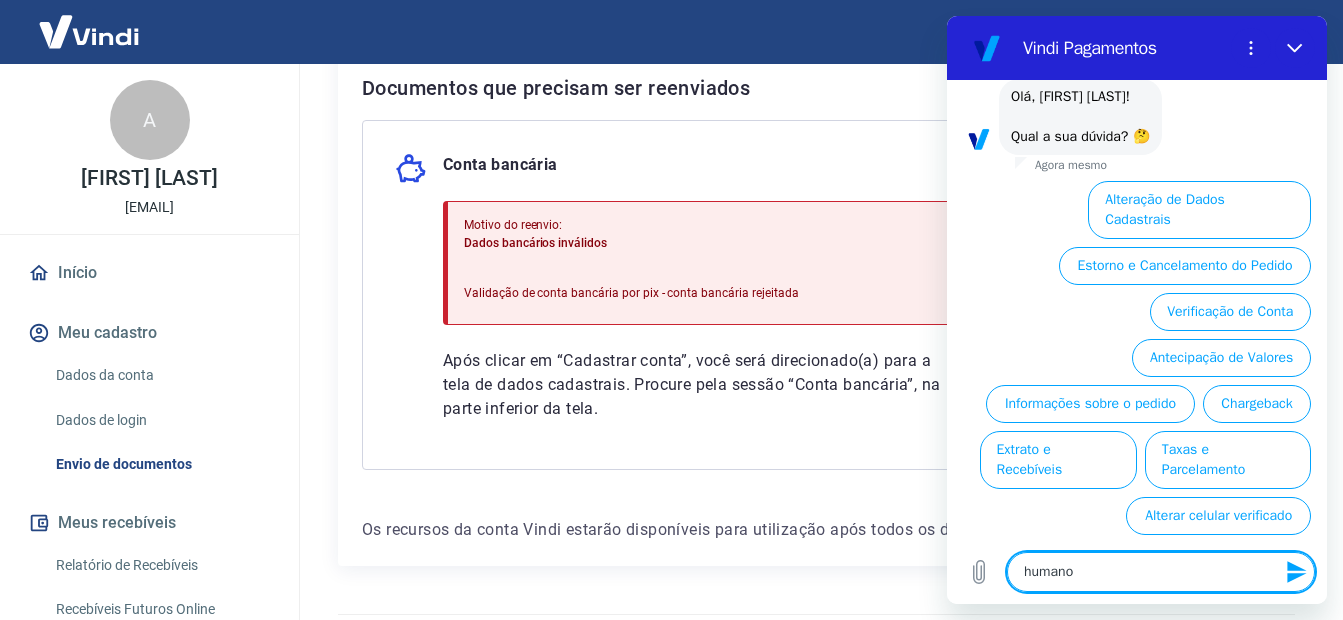 type 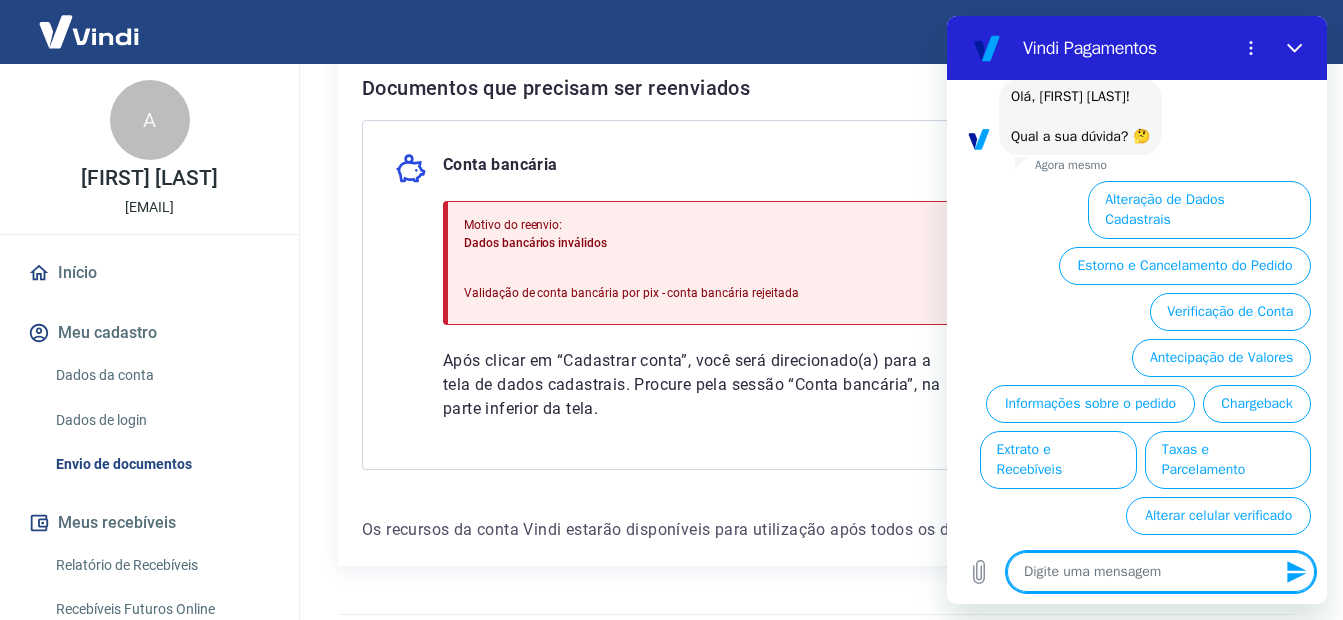 scroll, scrollTop: 0, scrollLeft: 0, axis: both 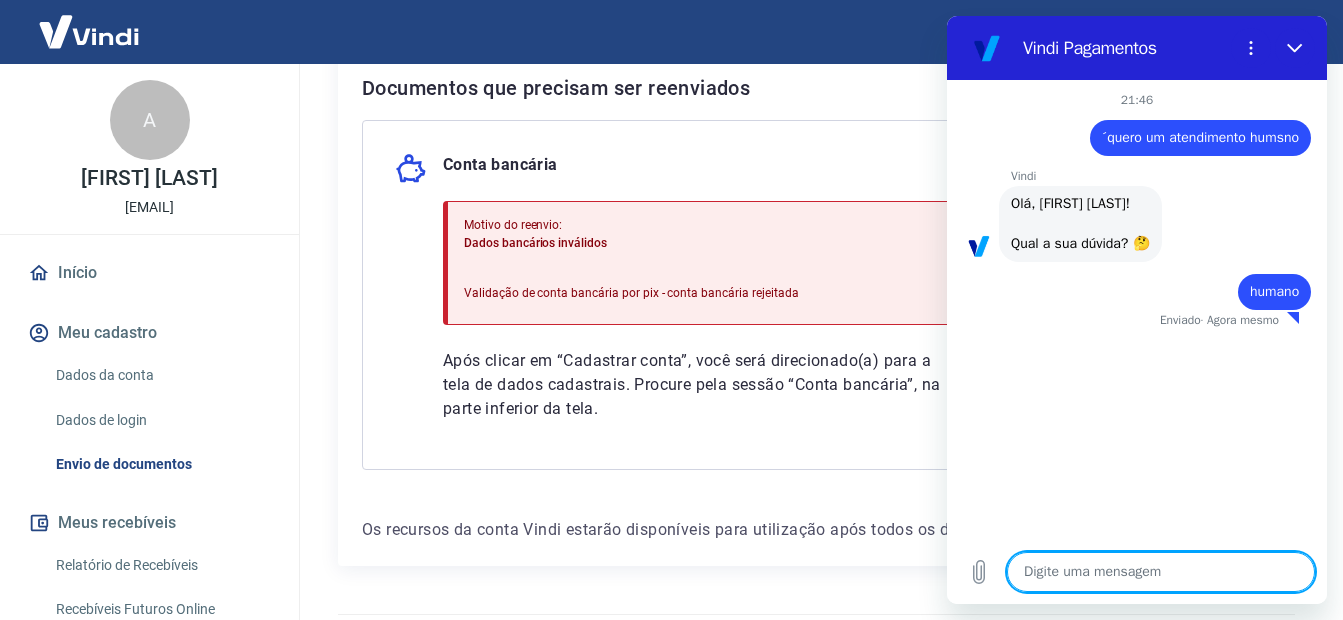 type on "x" 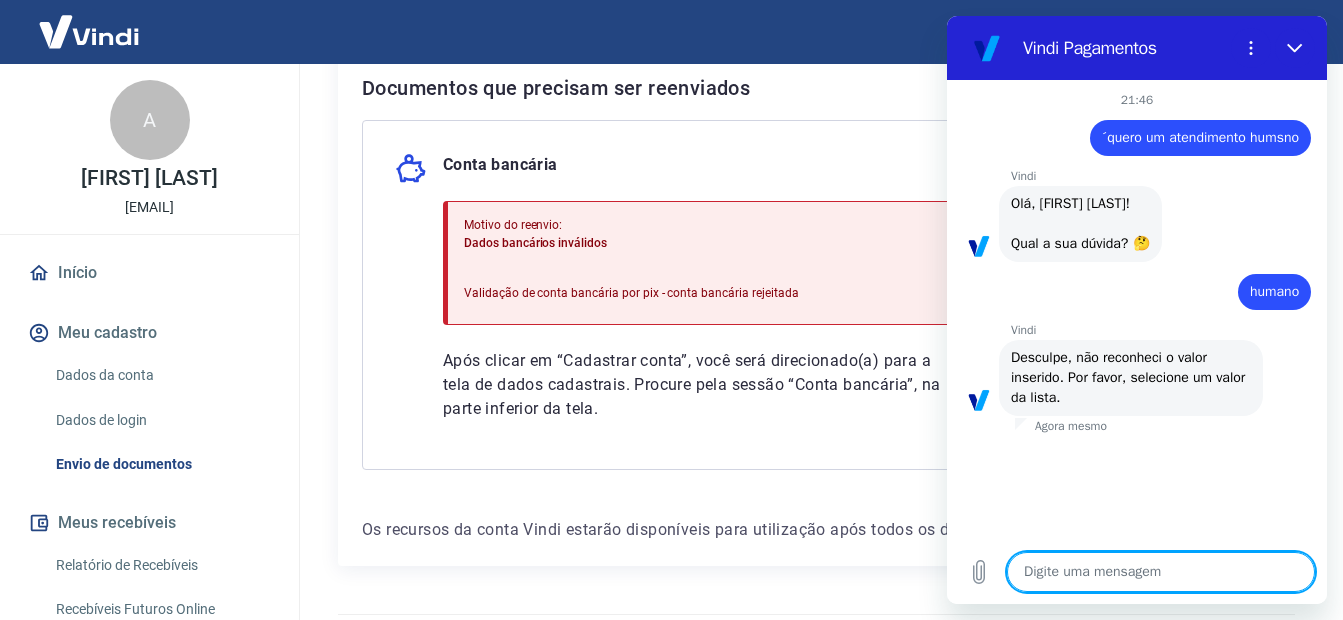 type on "q" 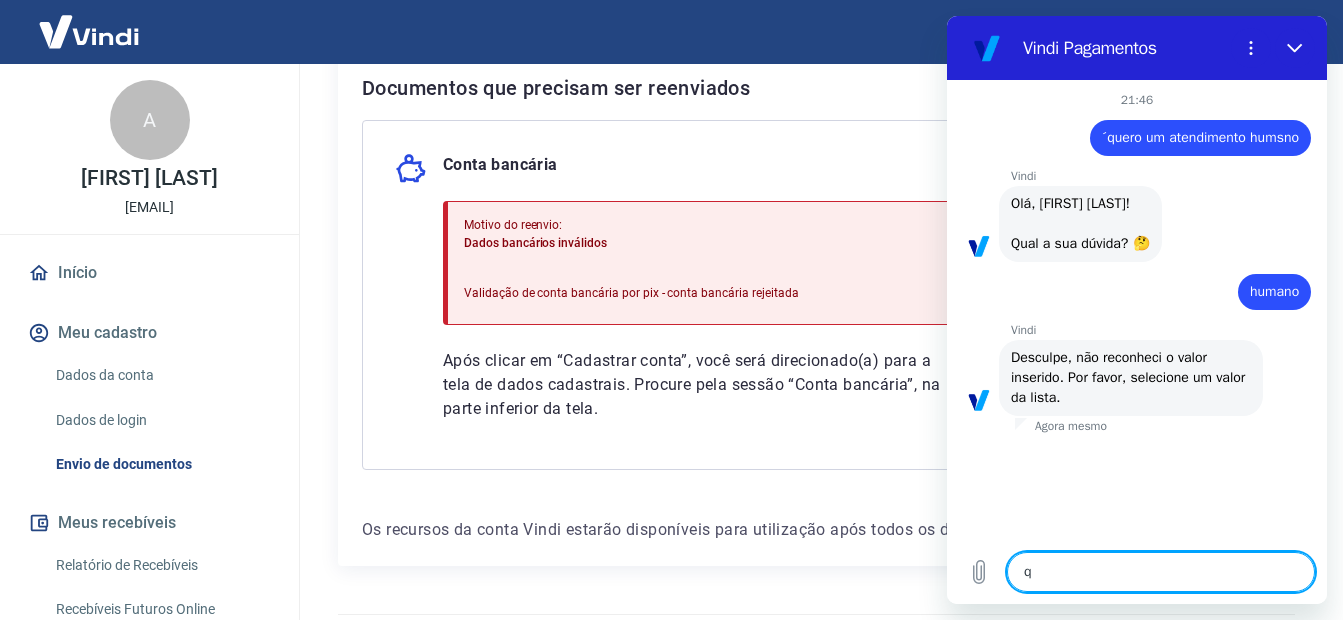 type on "qu" 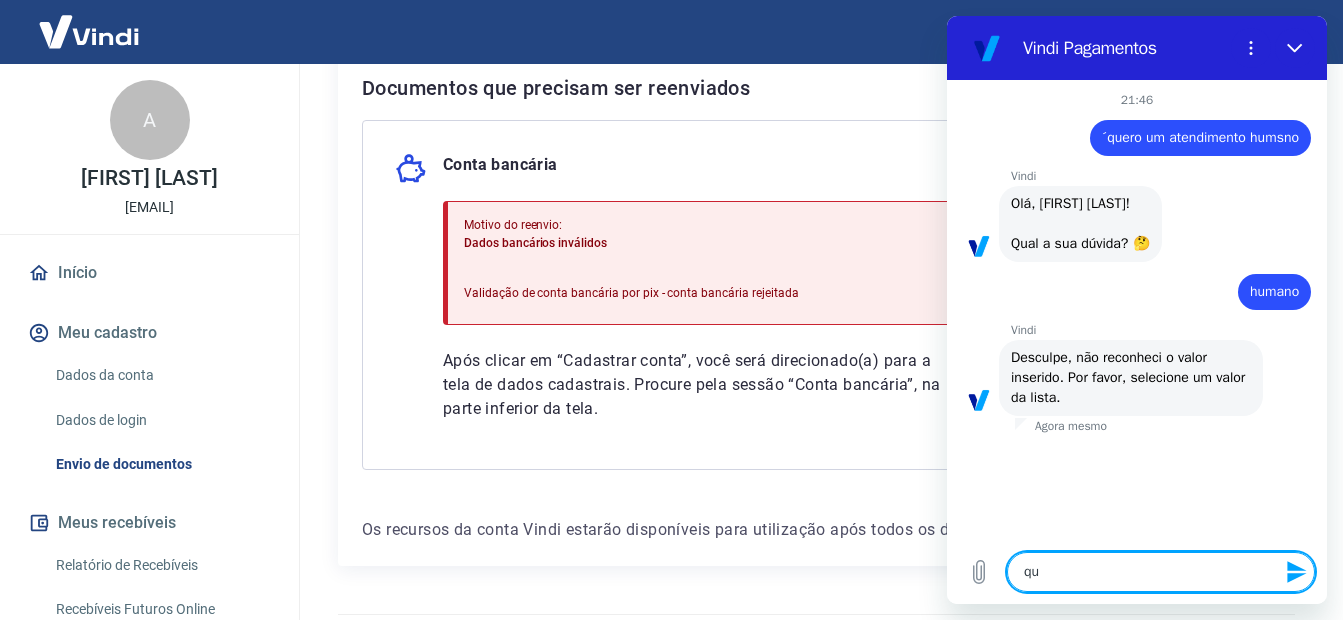 type on "que" 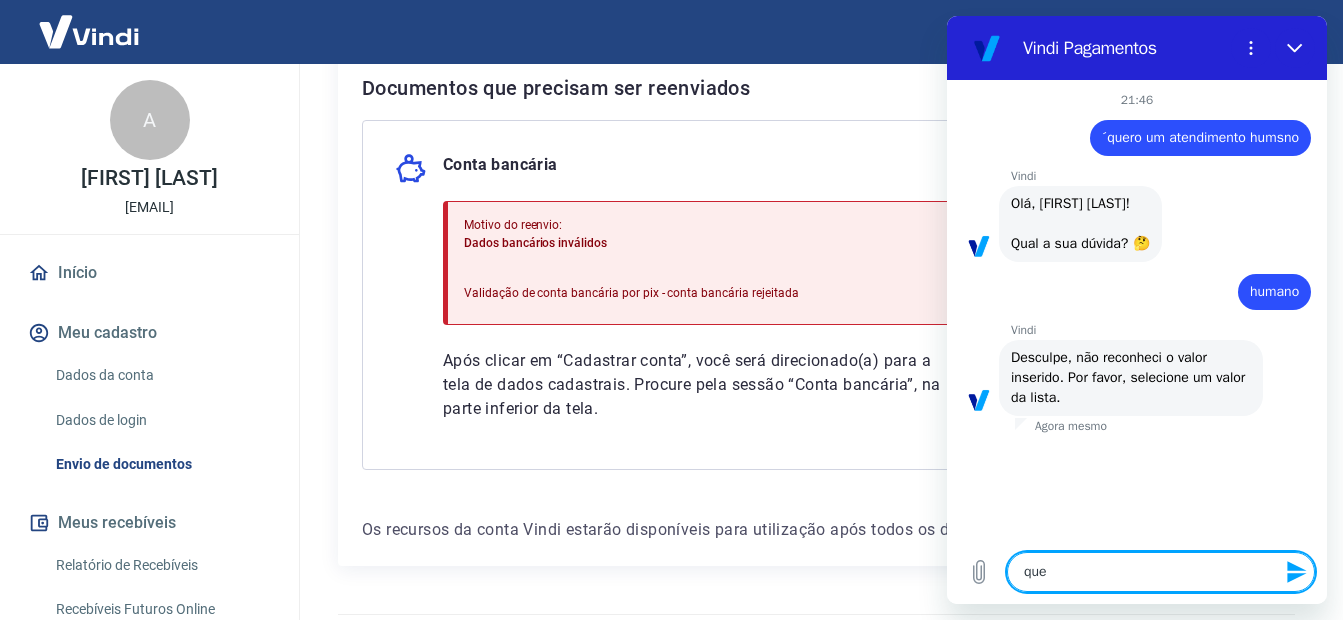 type on "quer" 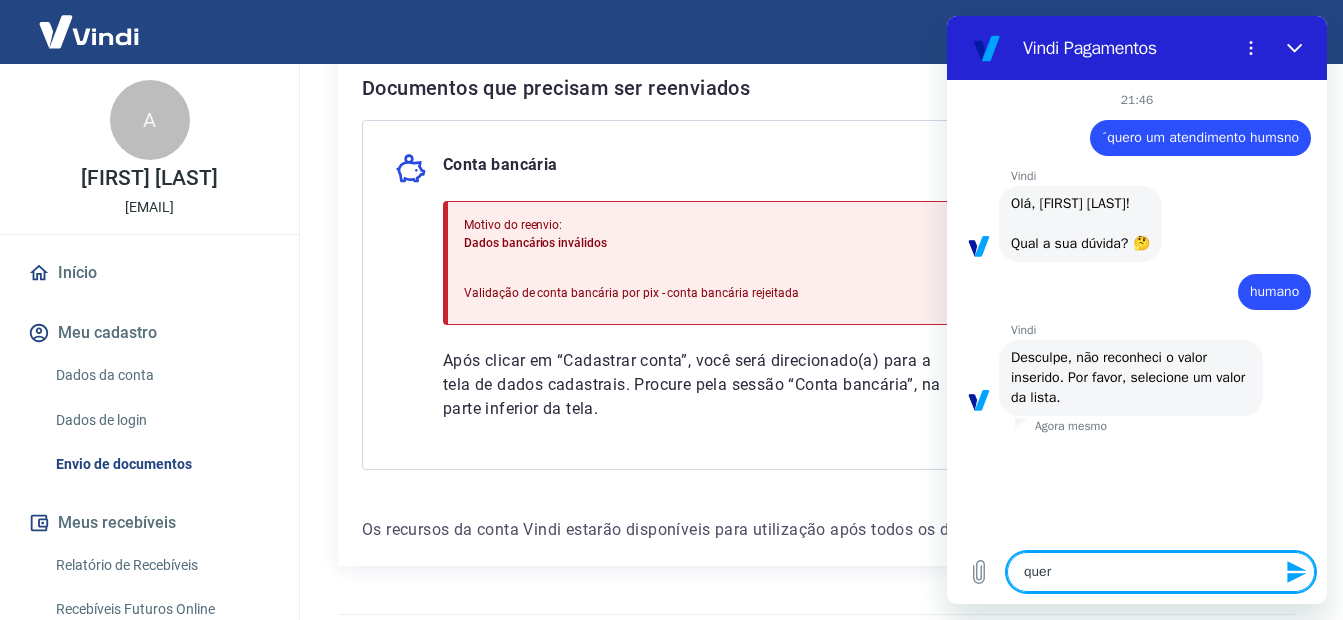 type on "quero" 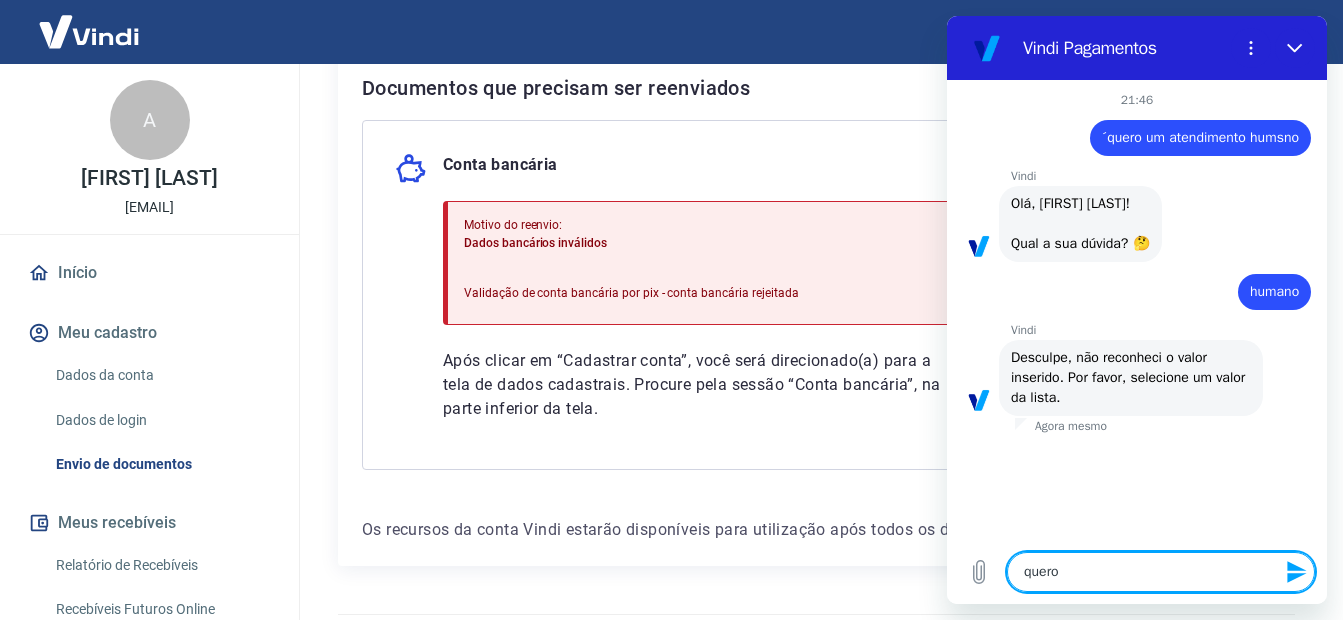type on "x" 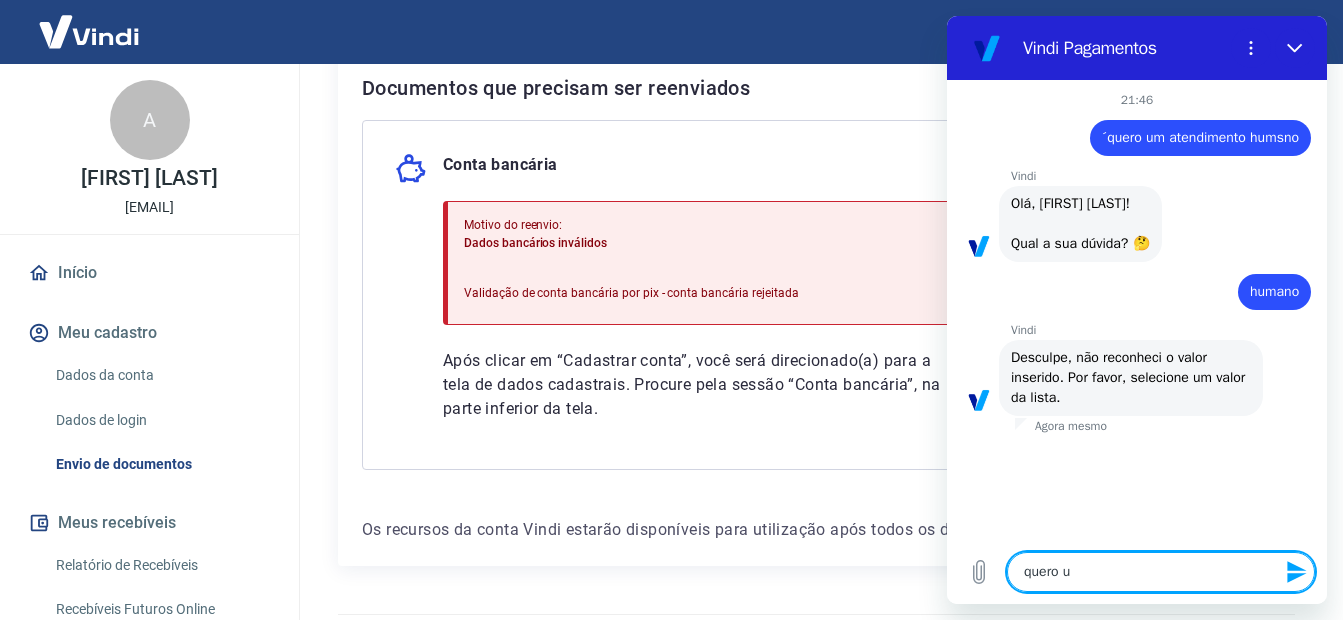 type on "x" 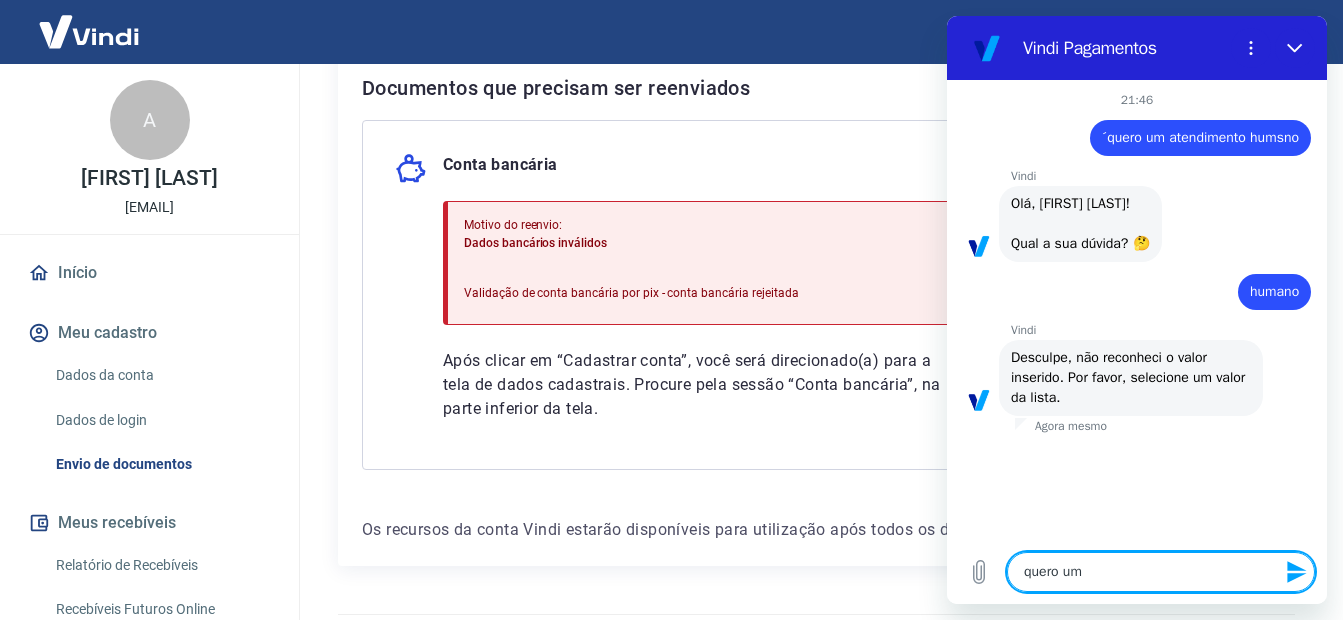 type on "quero um" 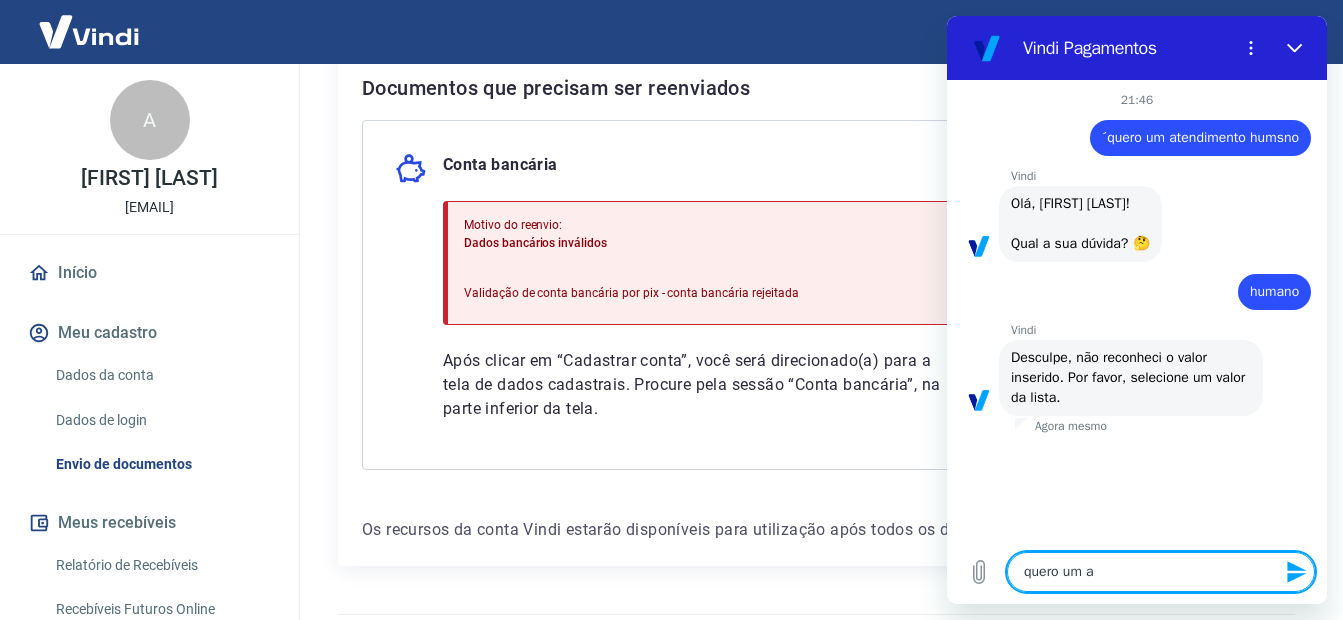 type on "quero um at" 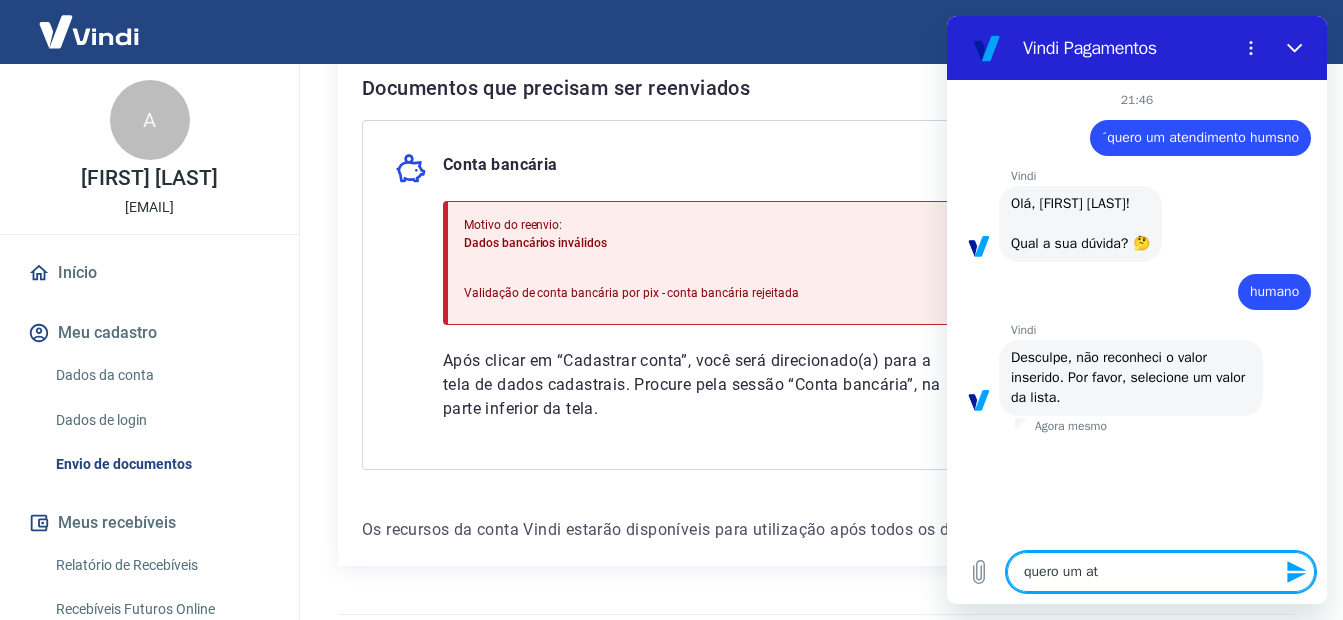type on "quero um ate" 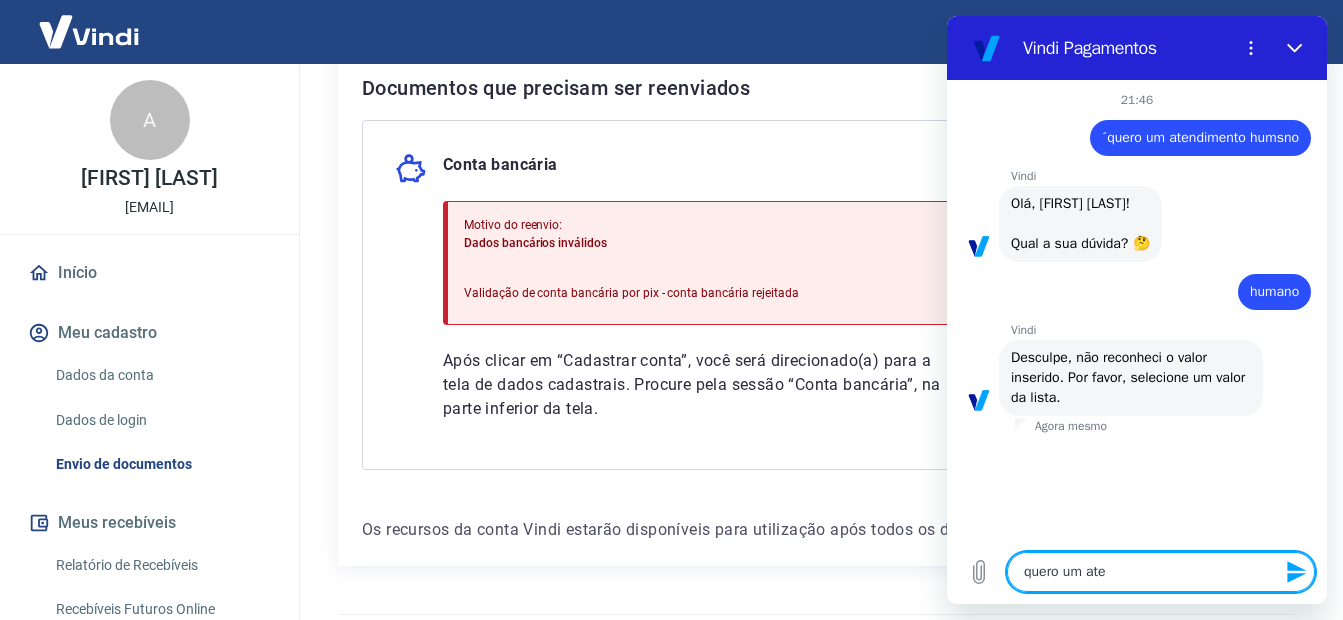 type on "quero um aten" 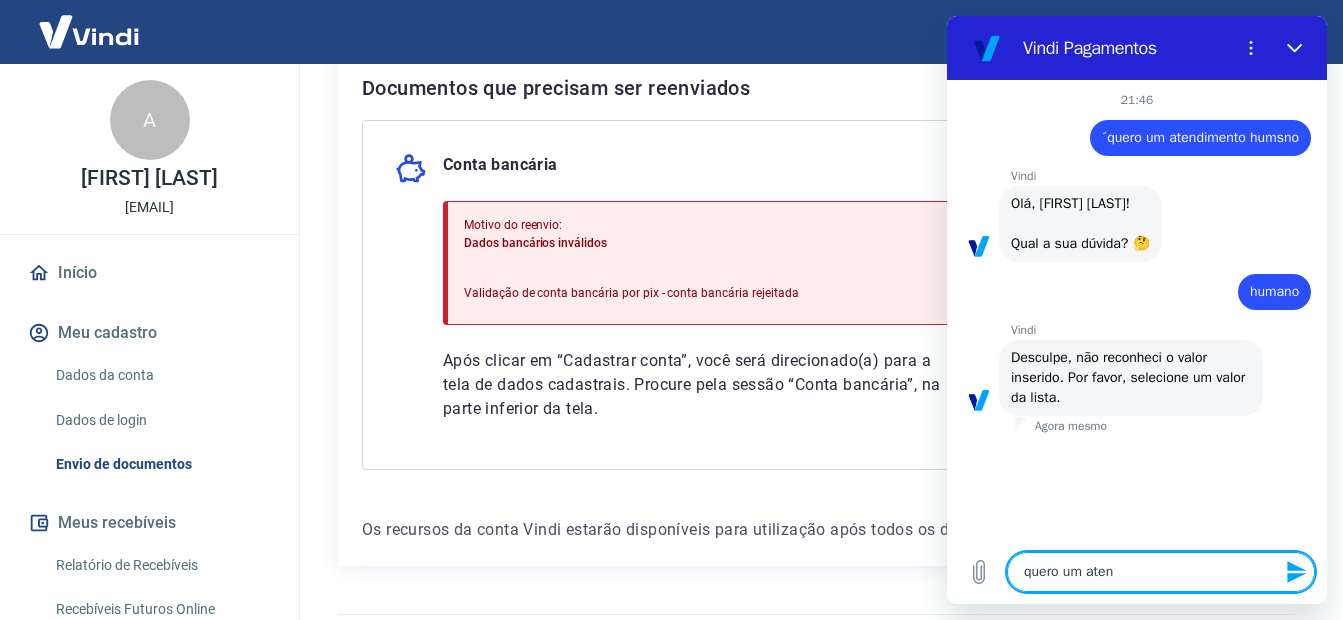 type on "quero um atend" 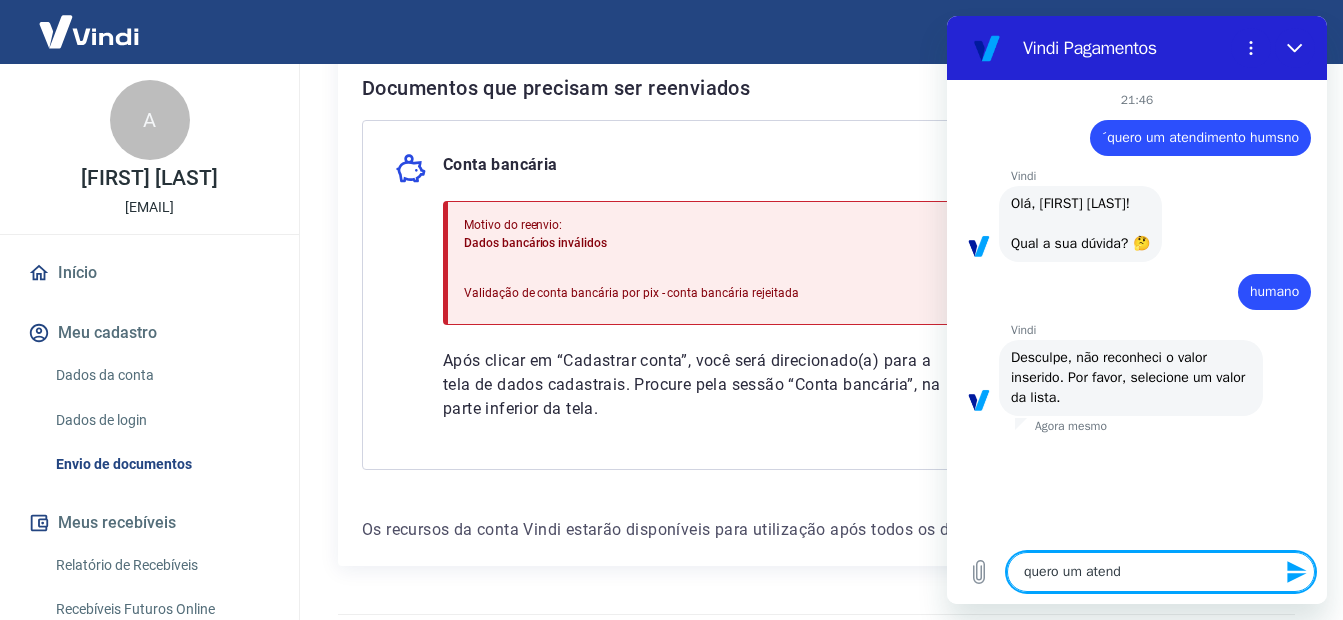 type on "quero um atendi" 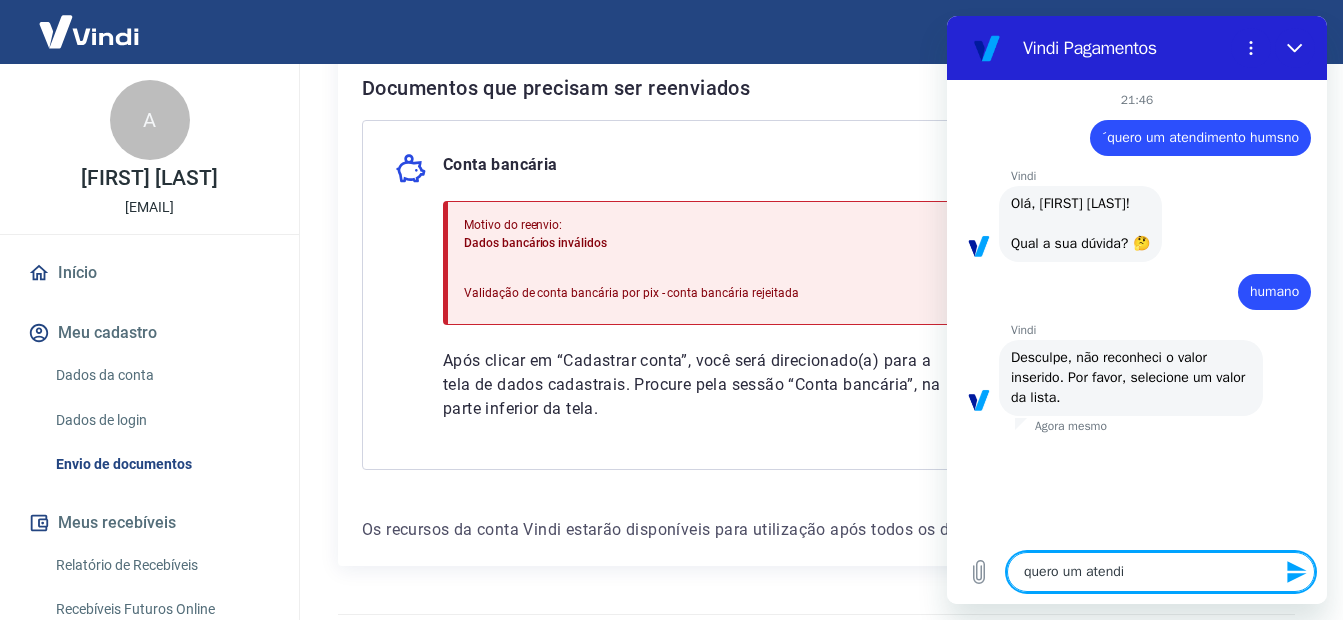 type on "x" 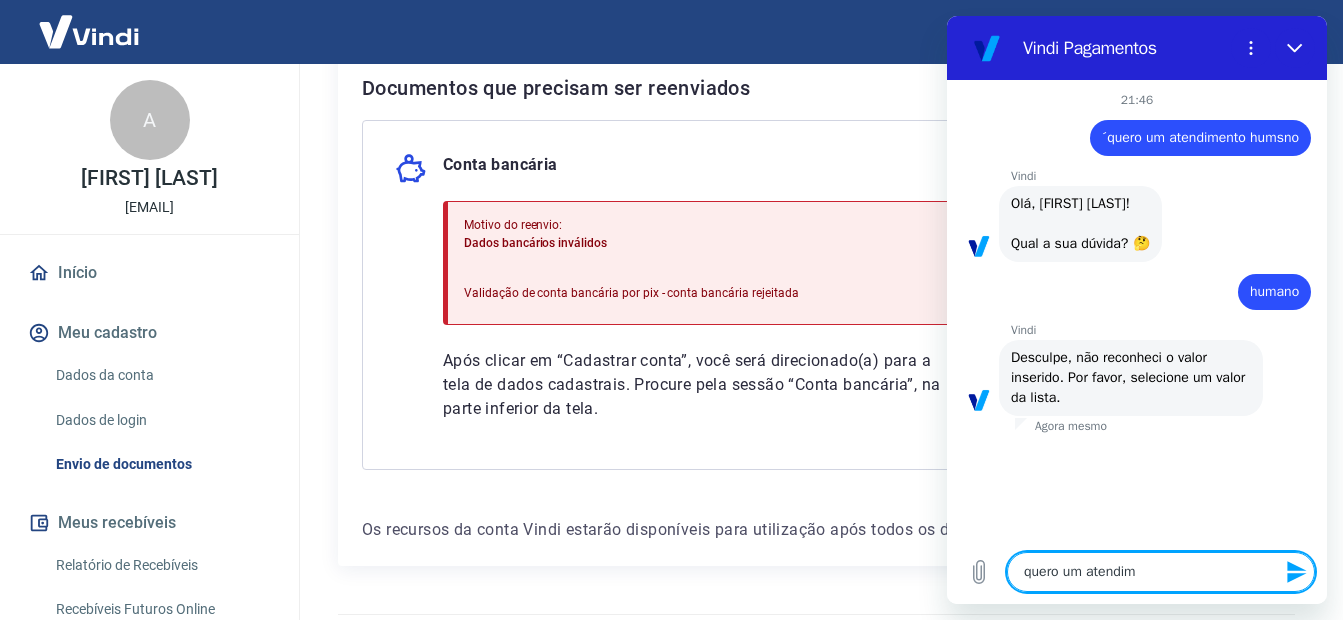 type on "quero um atendime" 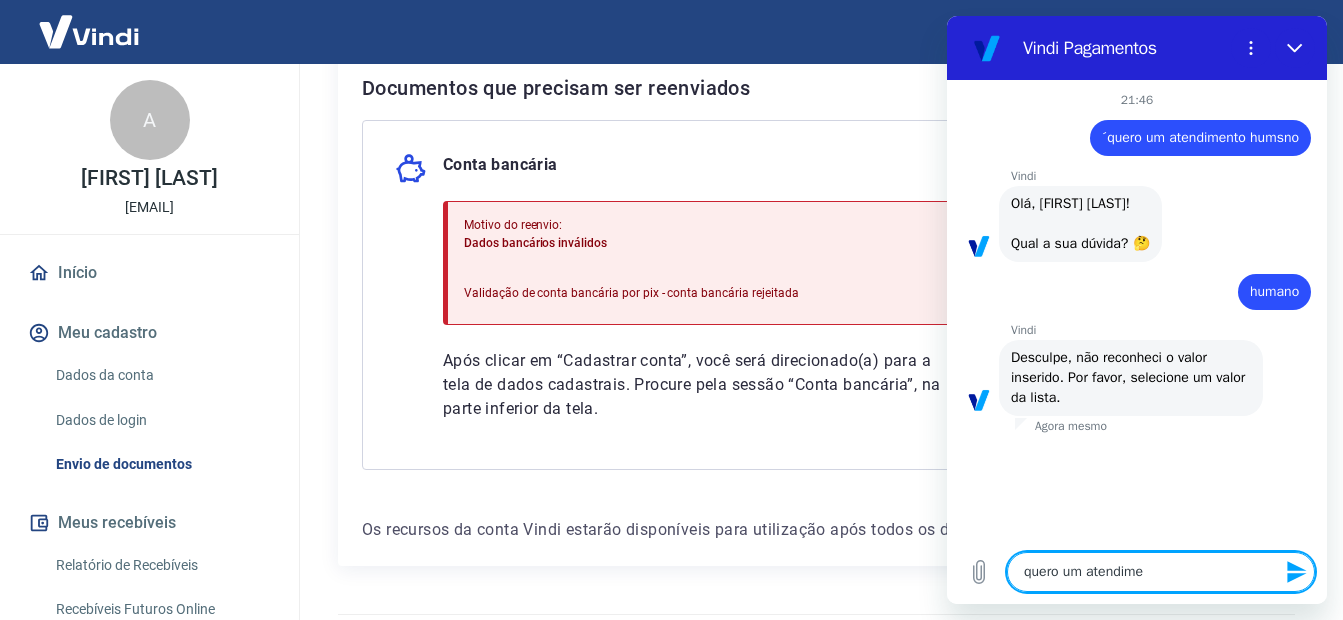 type on "quero um atendimen" 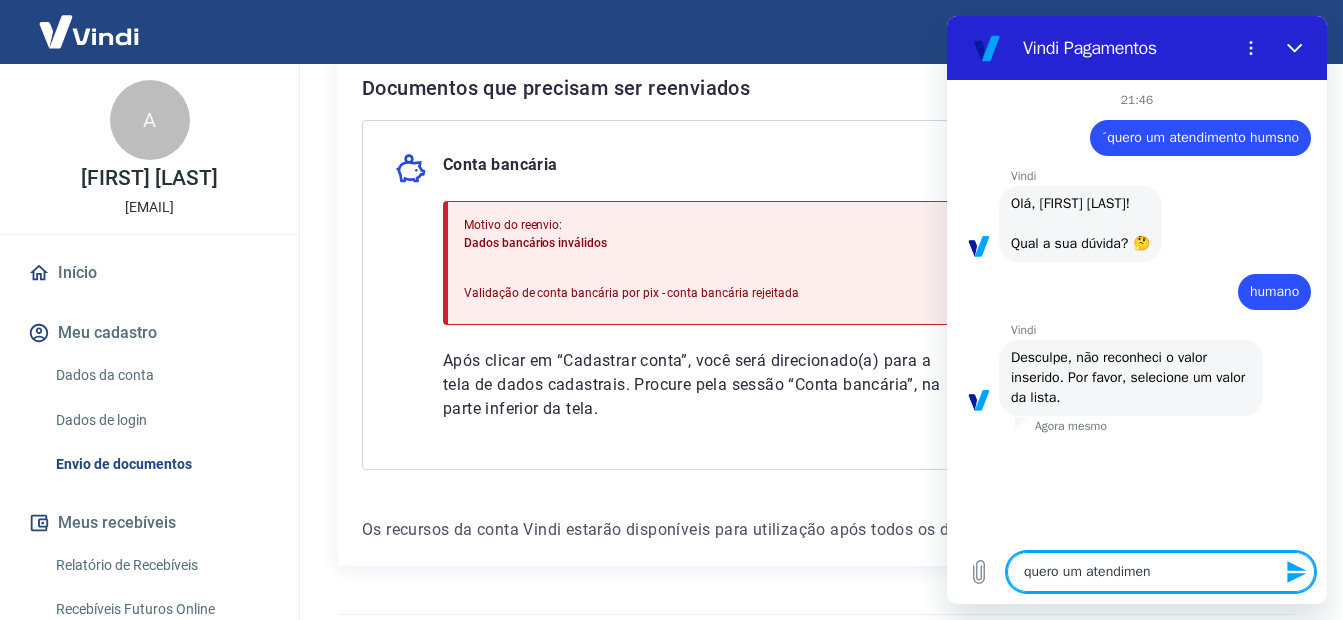 type on "x" 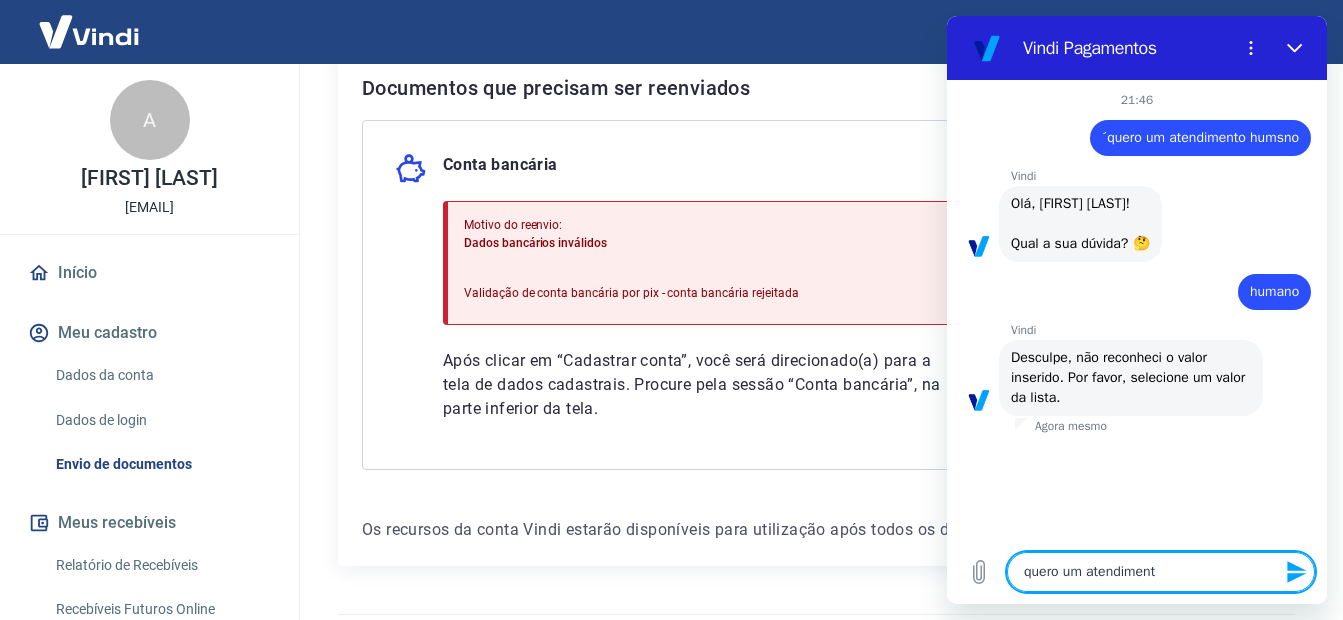 type on "x" 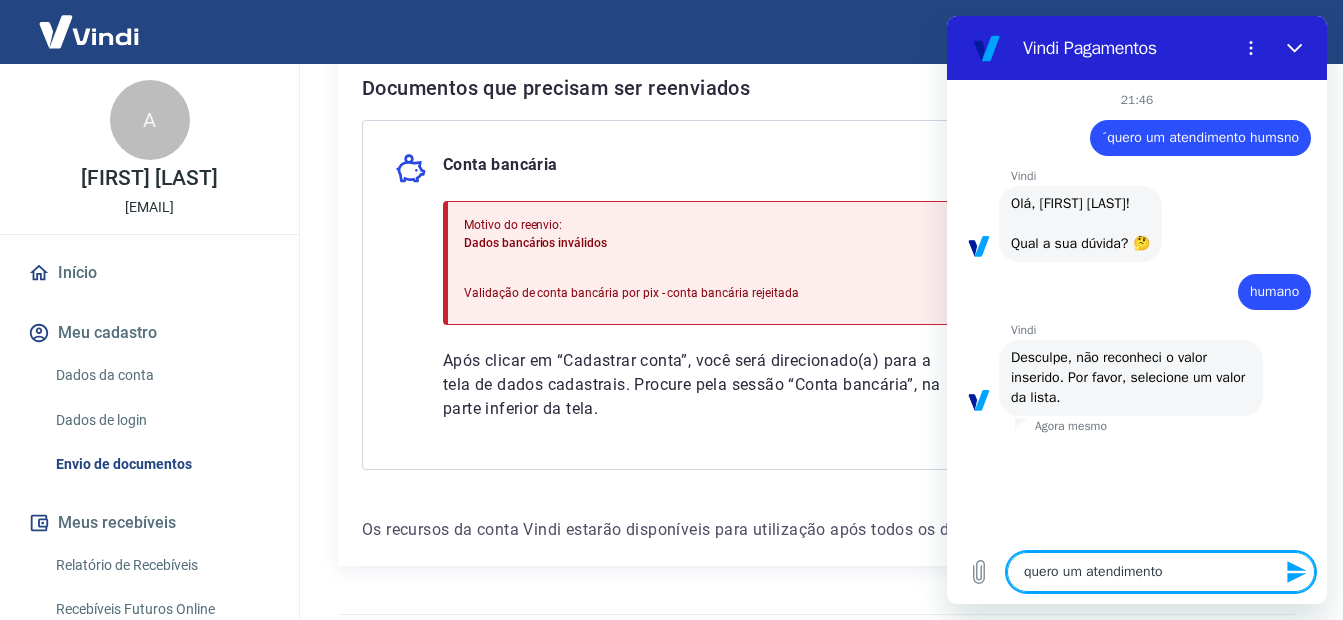 type on "quero um atendimento" 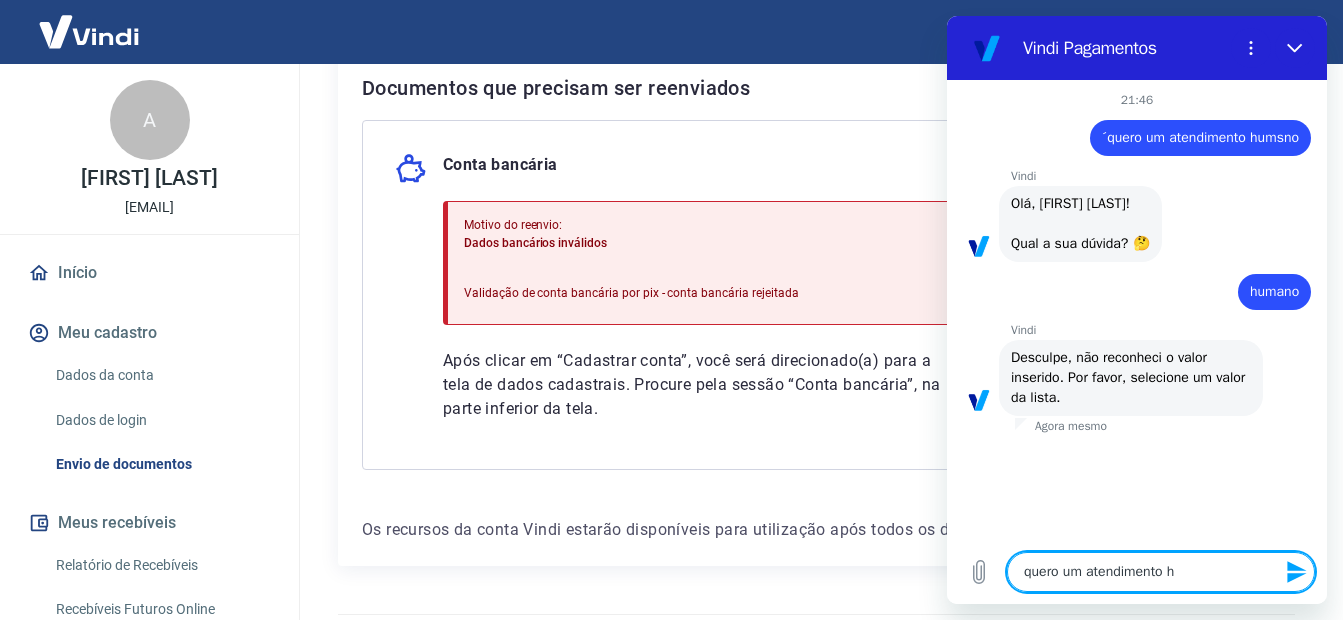 type on "quero um atendimento hu" 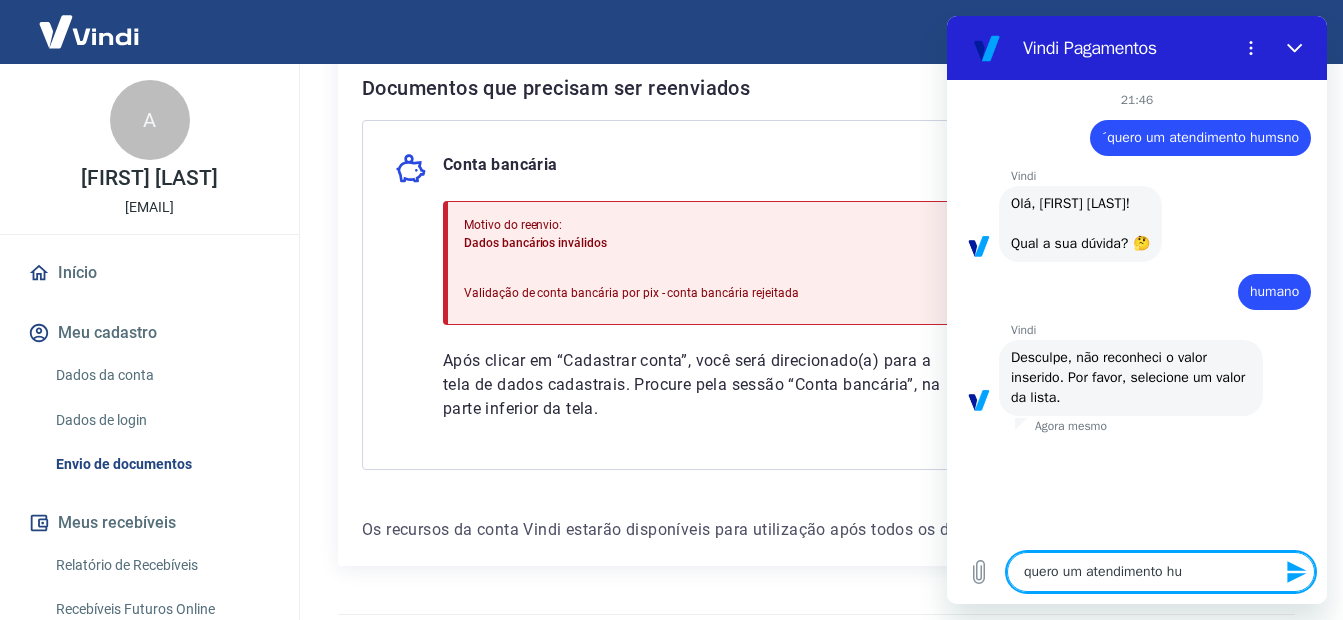 type on "quero um atendimento hum" 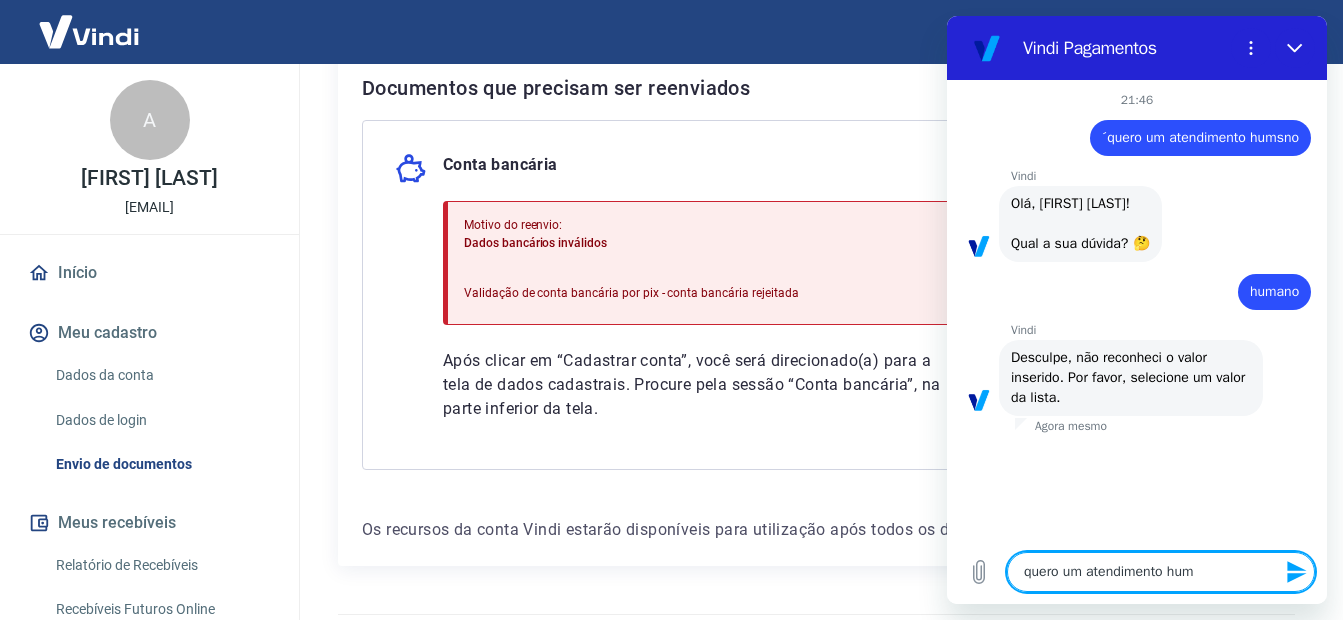 type on "x" 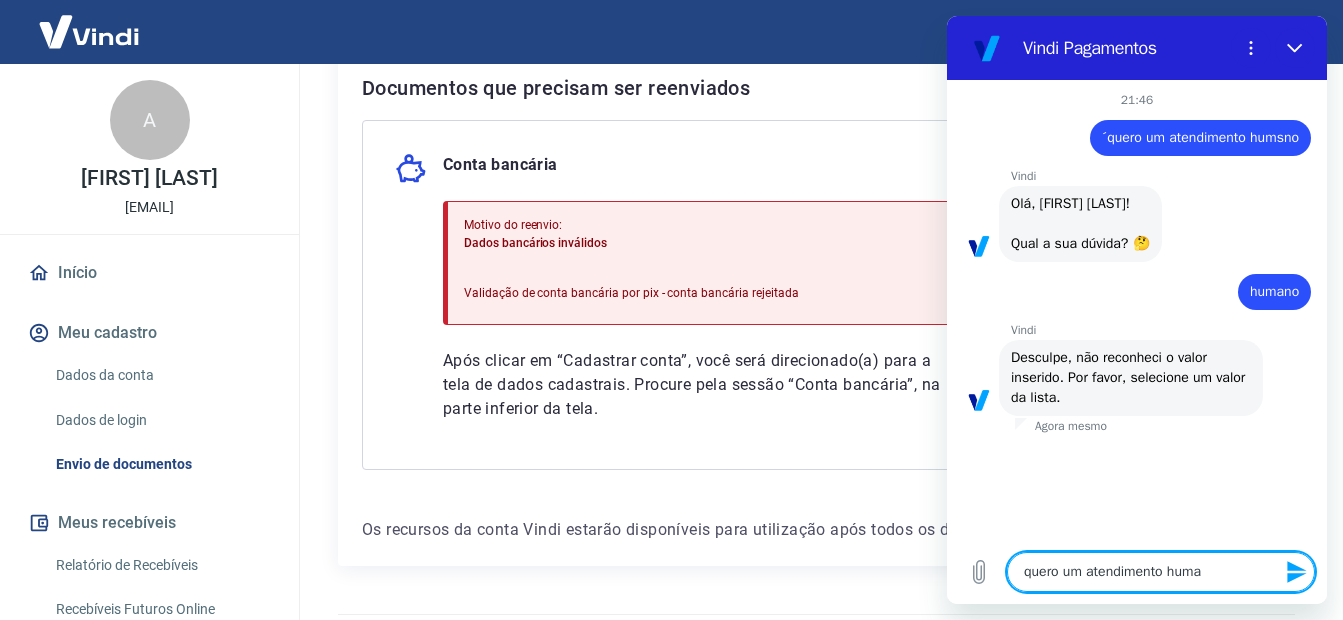 type on "x" 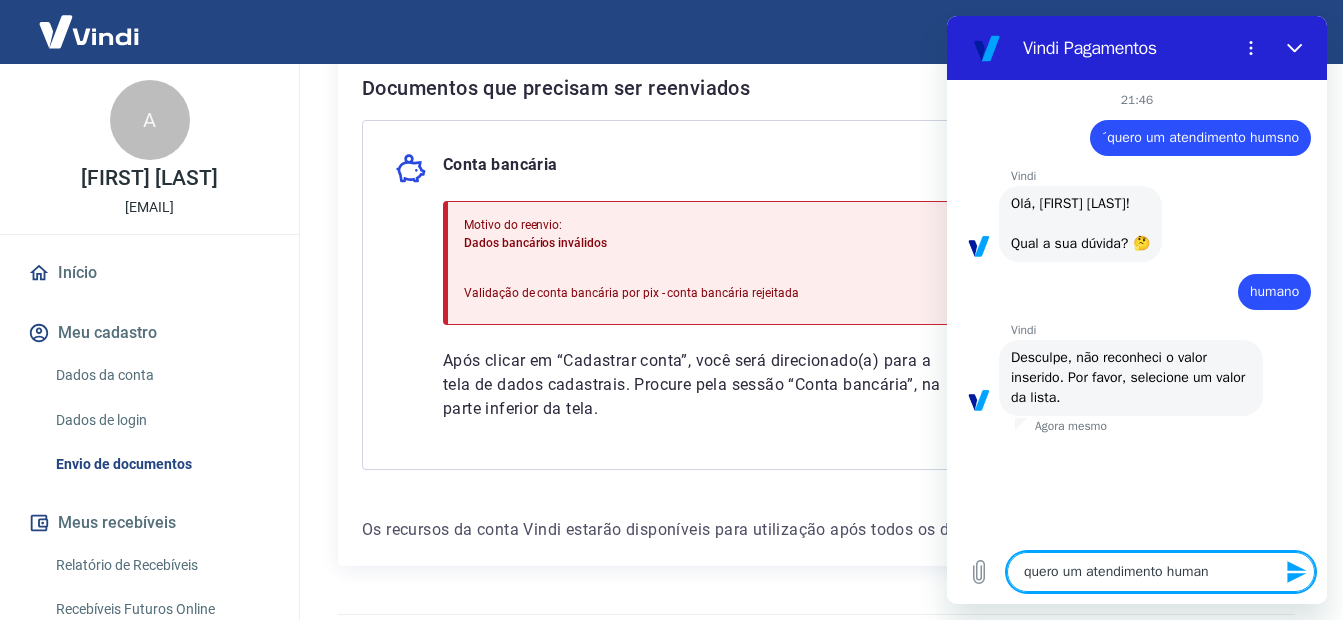 type on "quero um atendimento humano" 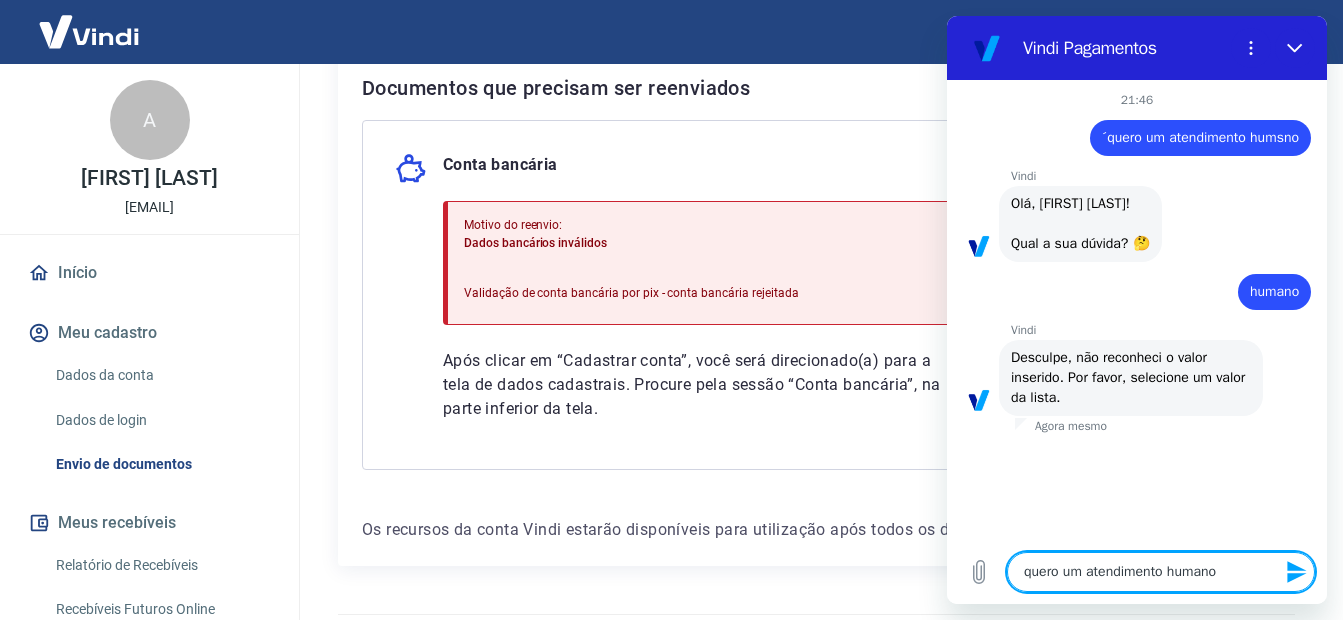 type 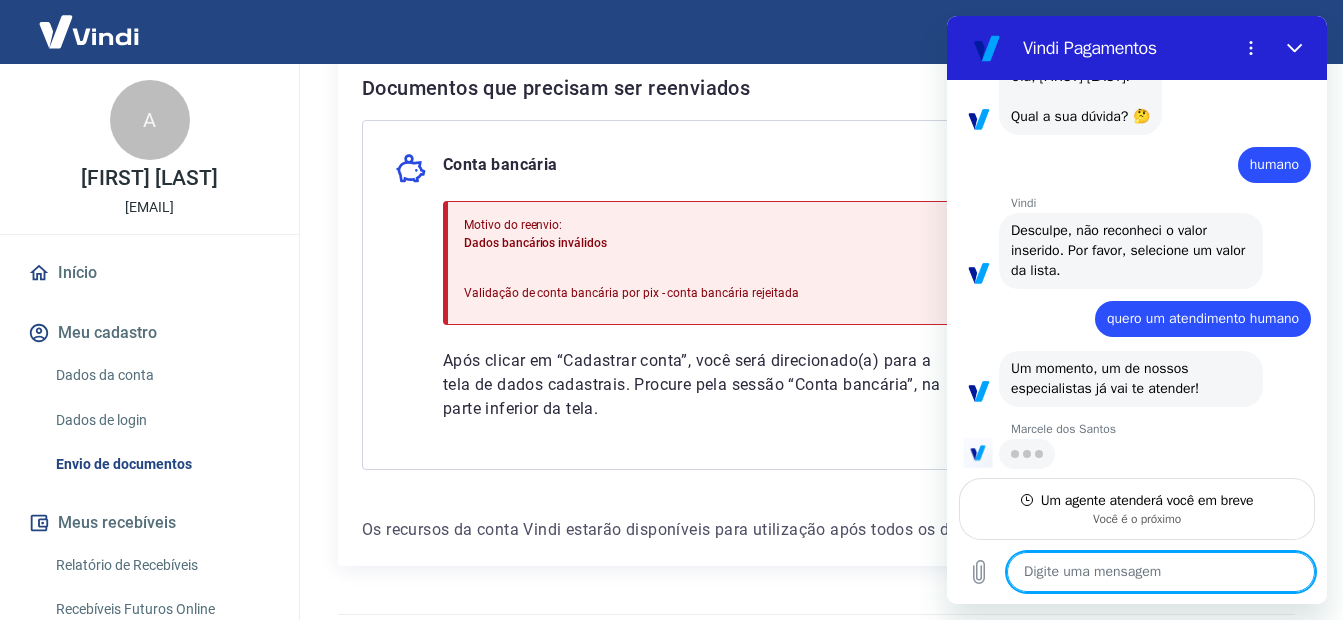 scroll, scrollTop: 125, scrollLeft: 0, axis: vertical 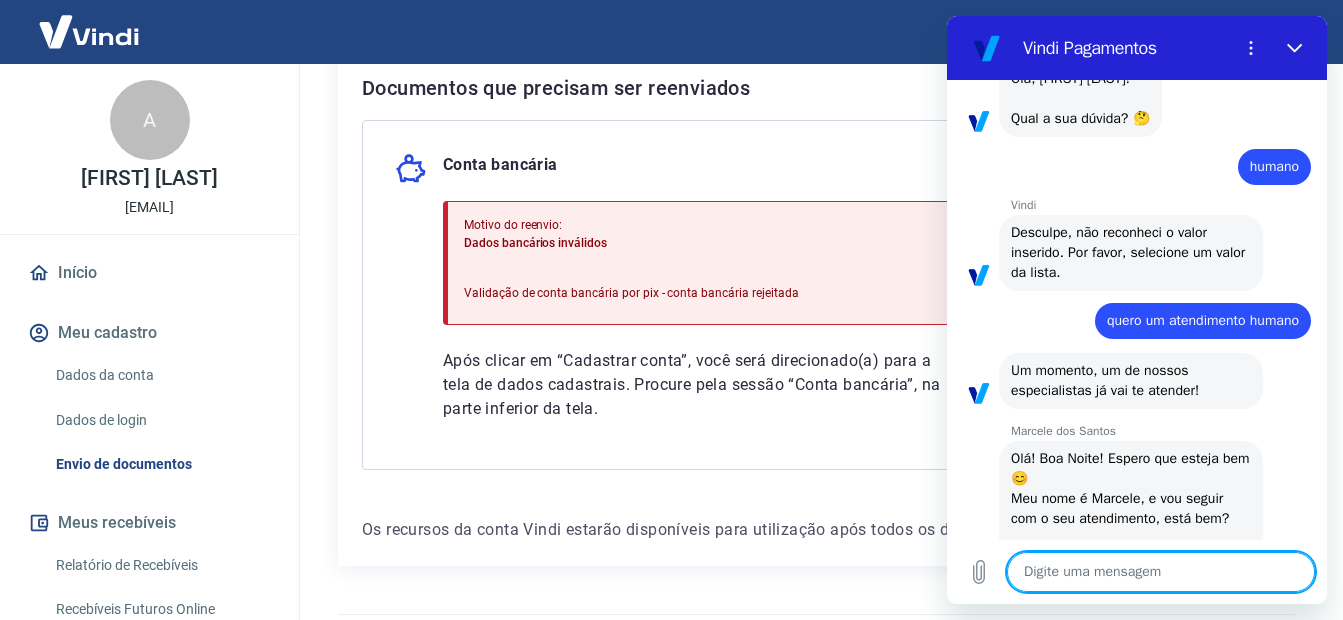 type on "x" 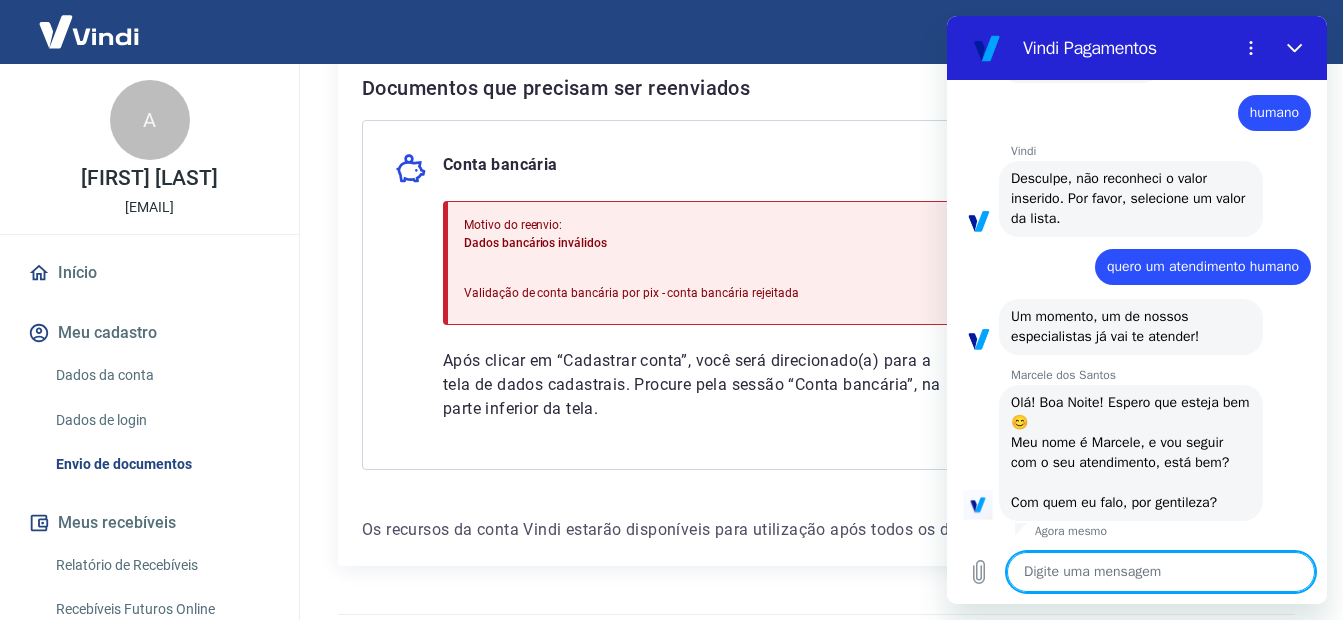 scroll, scrollTop: 183, scrollLeft: 0, axis: vertical 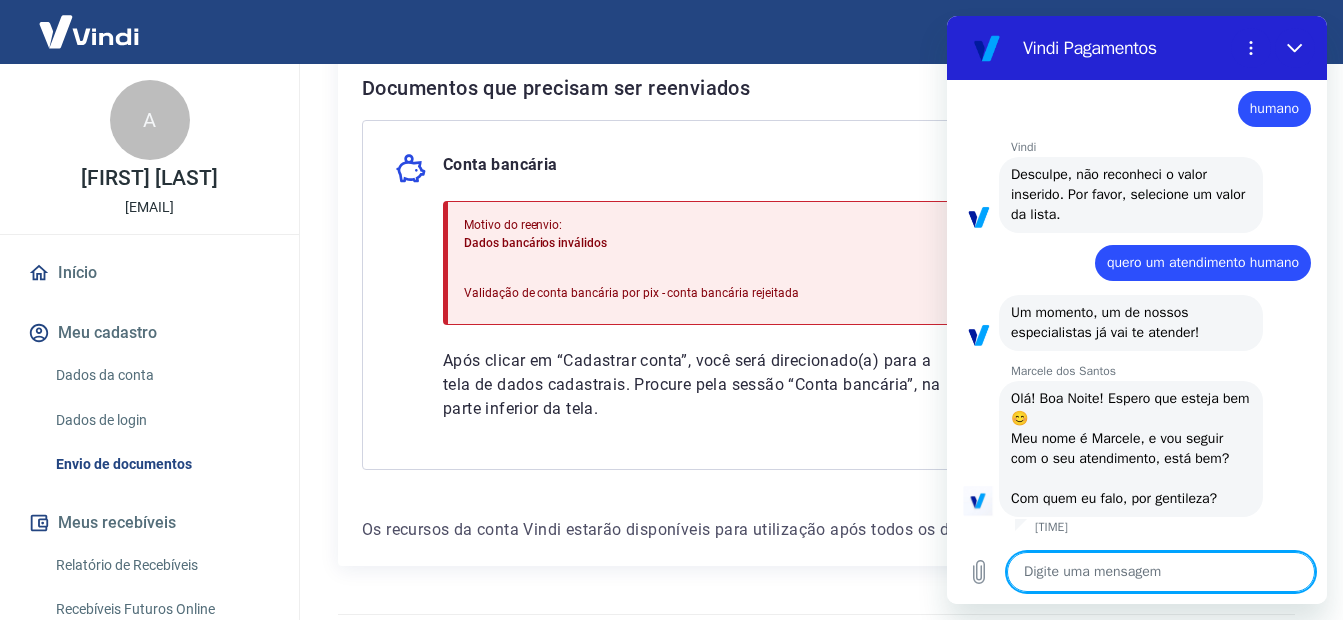 type on "e" 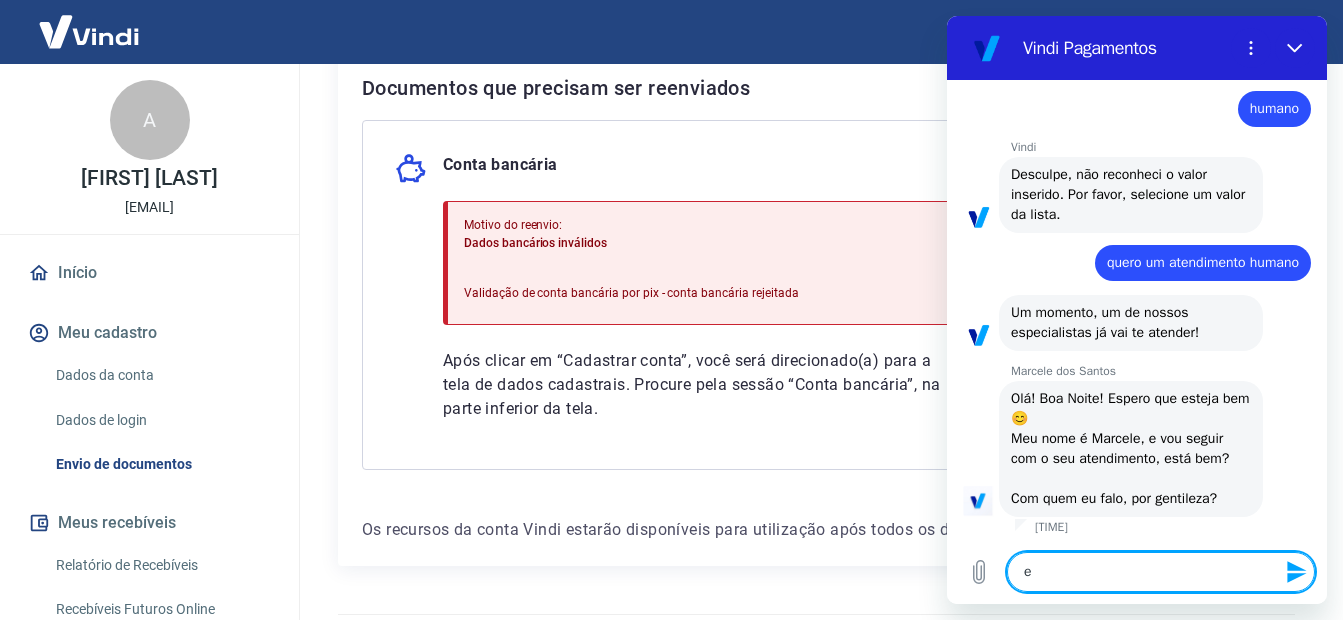 type 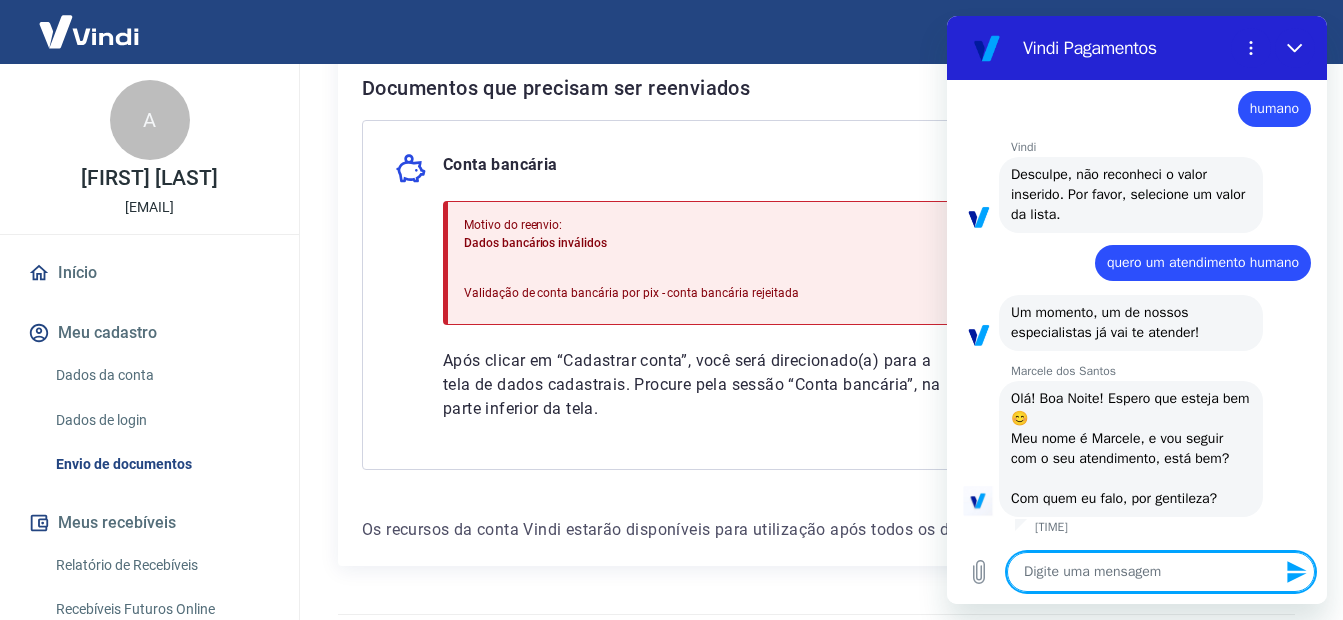 type on "x" 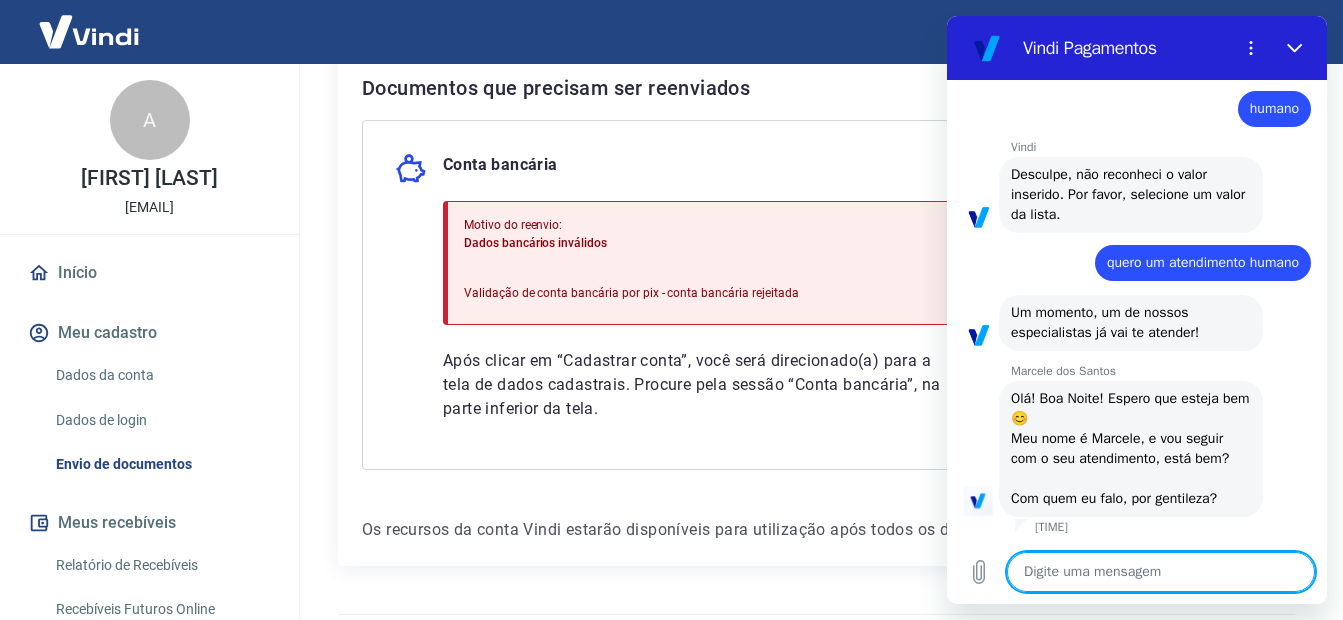 type on "b" 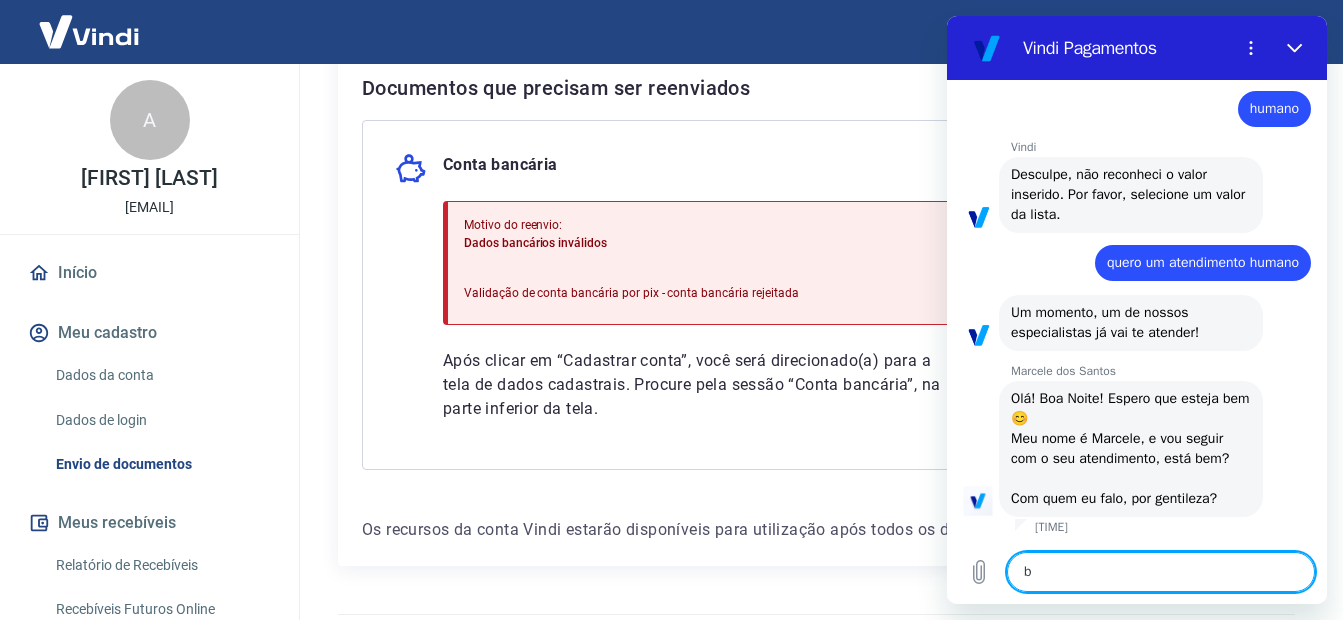 type on "bo" 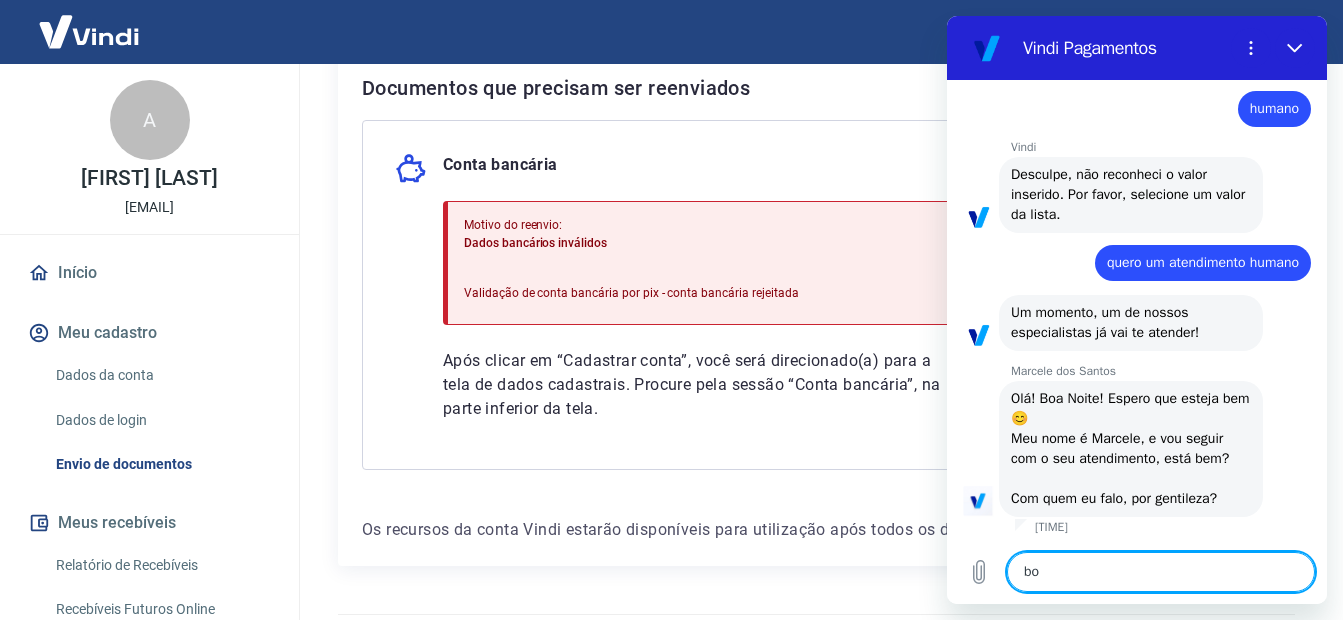type on "boa" 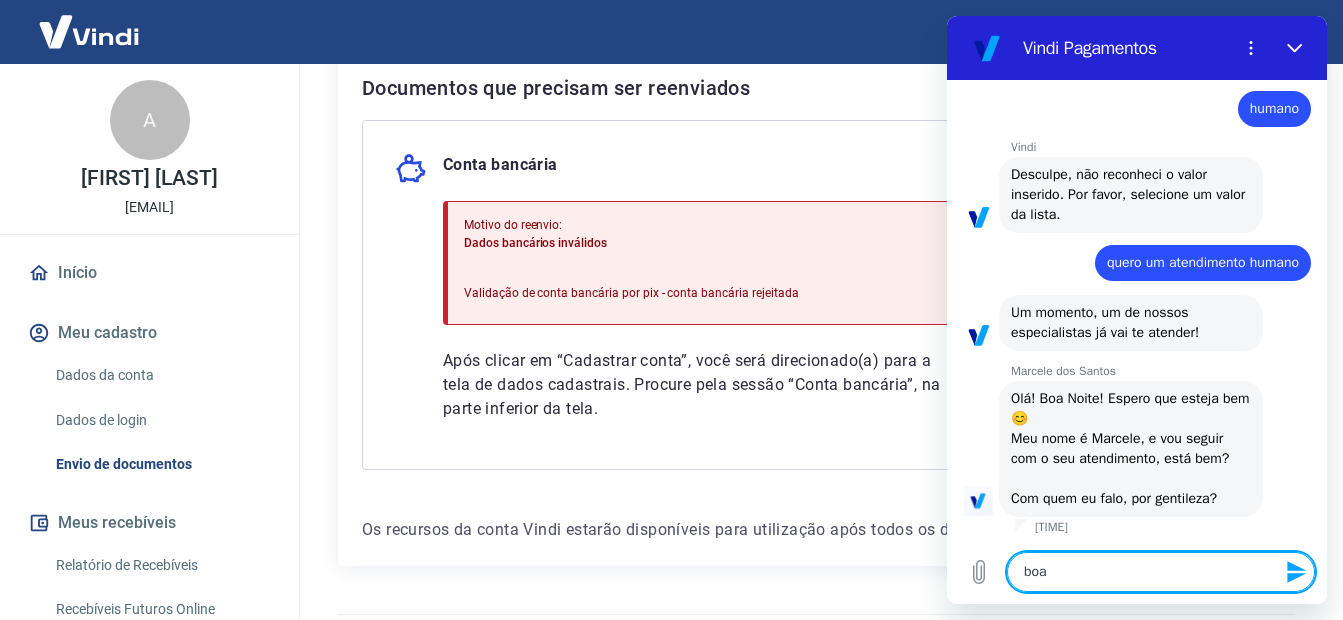 type on "boa" 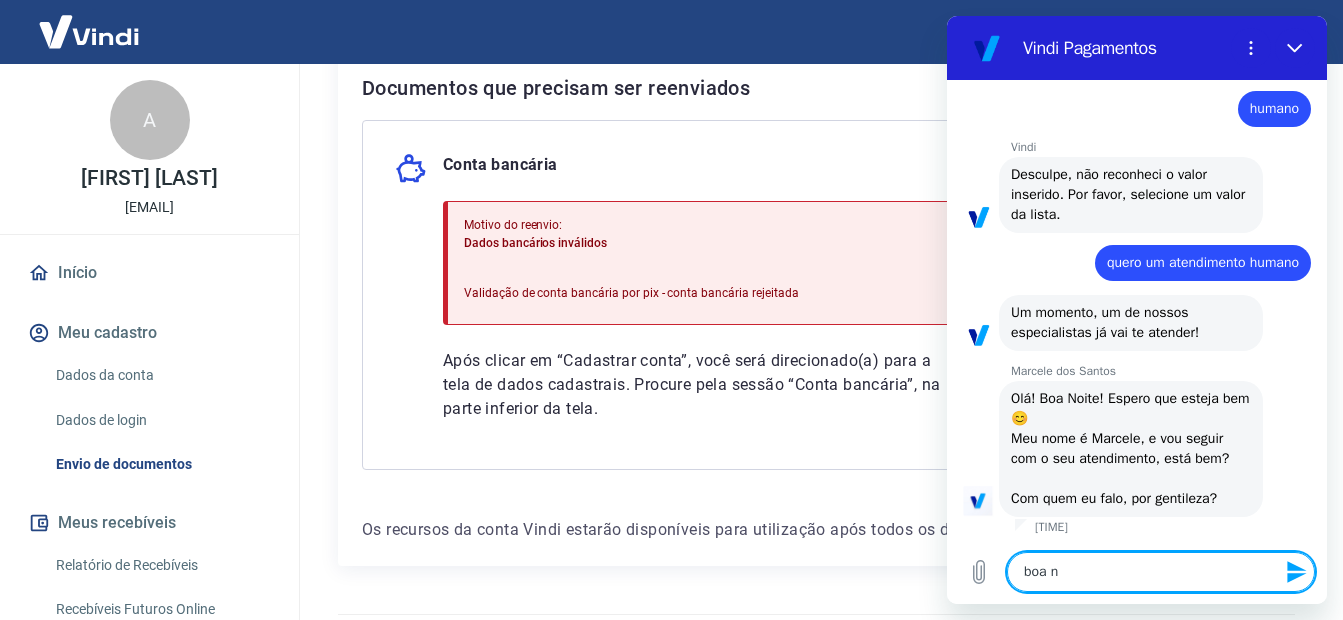 type on "boa no" 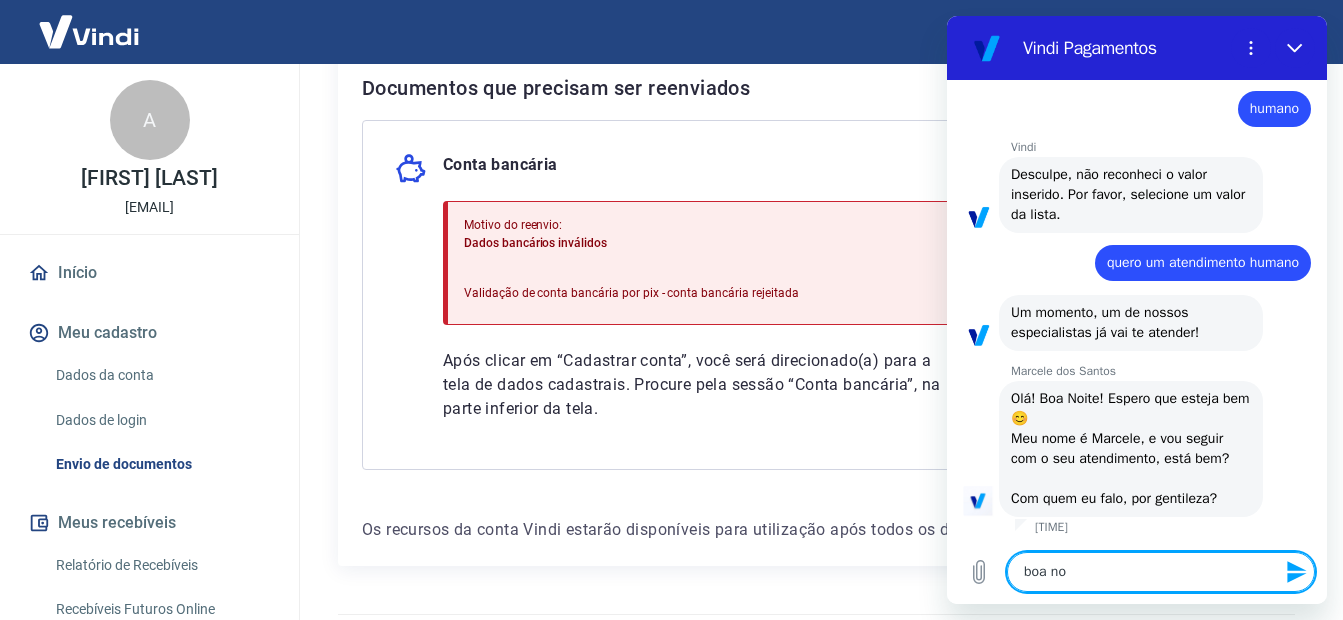 type on "boa noi" 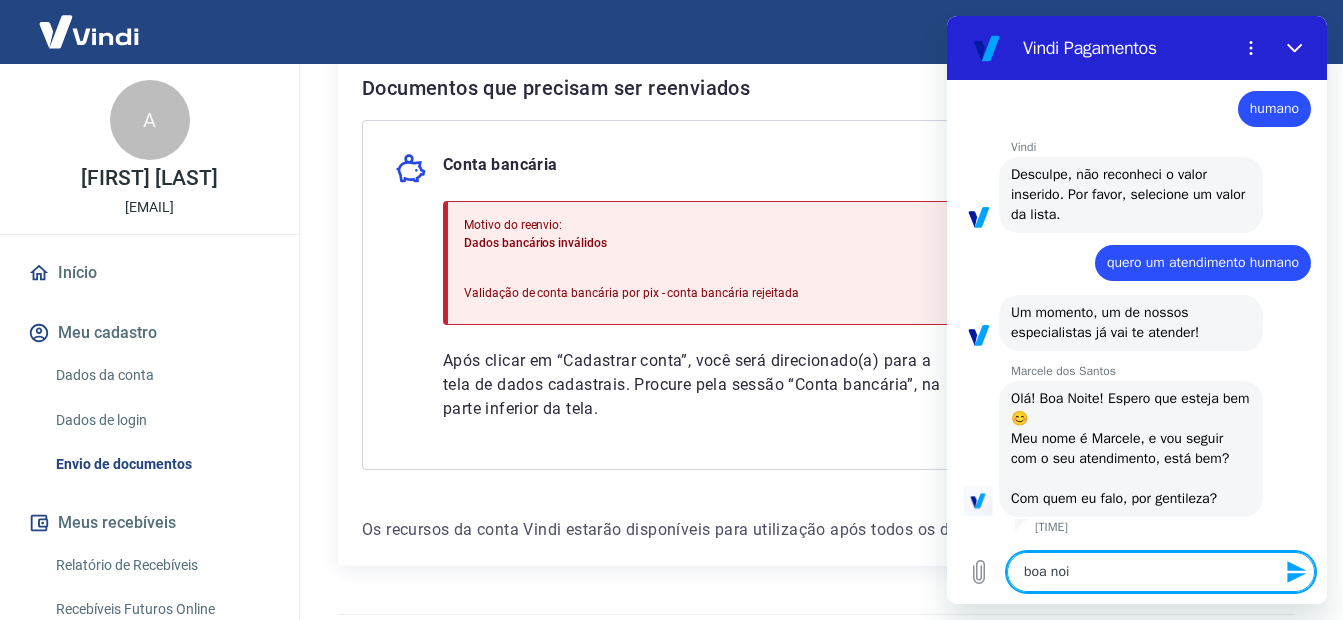 type on "boa noit" 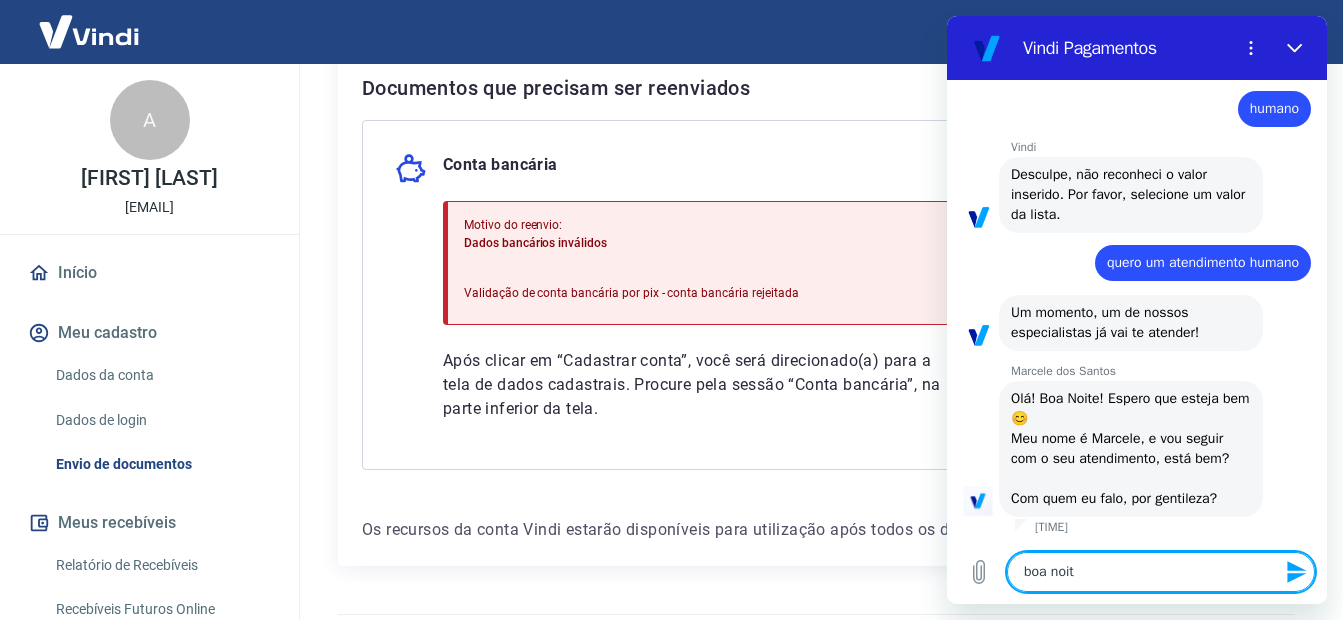 type on "boa noite" 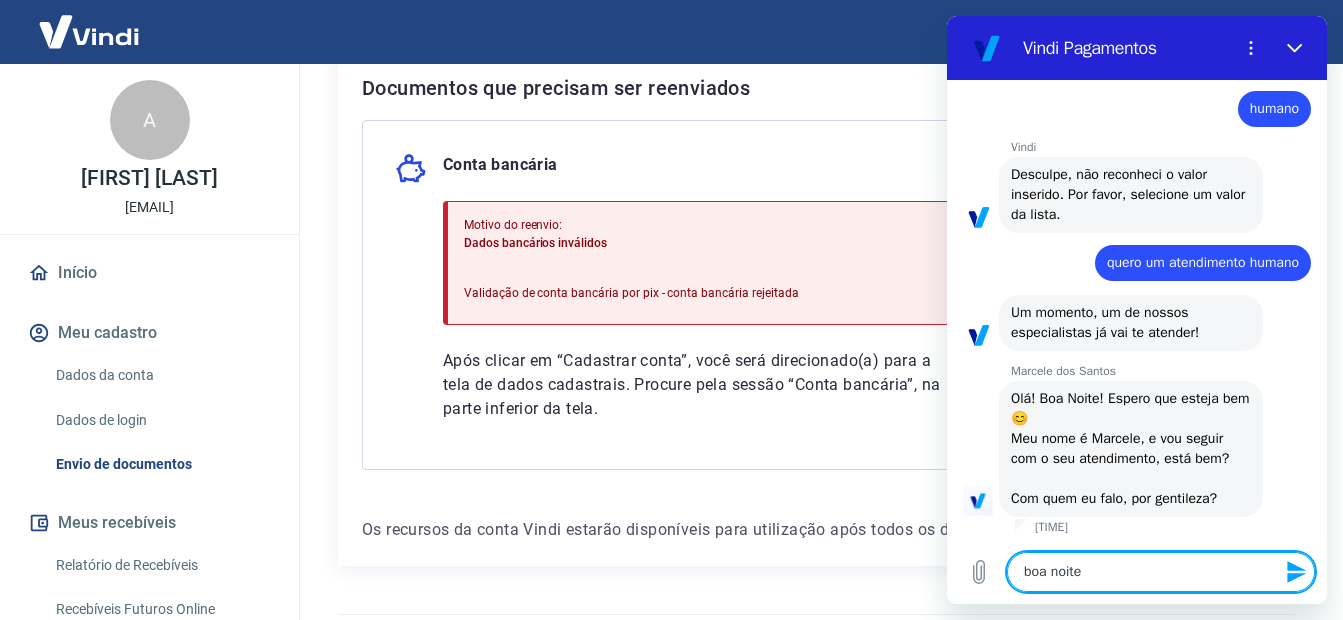 type 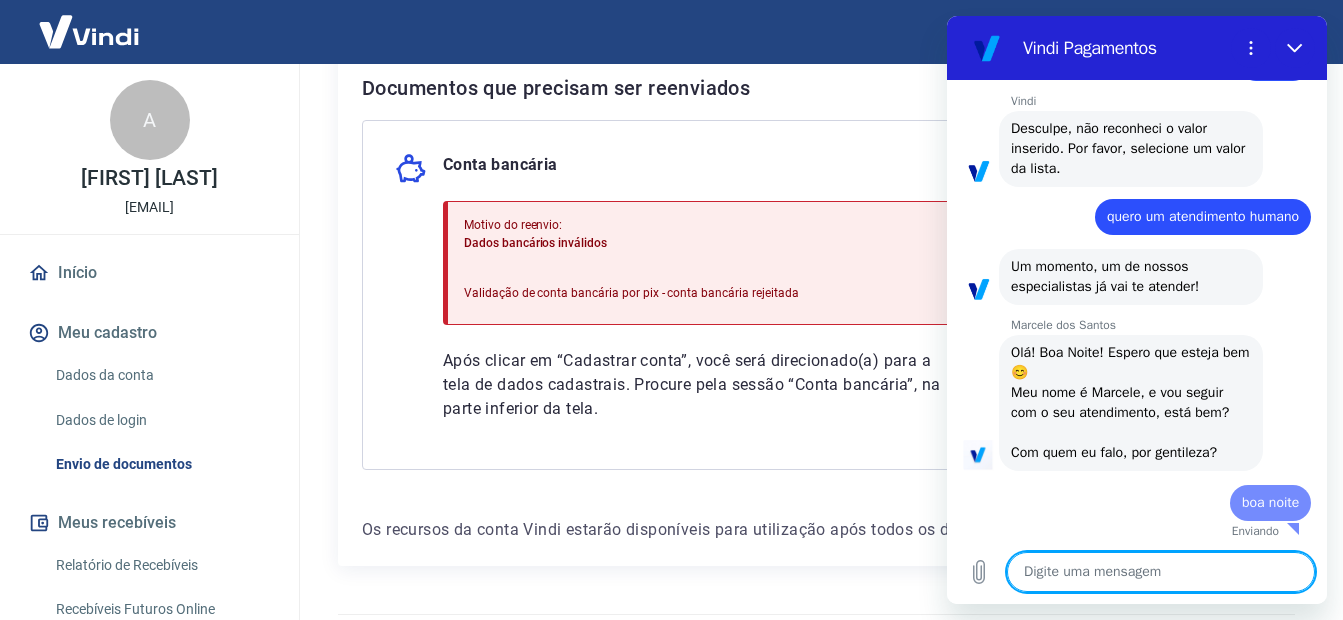 type on "x" 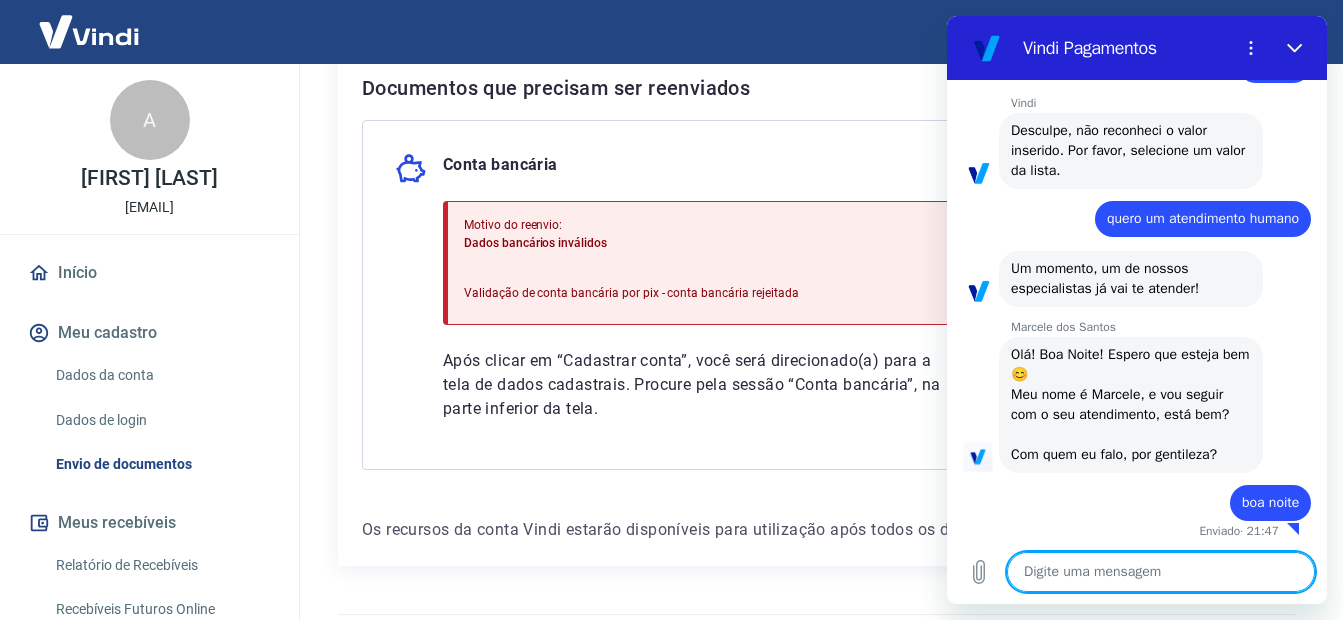 type on "e" 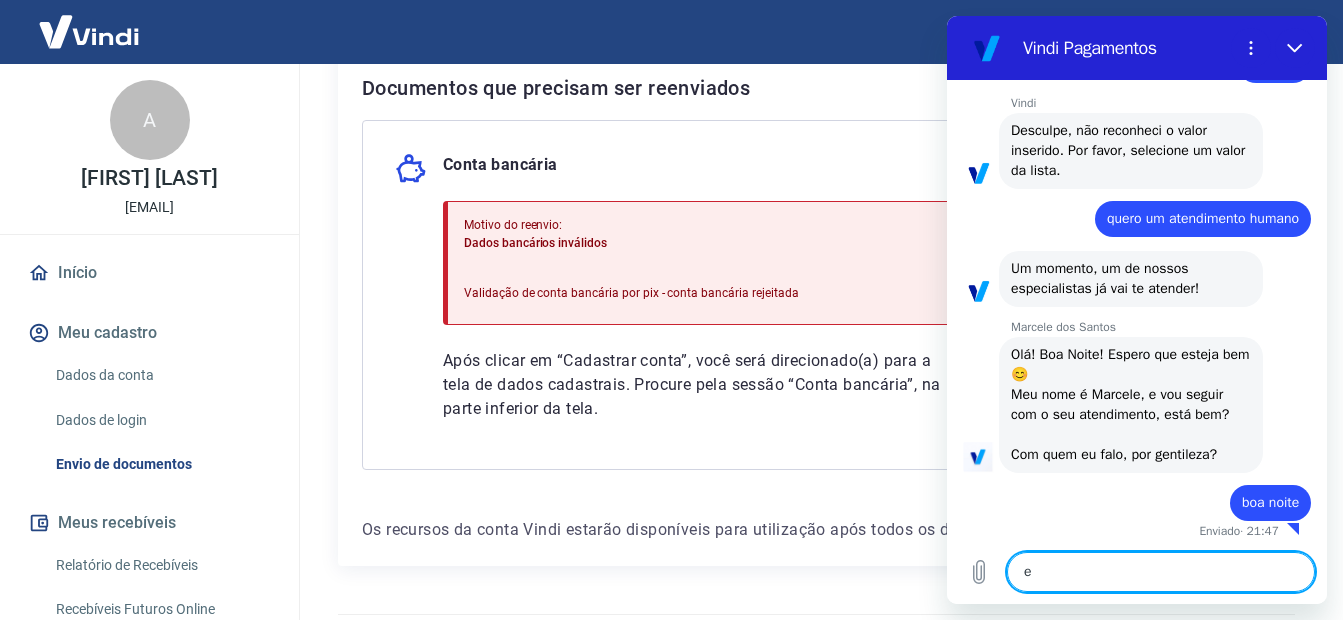 type on "es" 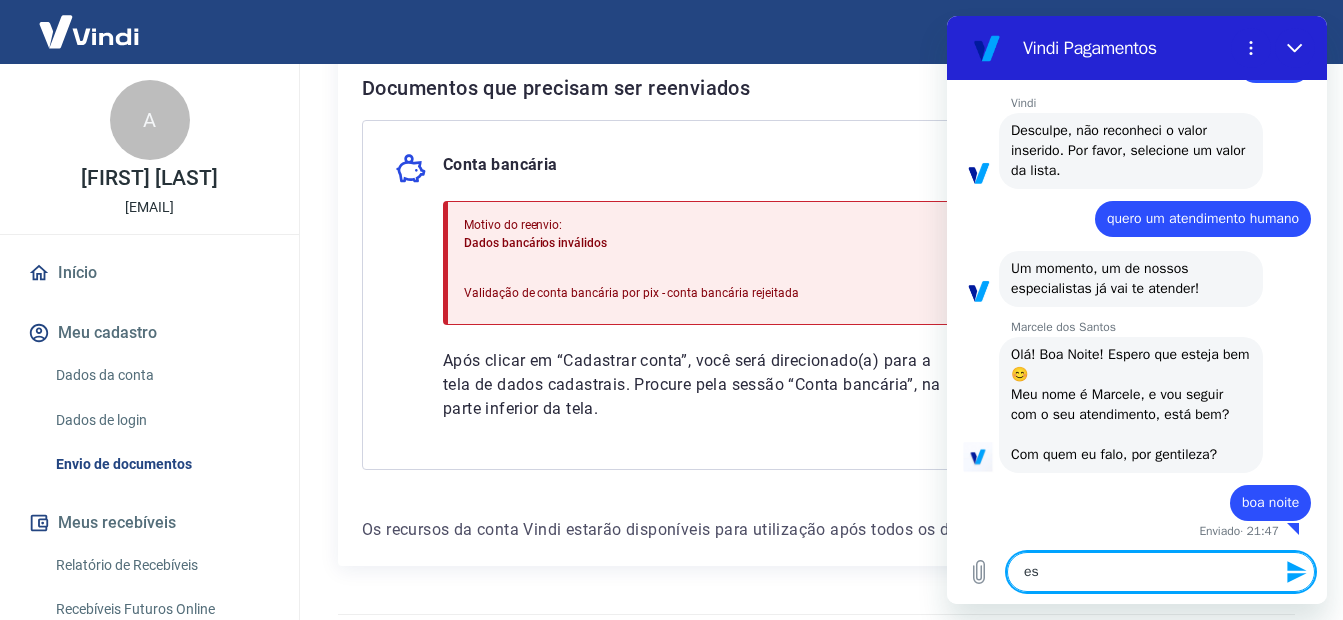 type on "est" 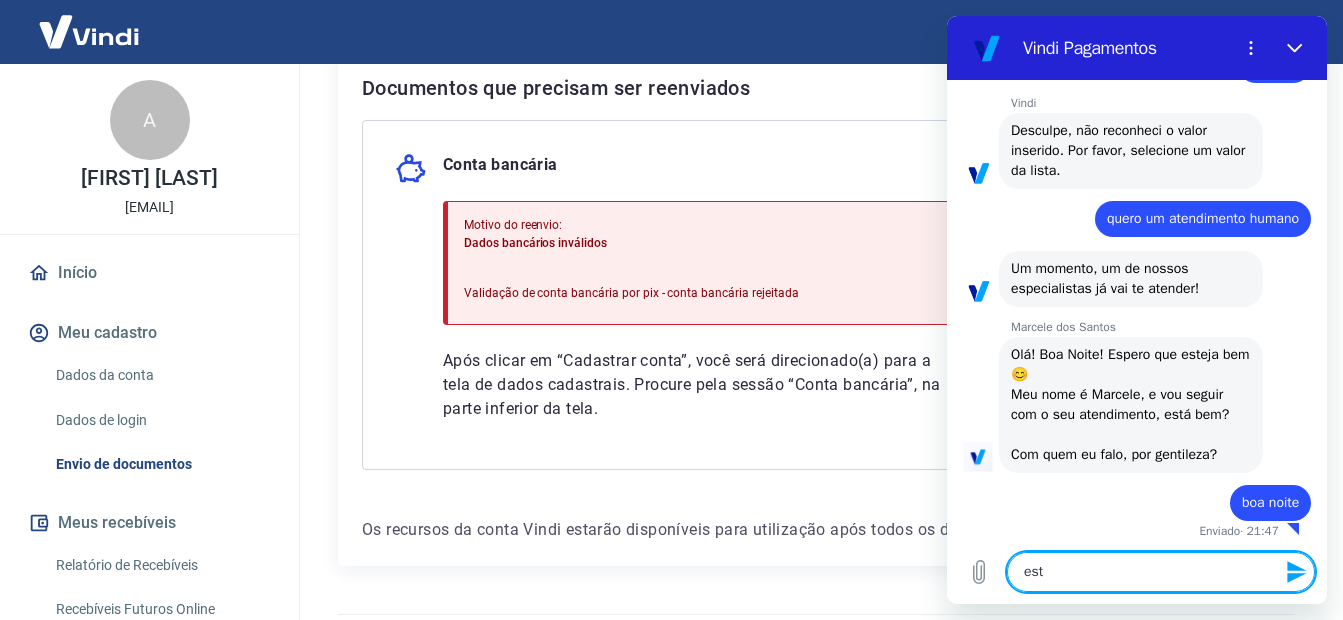 scroll, scrollTop: 231, scrollLeft: 0, axis: vertical 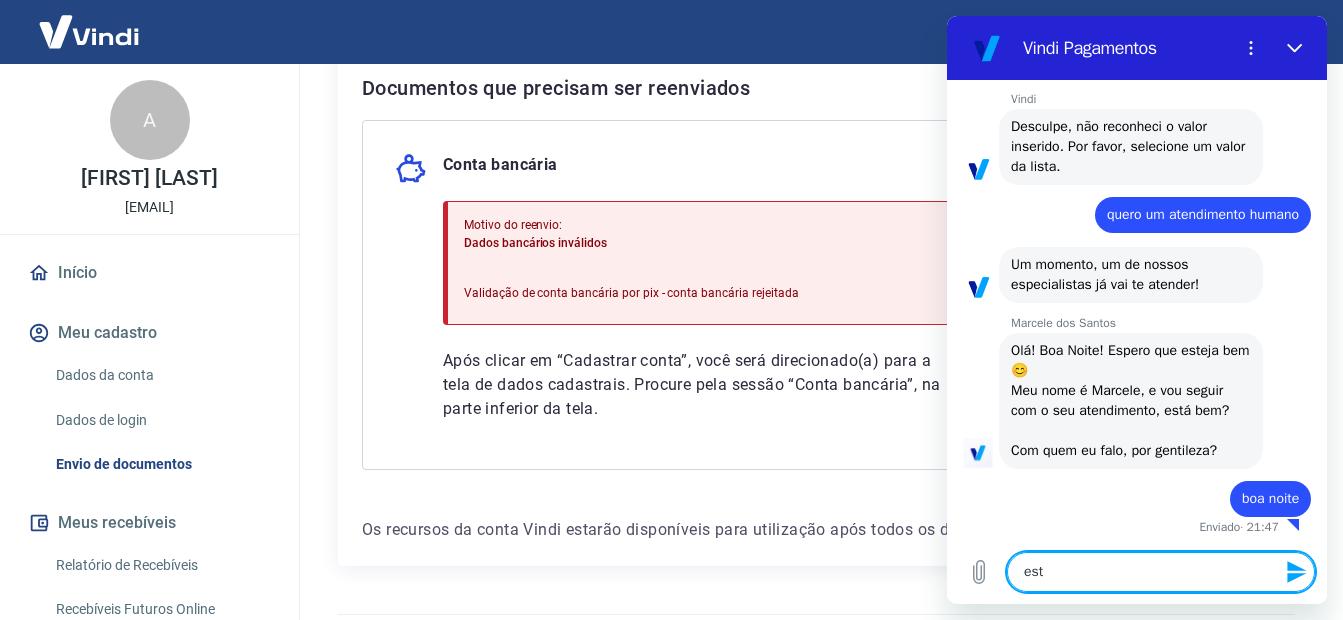 type on "esto" 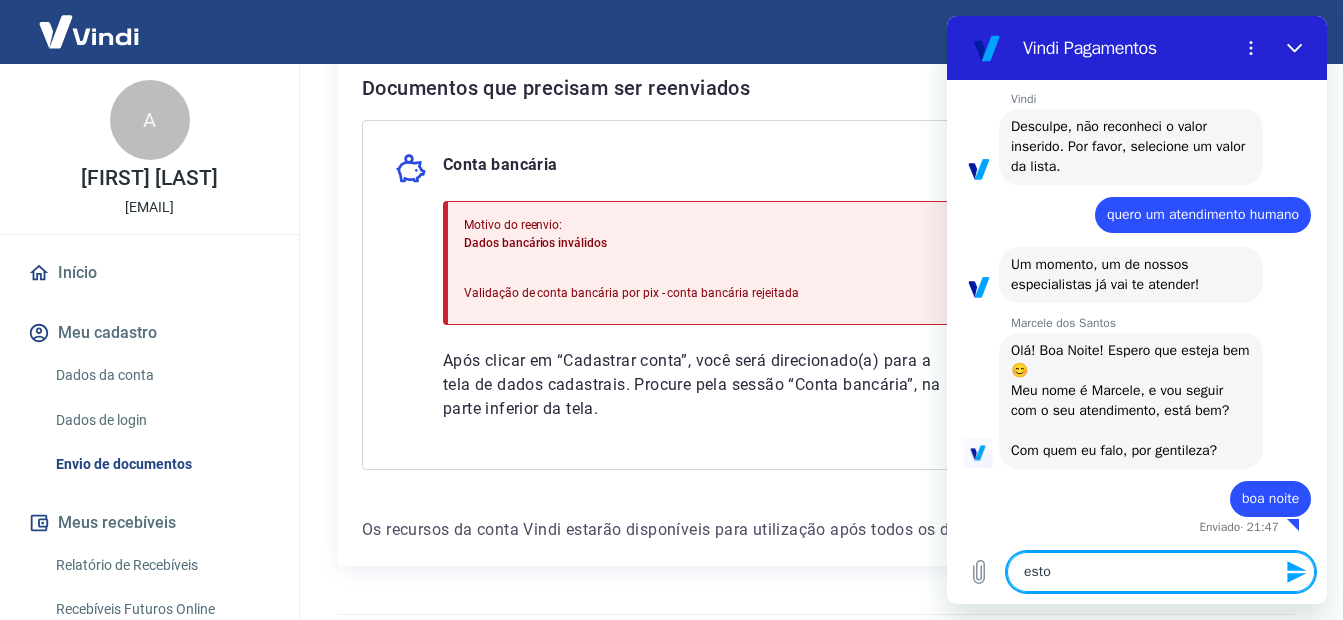 type on "estou" 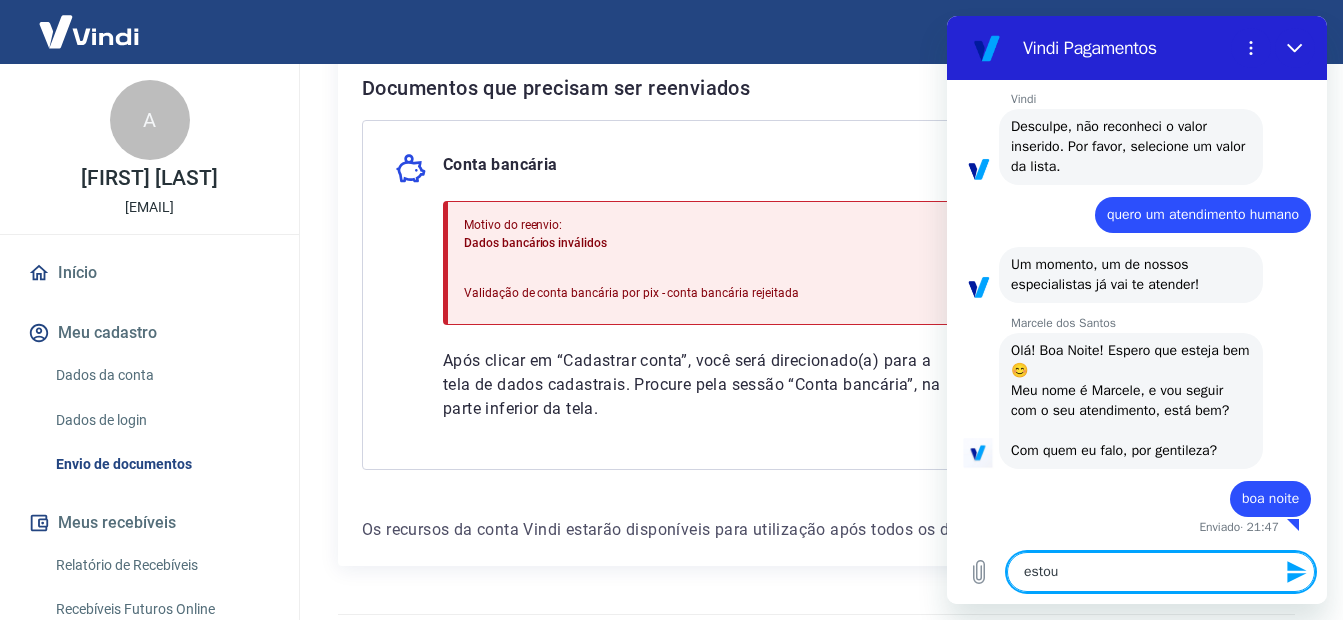 type on "estou" 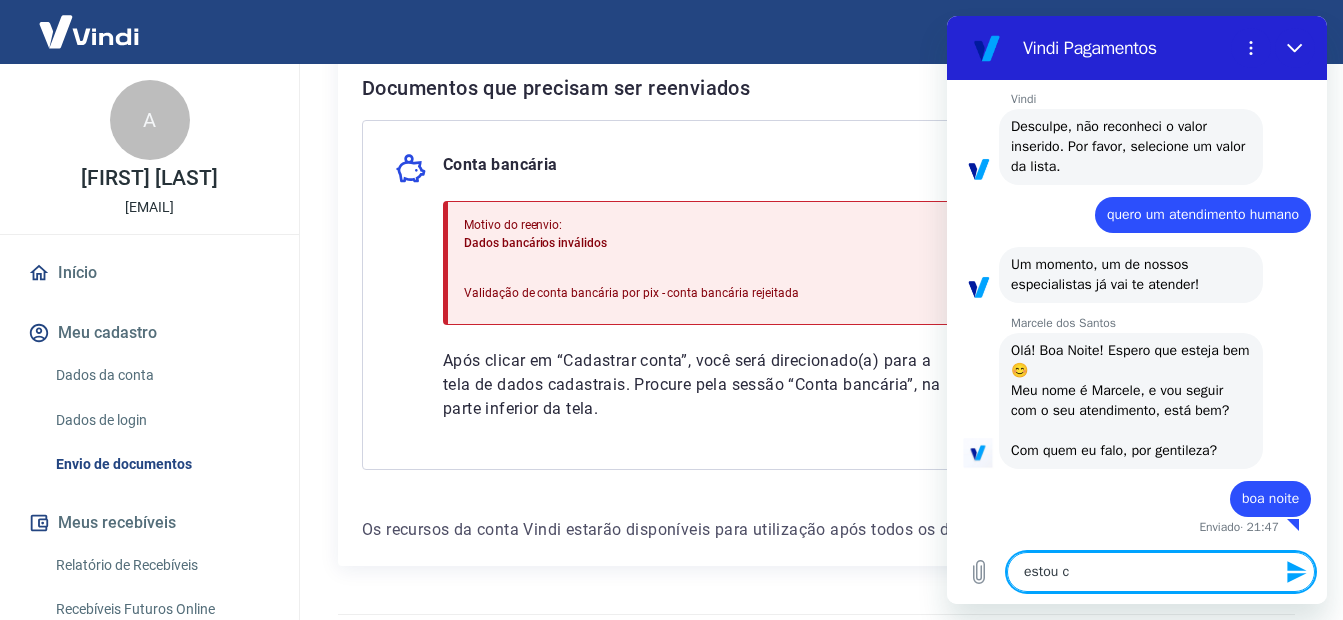 type on "x" 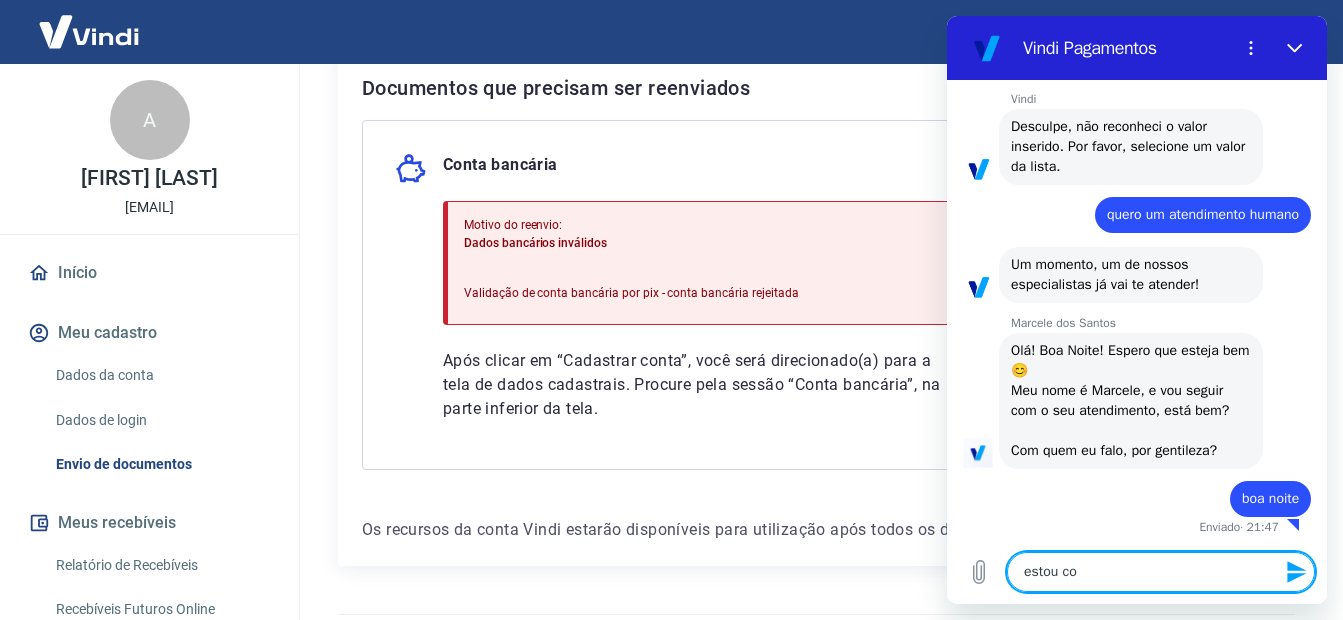 type on "x" 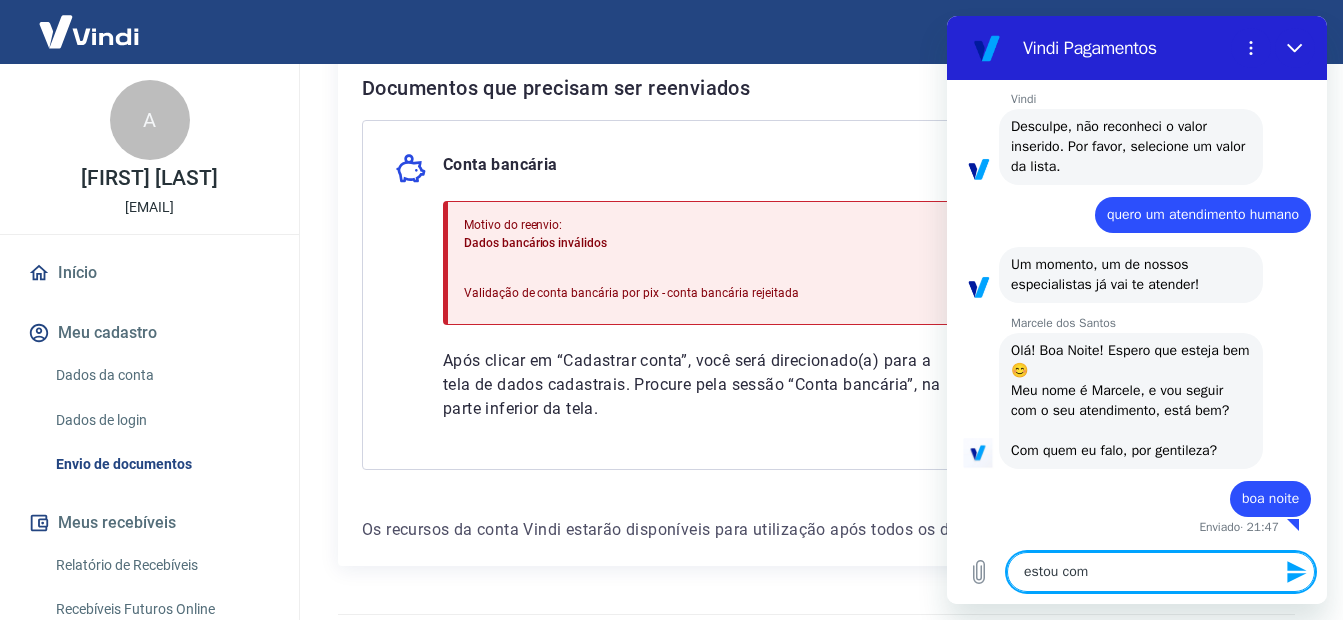 type on "estou com" 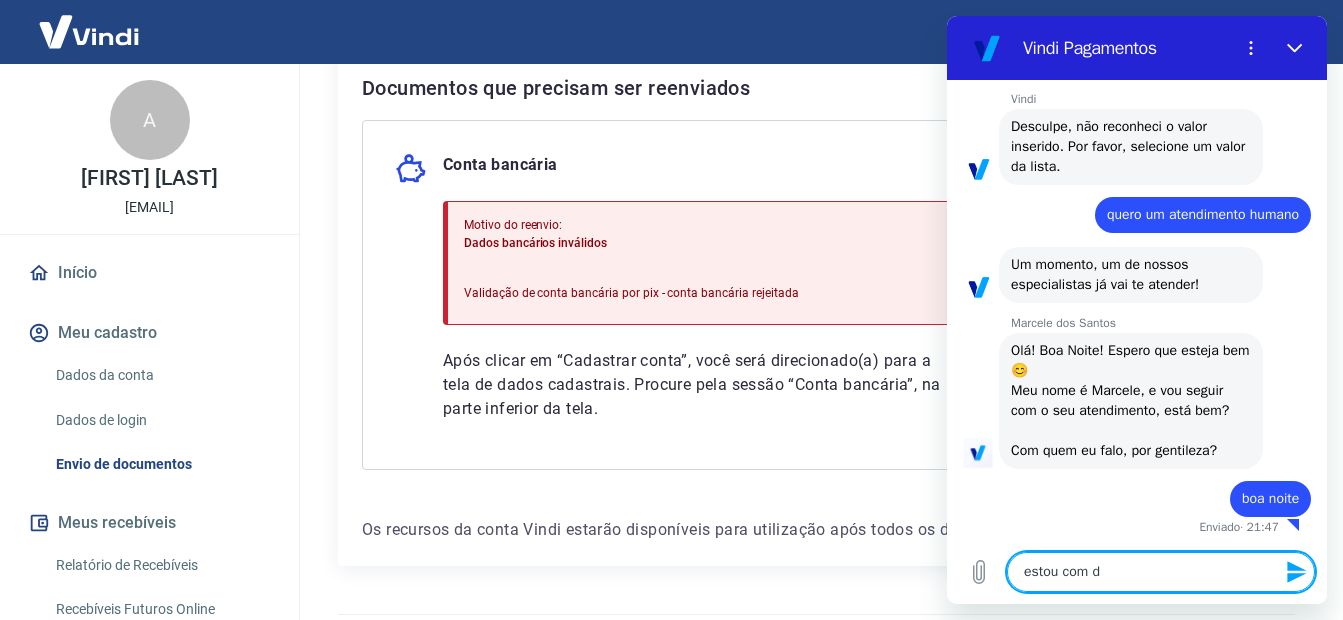 type on "estou com di" 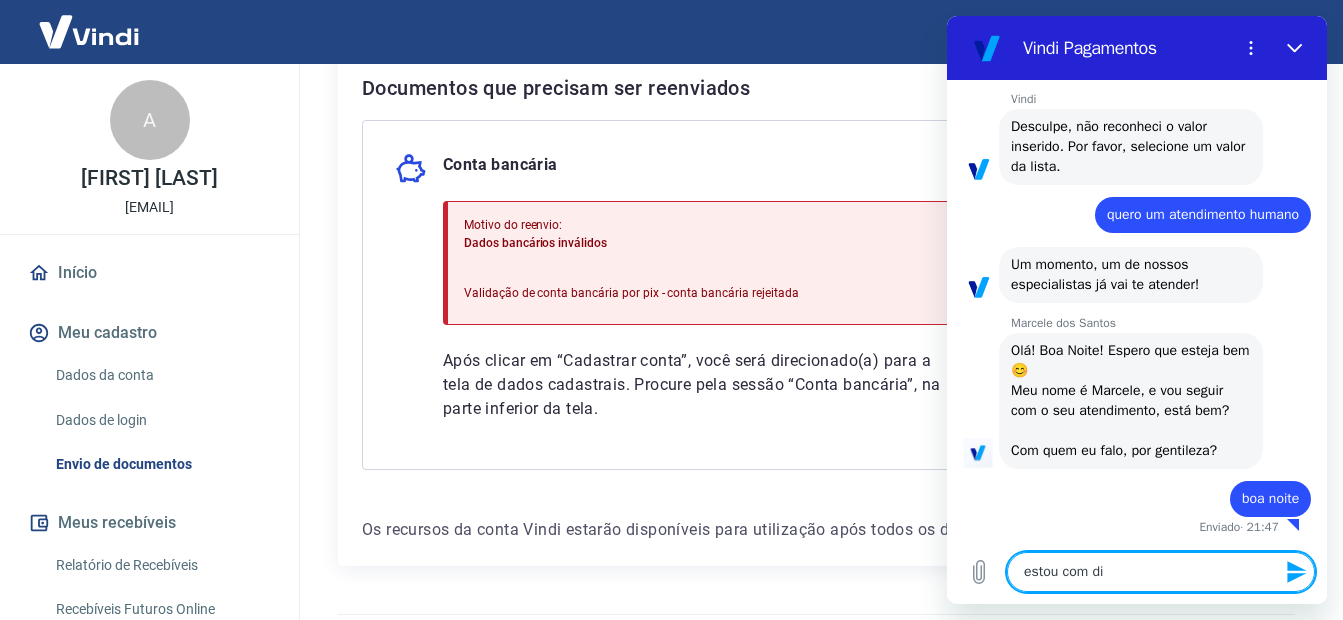 type on "x" 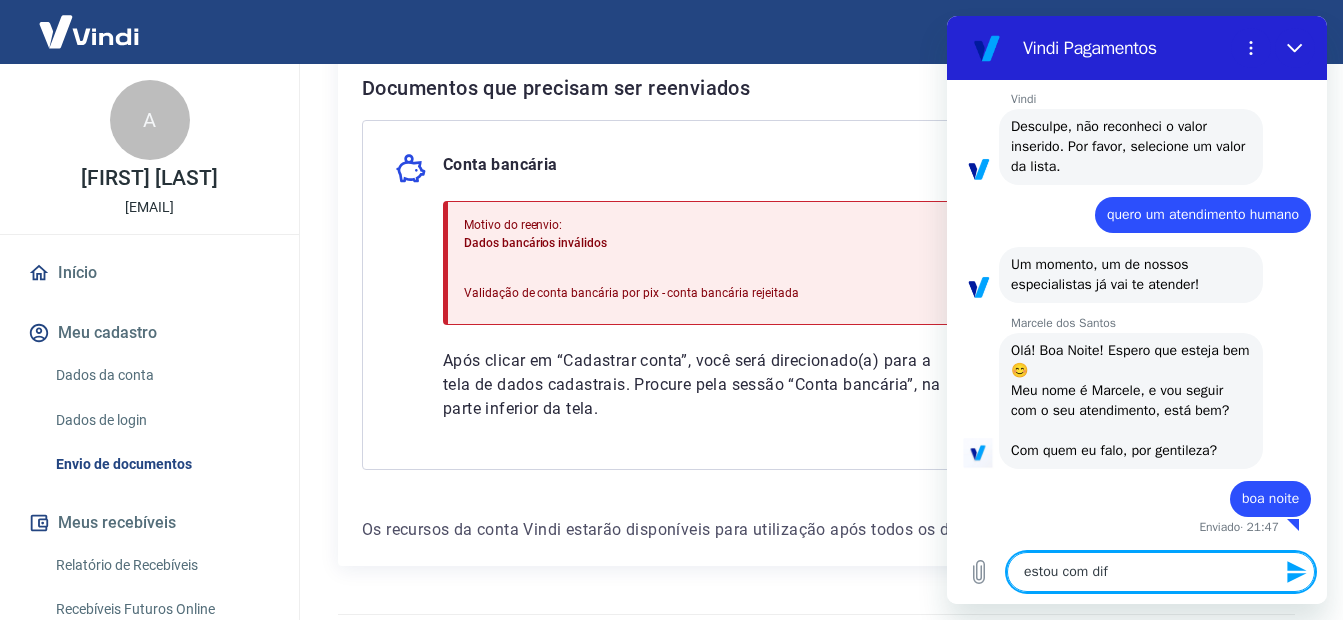 type on "estou com difi" 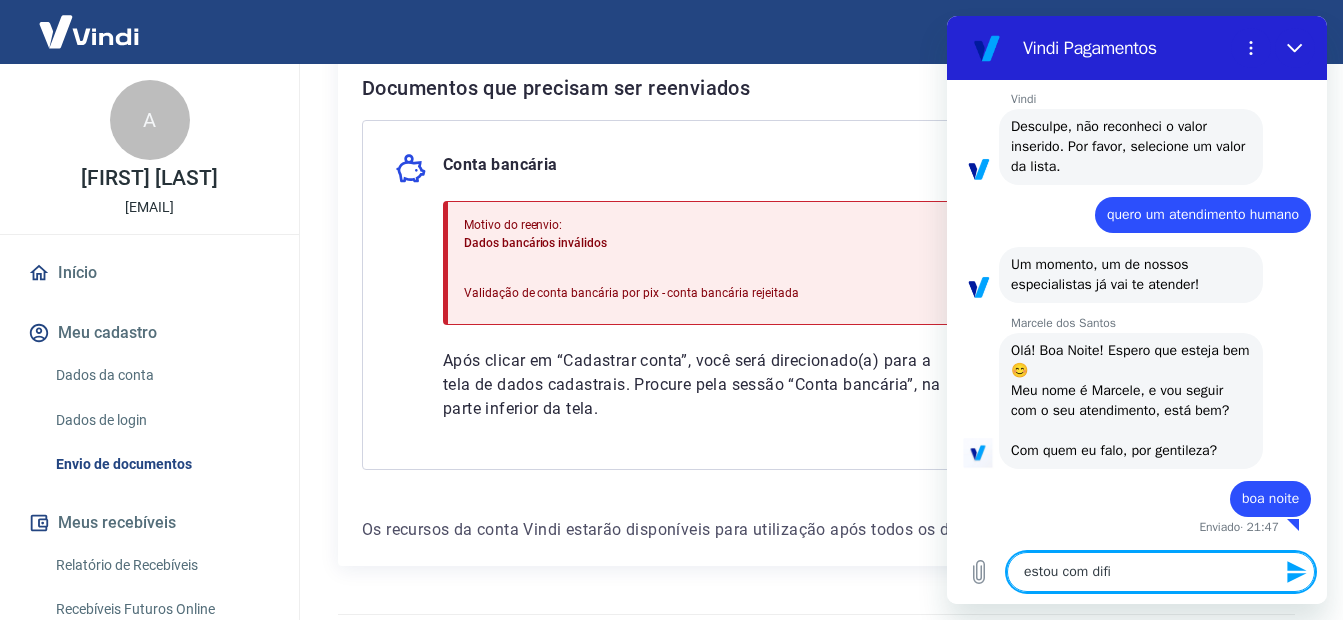 type on "x" 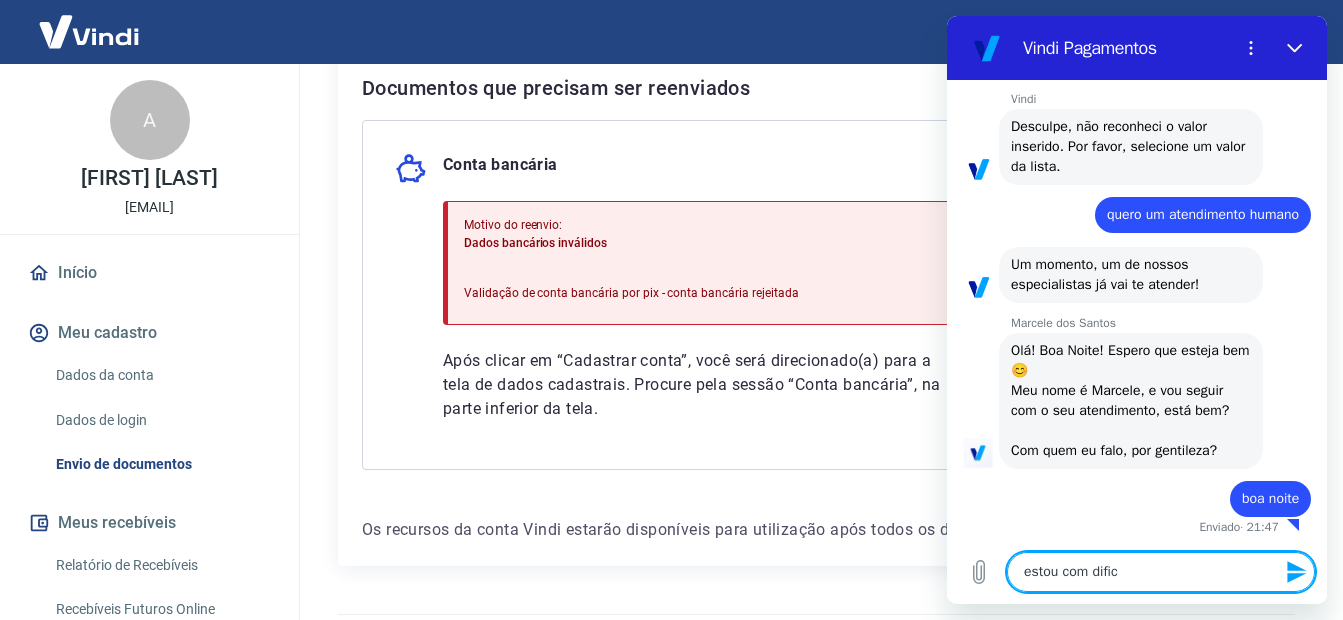 type on "estou com dificu" 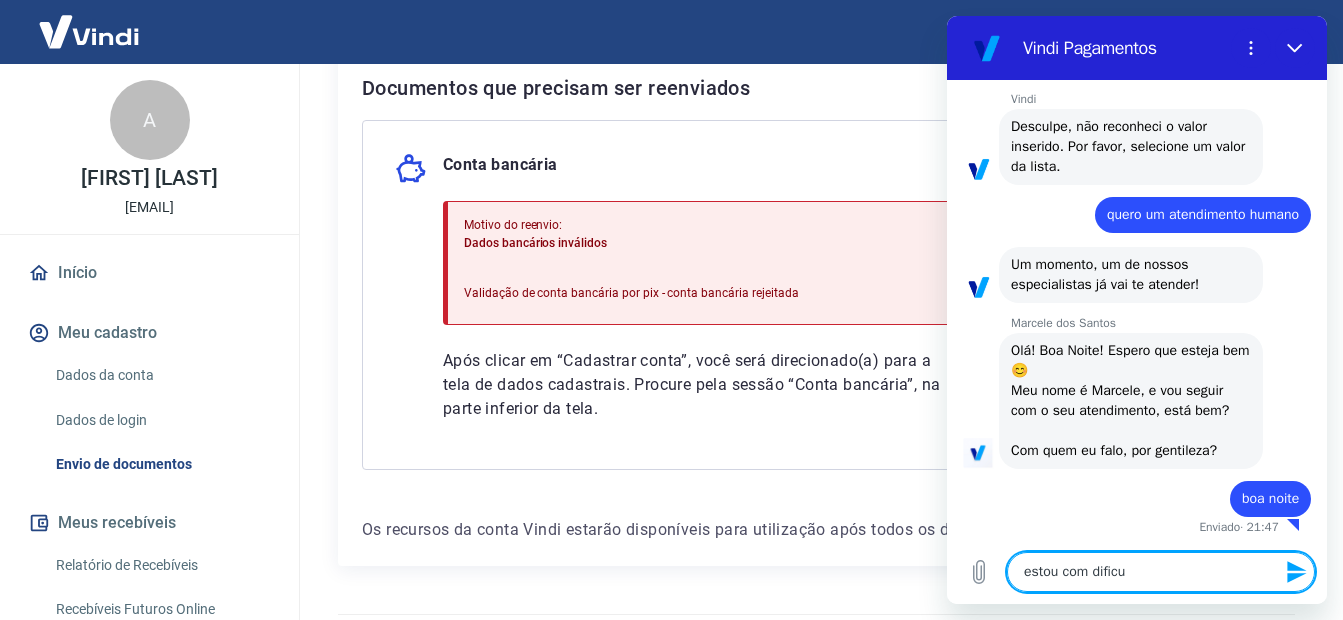 type on "estou com dificul" 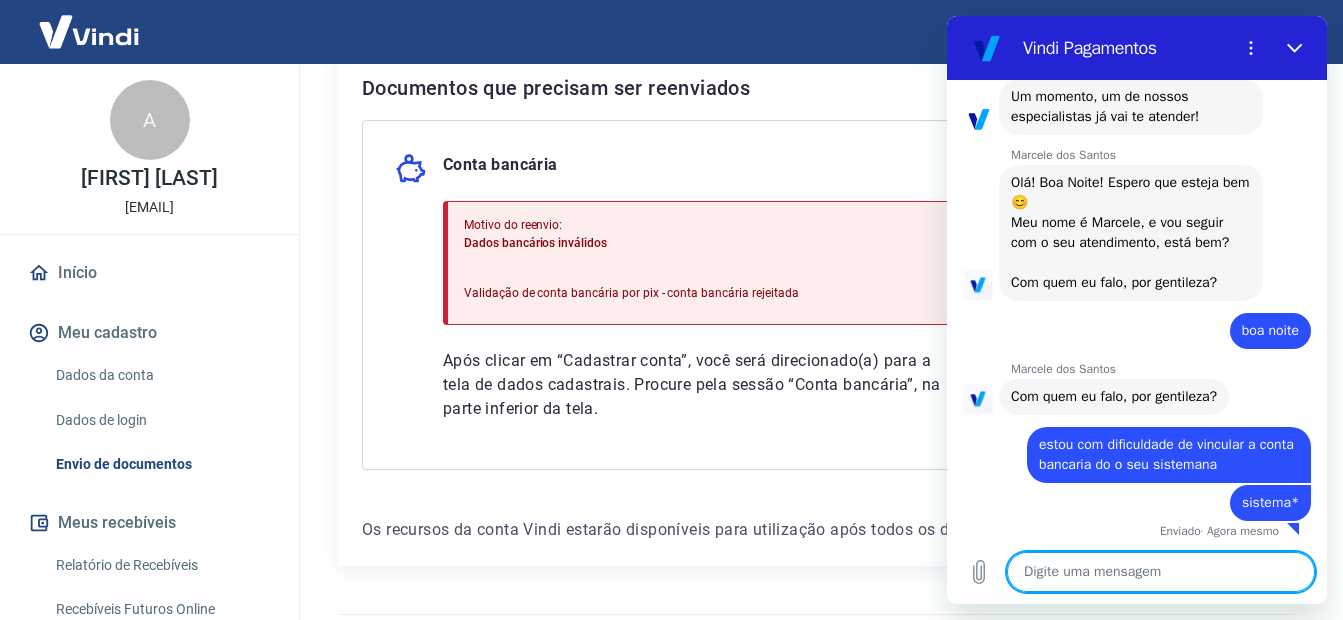 scroll, scrollTop: 403, scrollLeft: 0, axis: vertical 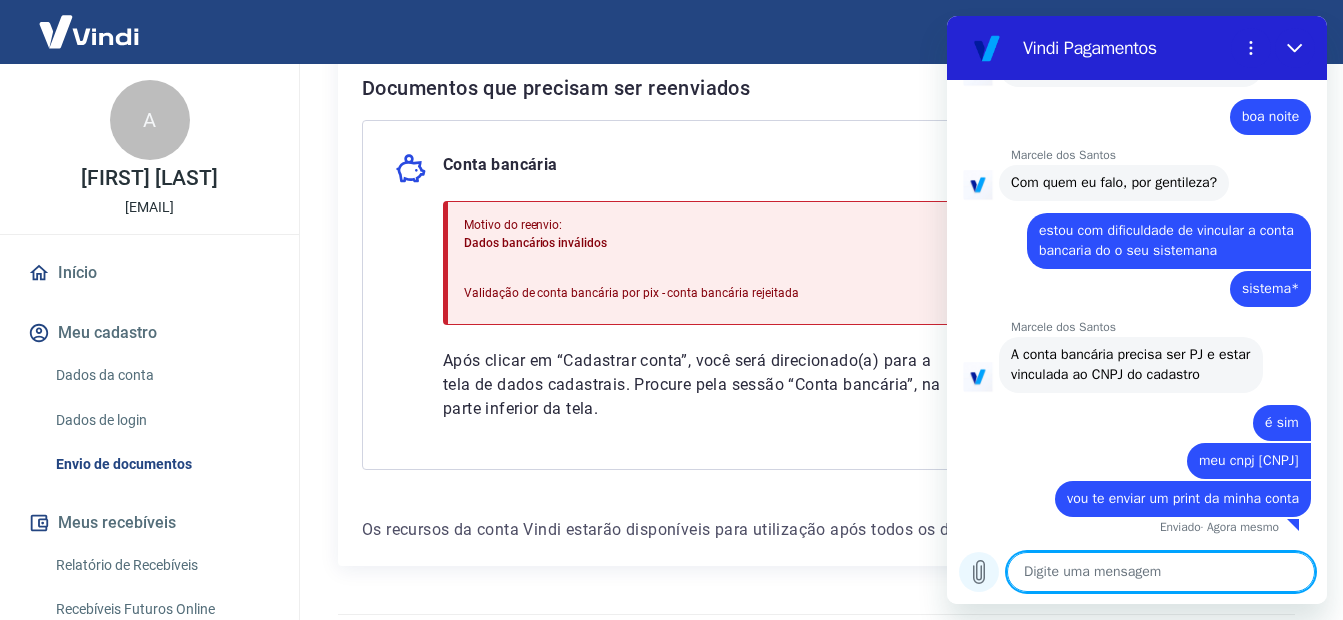 click 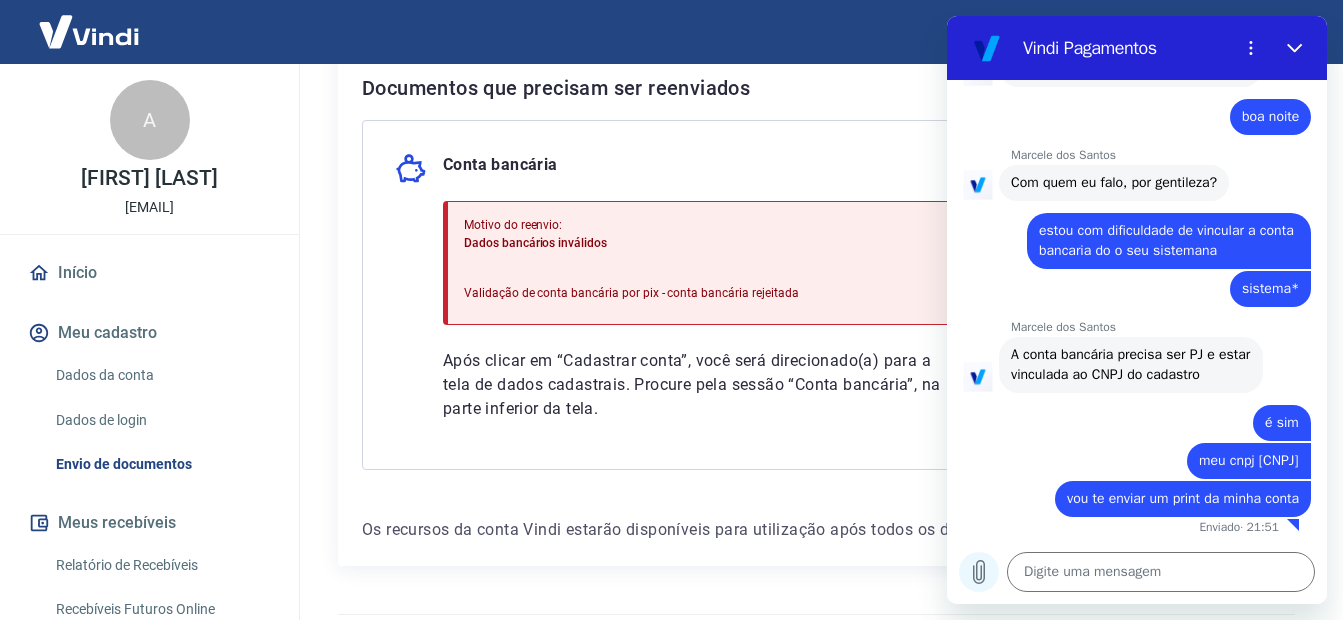 click at bounding box center (979, 572) 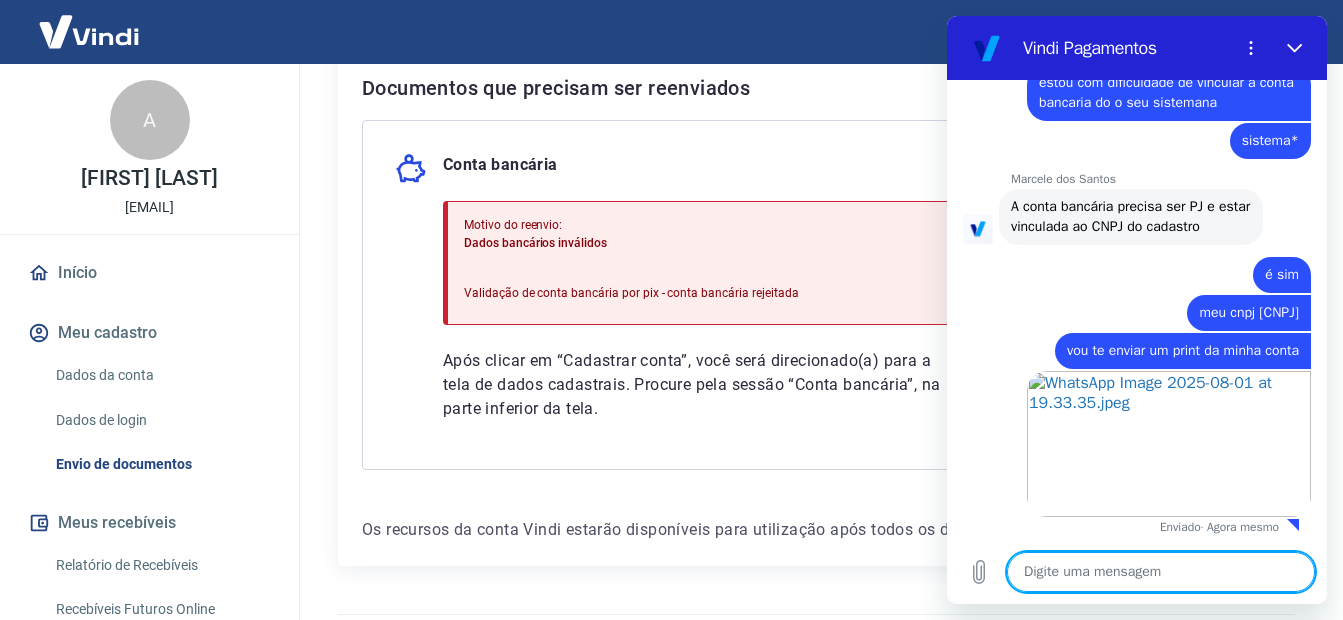 scroll, scrollTop: 781, scrollLeft: 0, axis: vertical 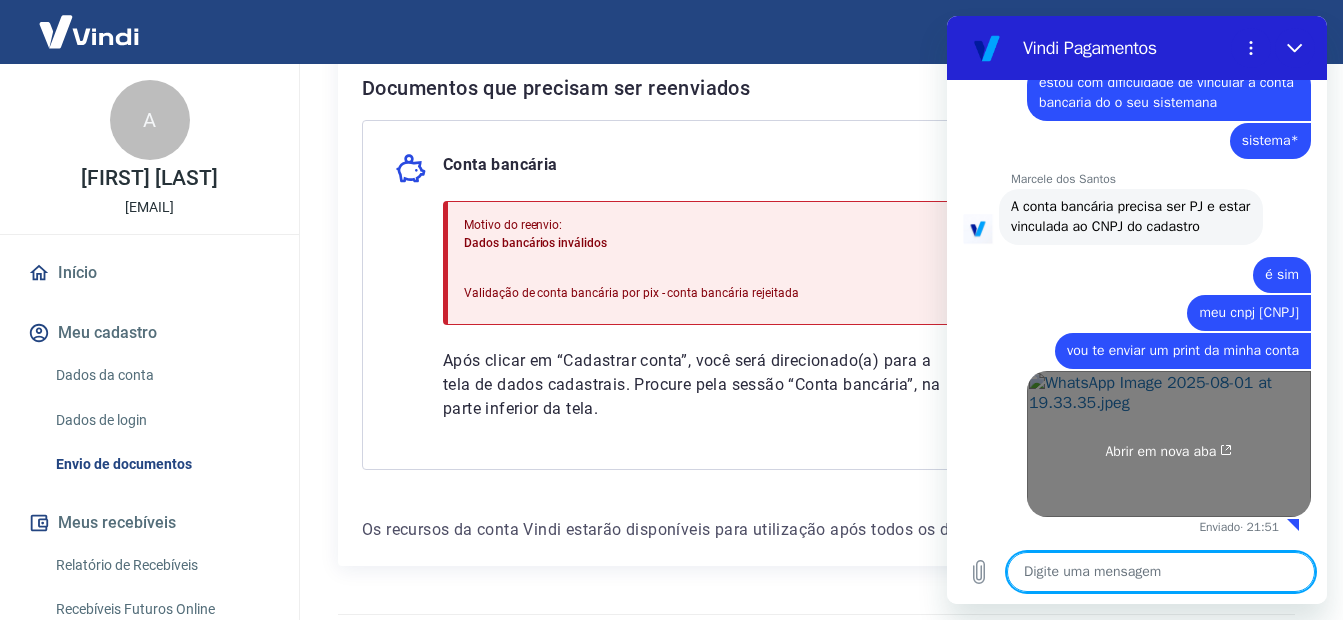 click on "Abrir em nova aba" at bounding box center (1169, 452) 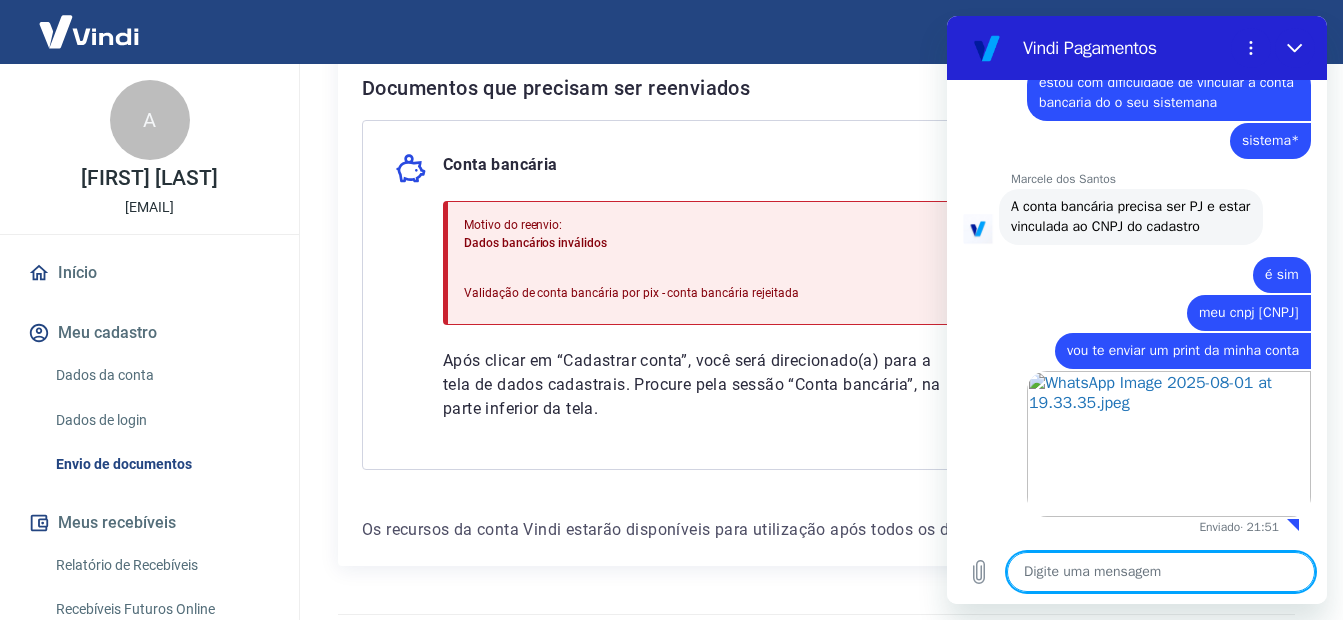 click at bounding box center (1161, 572) 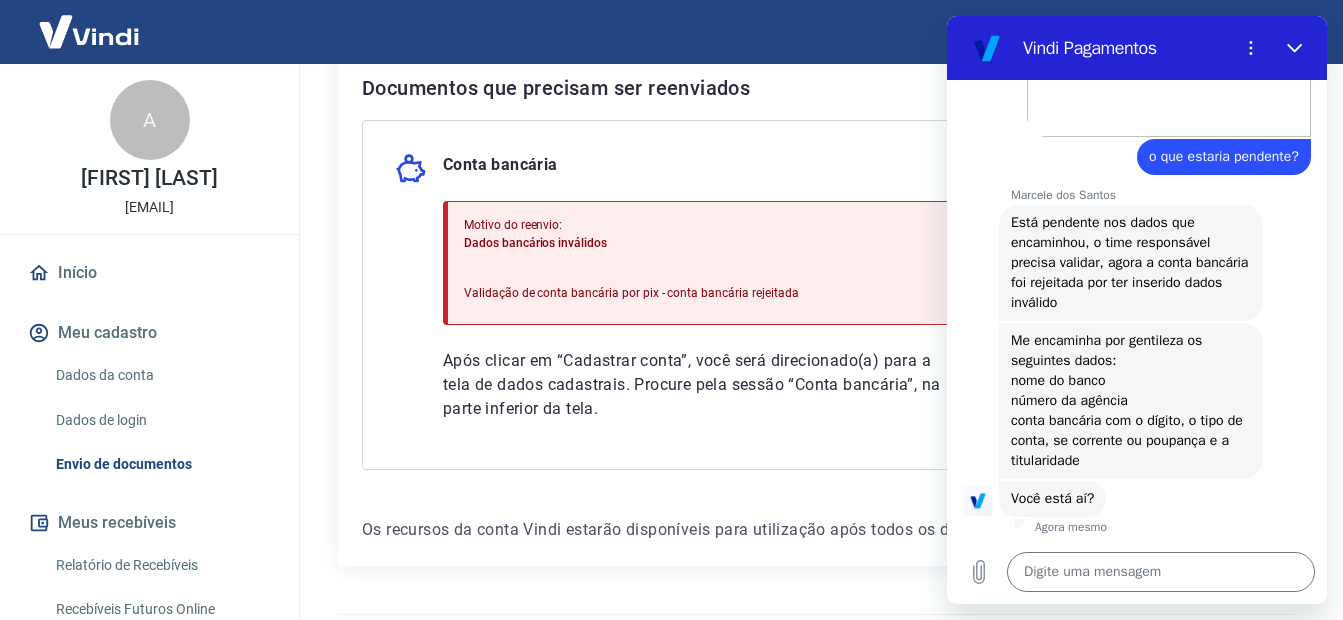 scroll, scrollTop: 1161, scrollLeft: 0, axis: vertical 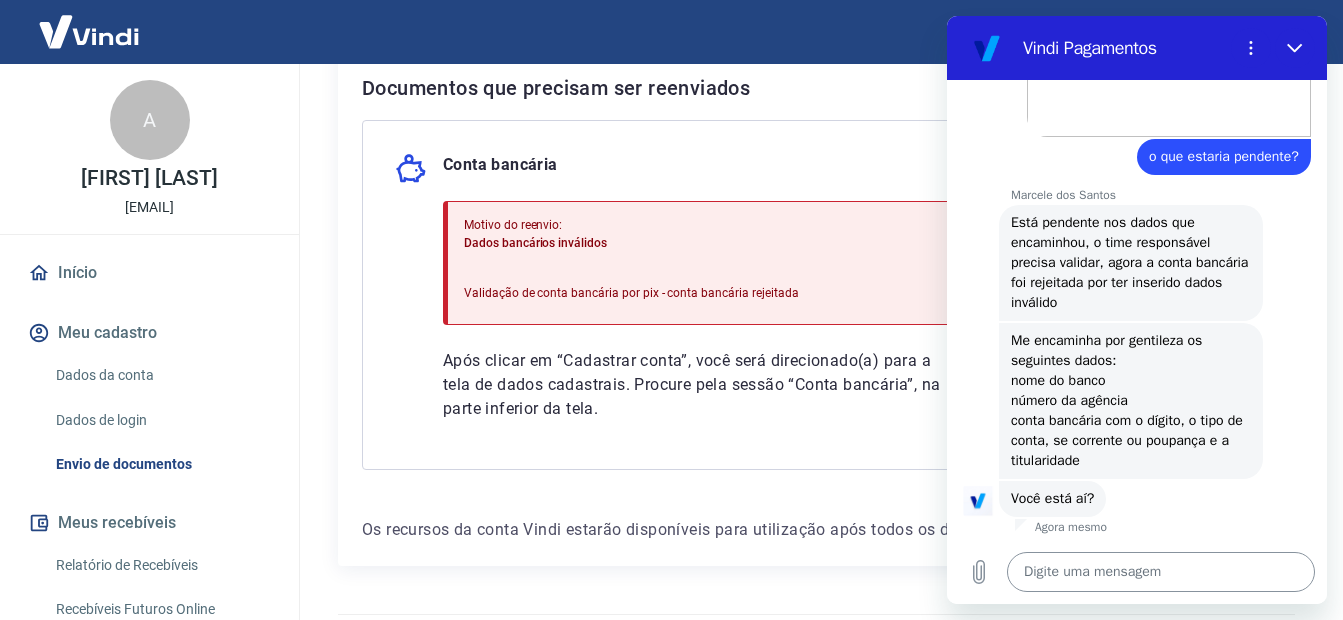 click at bounding box center [1161, 572] 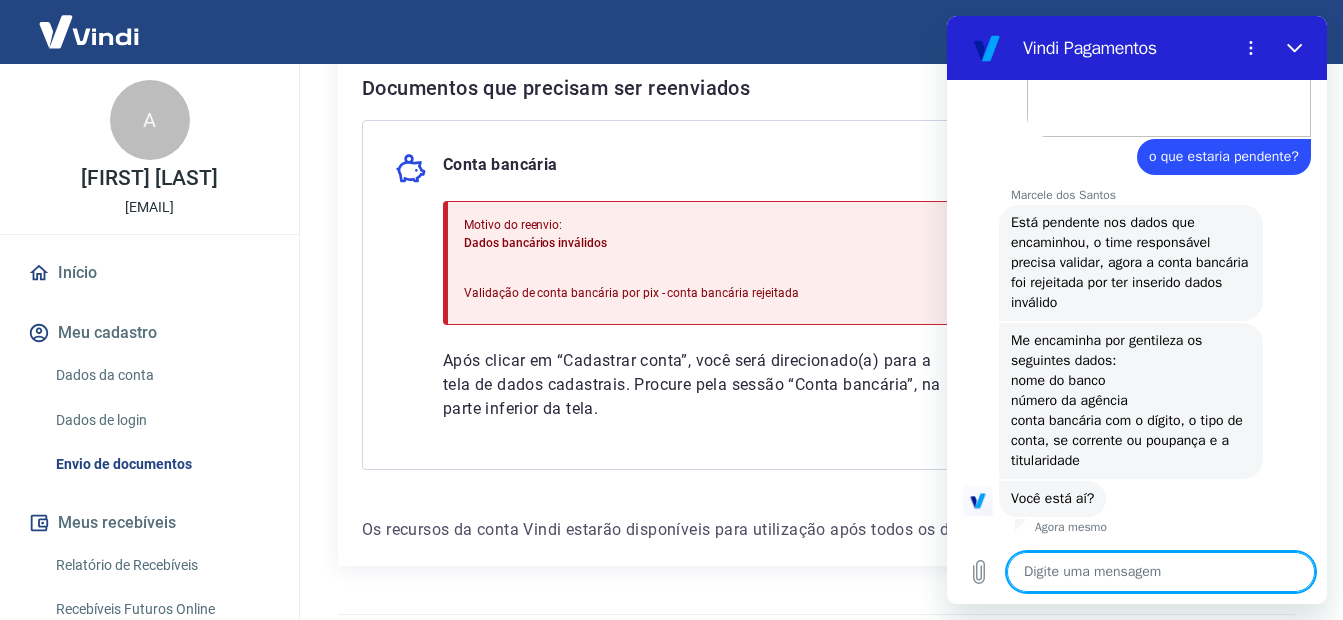 click at bounding box center (1161, 572) 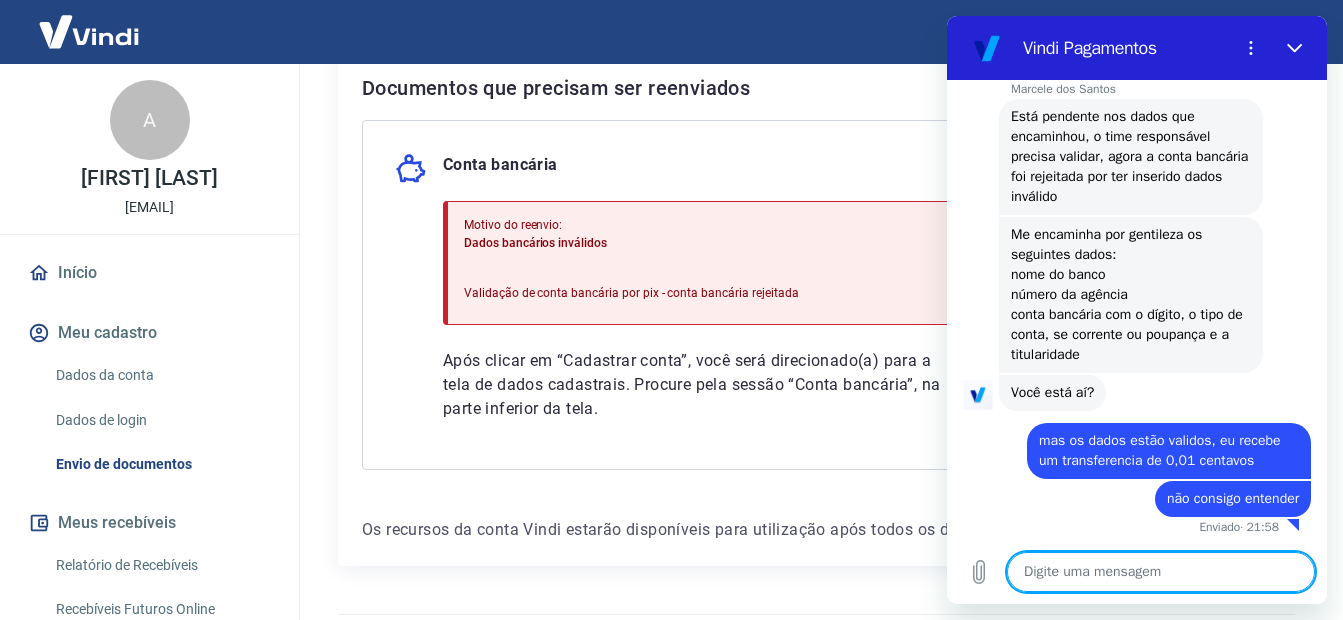 scroll, scrollTop: 1267, scrollLeft: 0, axis: vertical 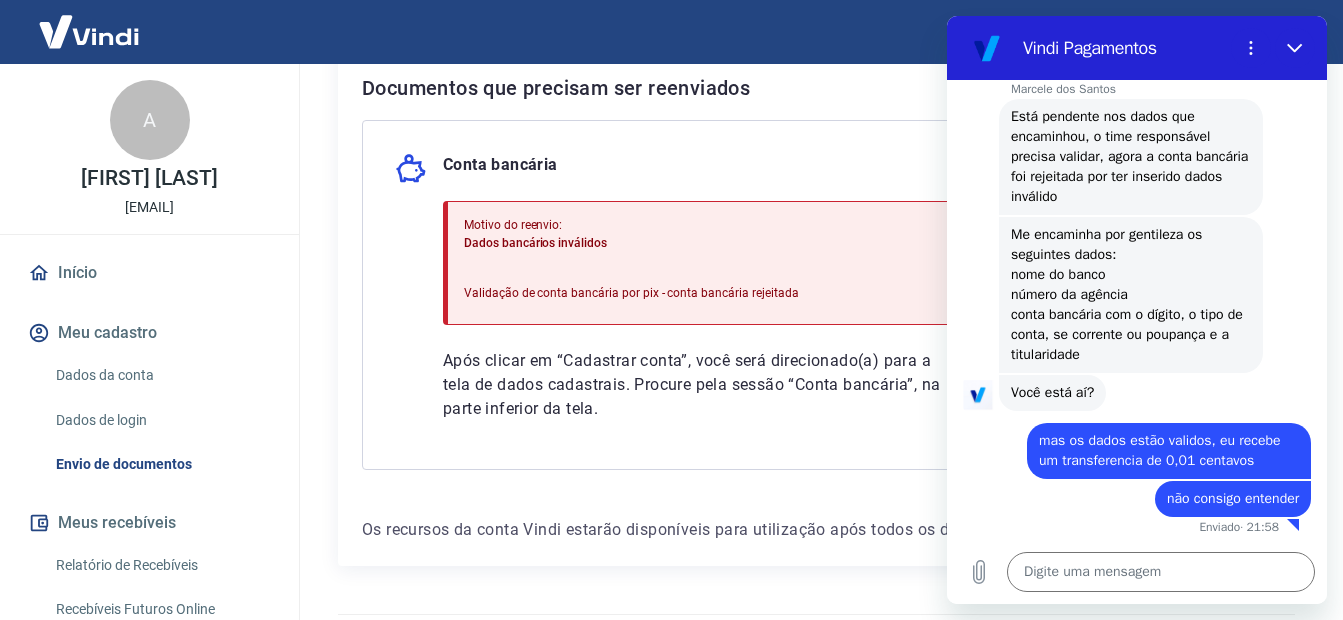 click on "Dados da conta" at bounding box center [161, 375] 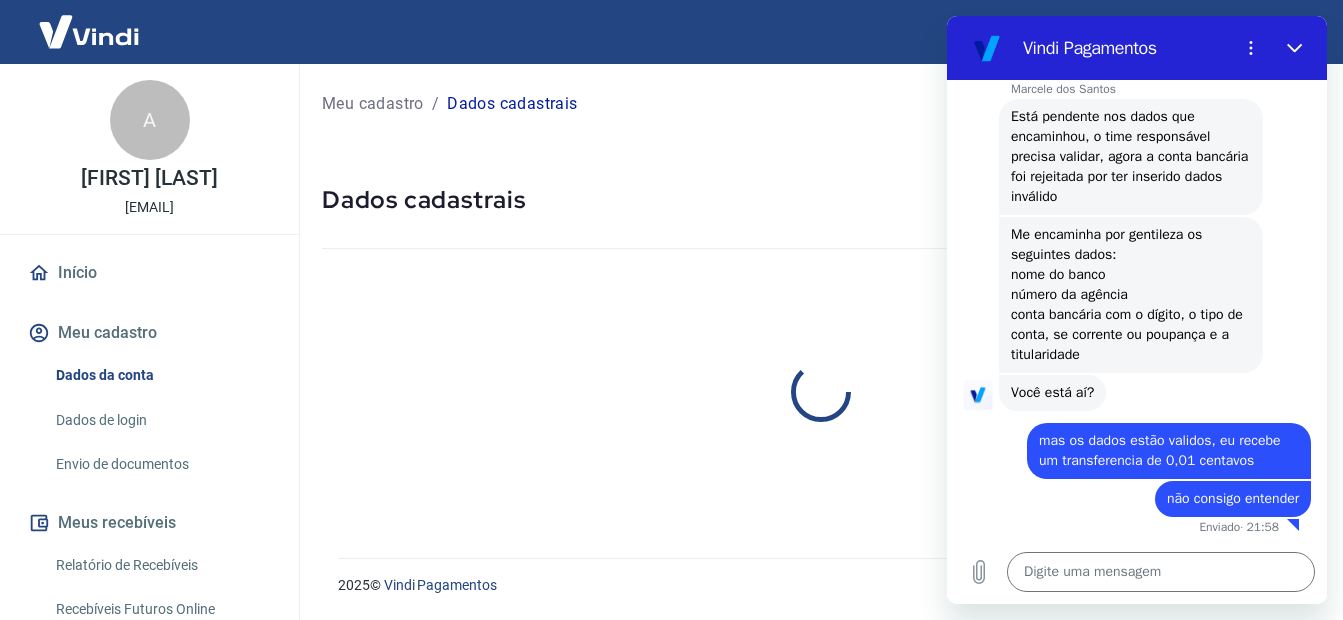 scroll, scrollTop: 0, scrollLeft: 0, axis: both 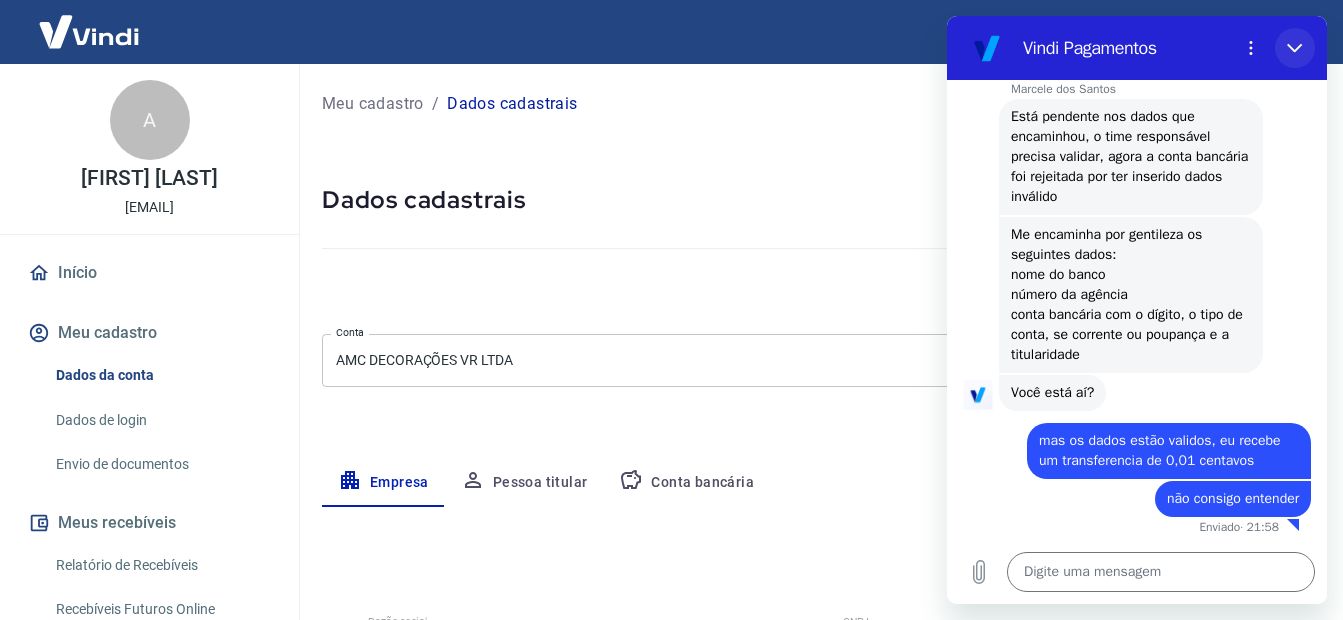 click at bounding box center [1295, 48] 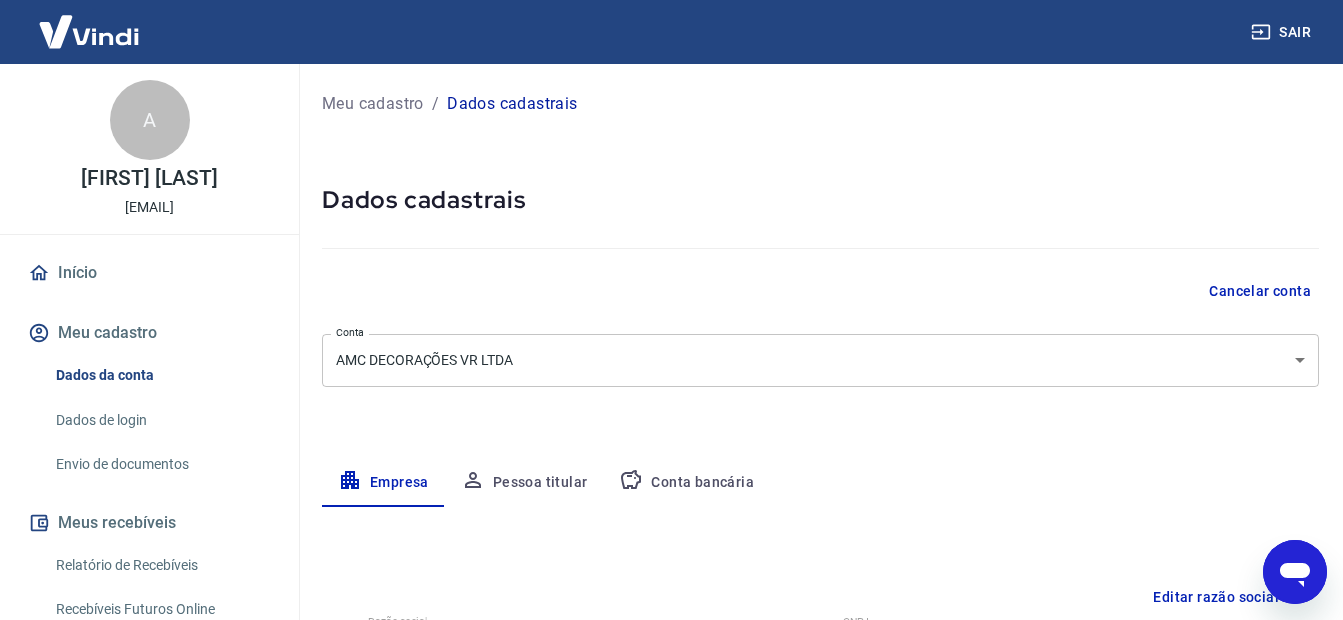 click on "Conta bancária" at bounding box center (686, 483) 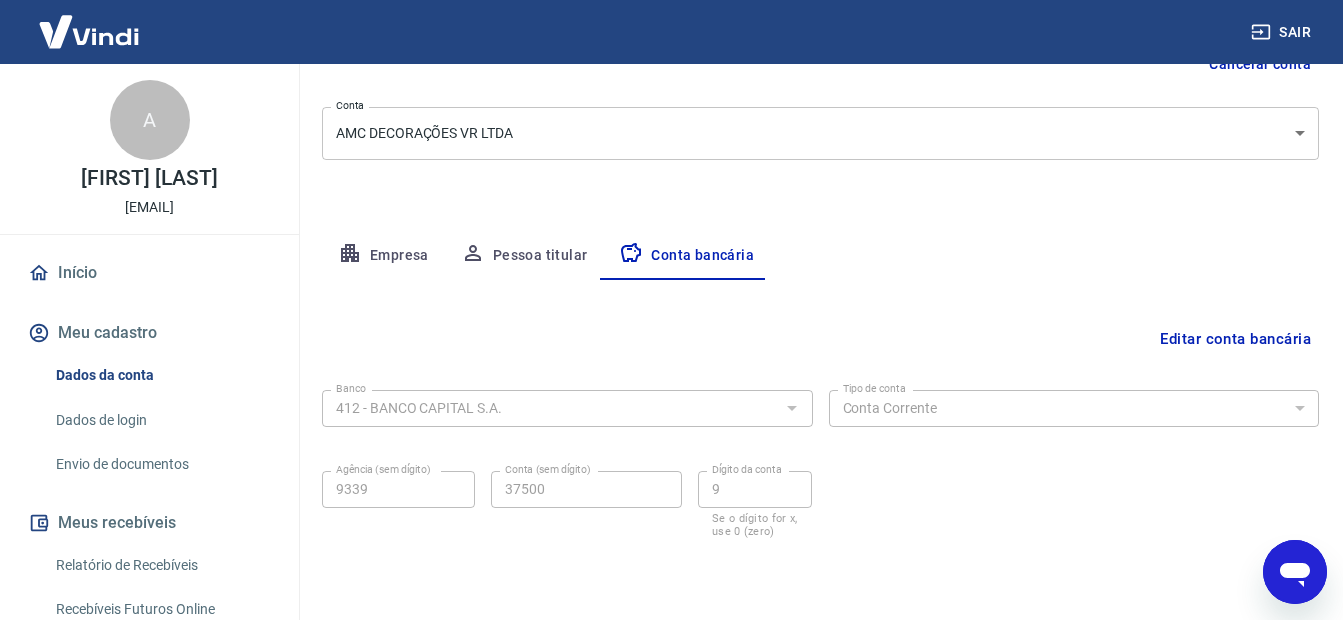 scroll, scrollTop: 291, scrollLeft: 0, axis: vertical 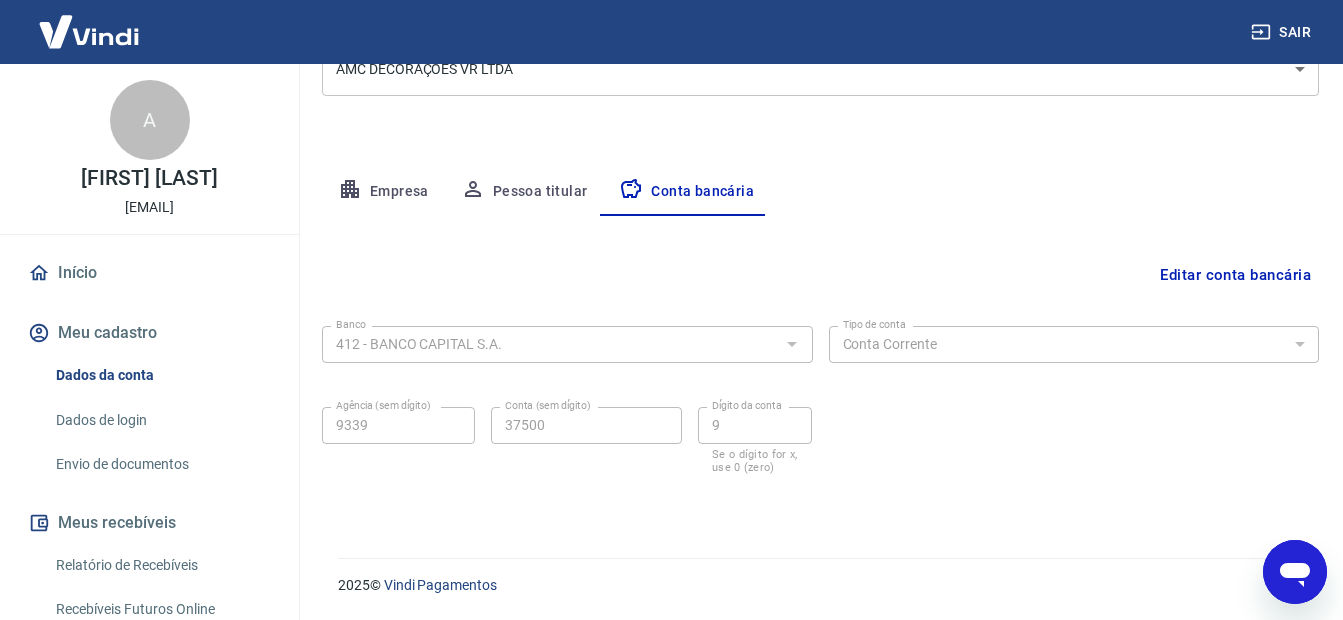 click on "Conta [BANK_NAME] Banco Tipo de conta Conta Corrente Conta Poupança Tipo de conta Agência (sem dígito) [AGENCY_NUMBER] Agência (sem dígito) Conta (sem dígito) [ACCOUNT_NUMBER] Conta (sem dígito) Dígito da conta [DIGIT] Dígito da conta Se o dígito for x, use 0 (zero) Atenção Ao cadastrar uma nova conta bancária, faremos um crédito de valor simbólico na conta bancária informada. Este crédito é apenas para verificação de segurança e será feito automaticamente após a alteração da conta. Salvar Cancelar" at bounding box center [820, 414] 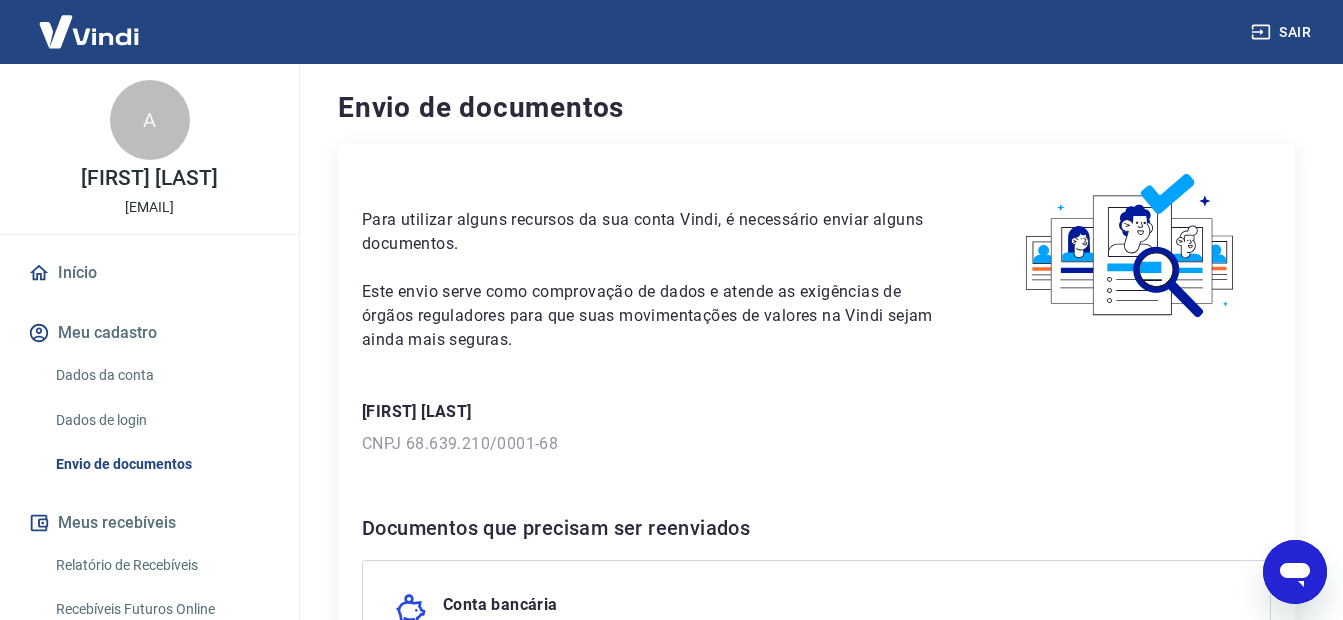 click on "Para utilizar alguns recursos da sua conta Vindi, é necessário enviar alguns documentos. Este envio serve como comprovação de dados e atende as exigências de órgãos reguladores para que suas movimentações de valores na Vindi sejam ainda mais seguras. [FIRST] [LAST] CNPJ [CNPJ] Documentos que precisam ser reenviados Conta bancária Motivo do reenvio: Dados bancários inválidos Validação de conta bancária por pix - conta bancária rejeitada Após clicar em “Cadastrar conta”, você será direcionado(a) para a tela de dados cadastrais. Procure pela sessão “Conta bancária”, na parte inferior da tela. Cadastrar conta Os recursos da conta Vindi estarão disponíveis para utilização após todos os documentos serem enviados e verificados." at bounding box center [816, 575] 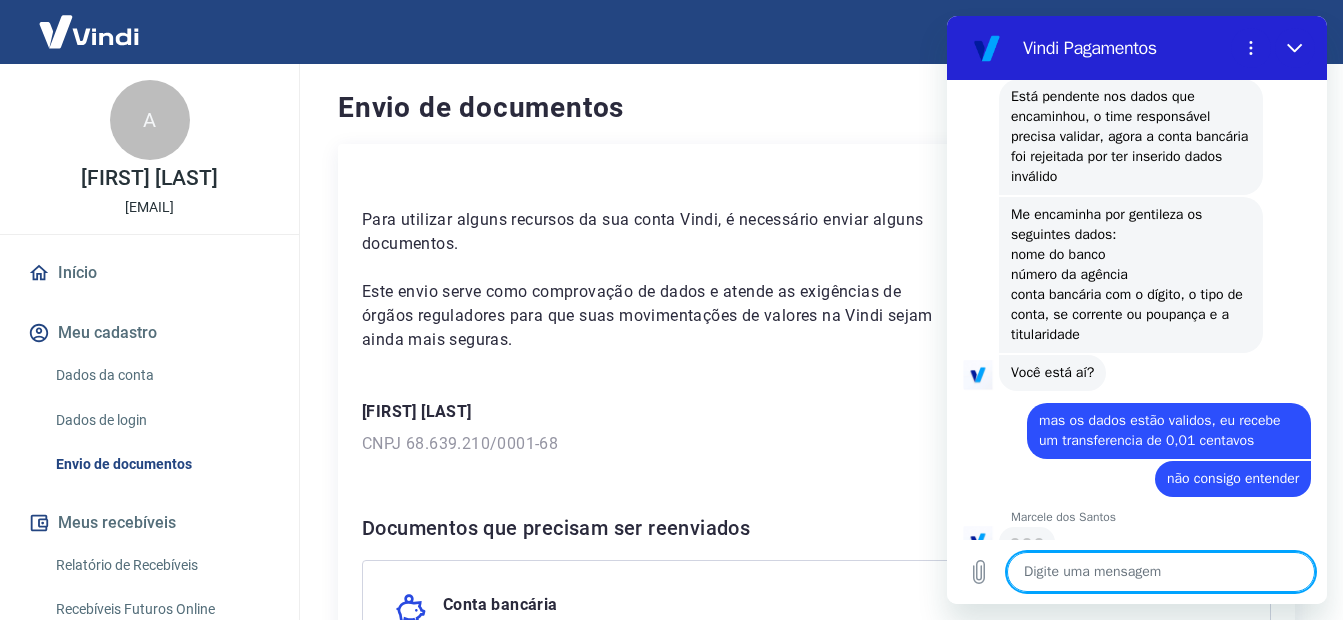 scroll, scrollTop: 1305, scrollLeft: 0, axis: vertical 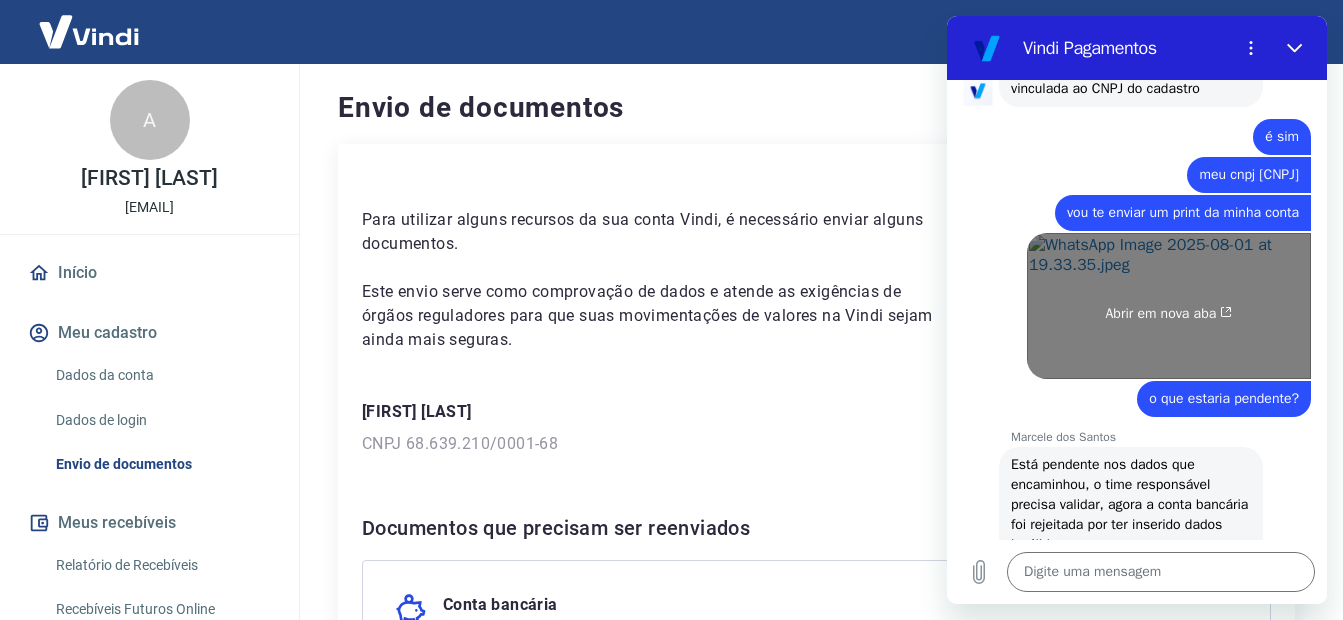 click 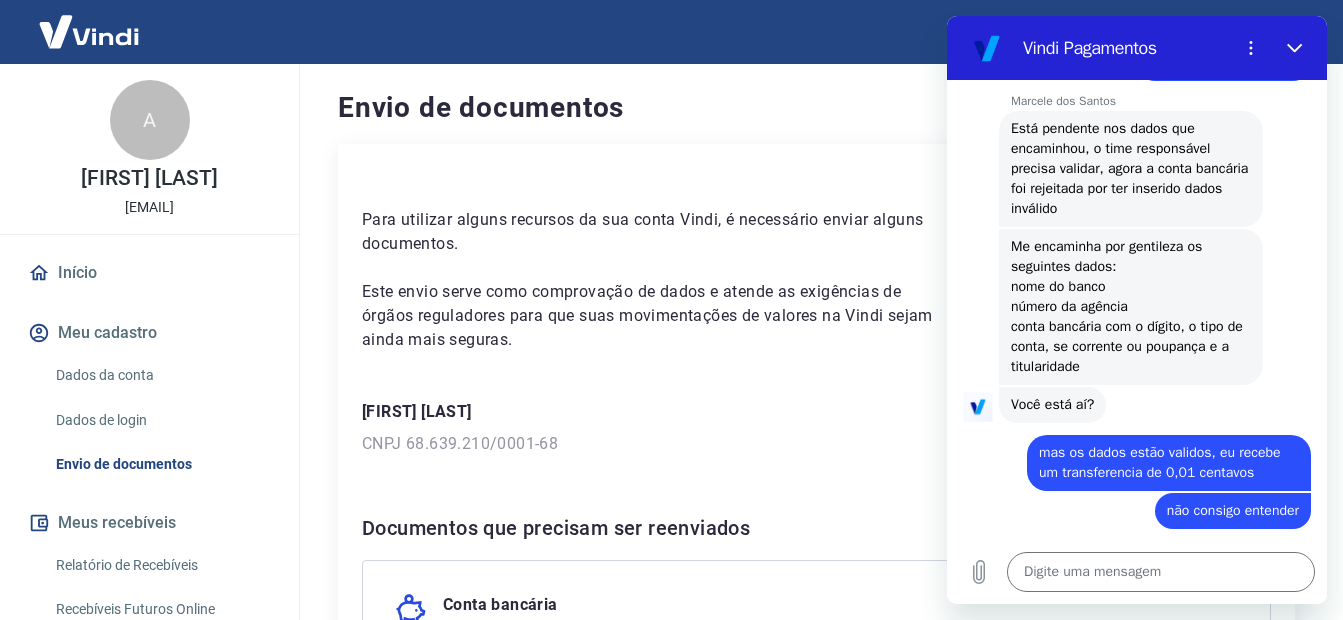 scroll, scrollTop: 1373, scrollLeft: 0, axis: vertical 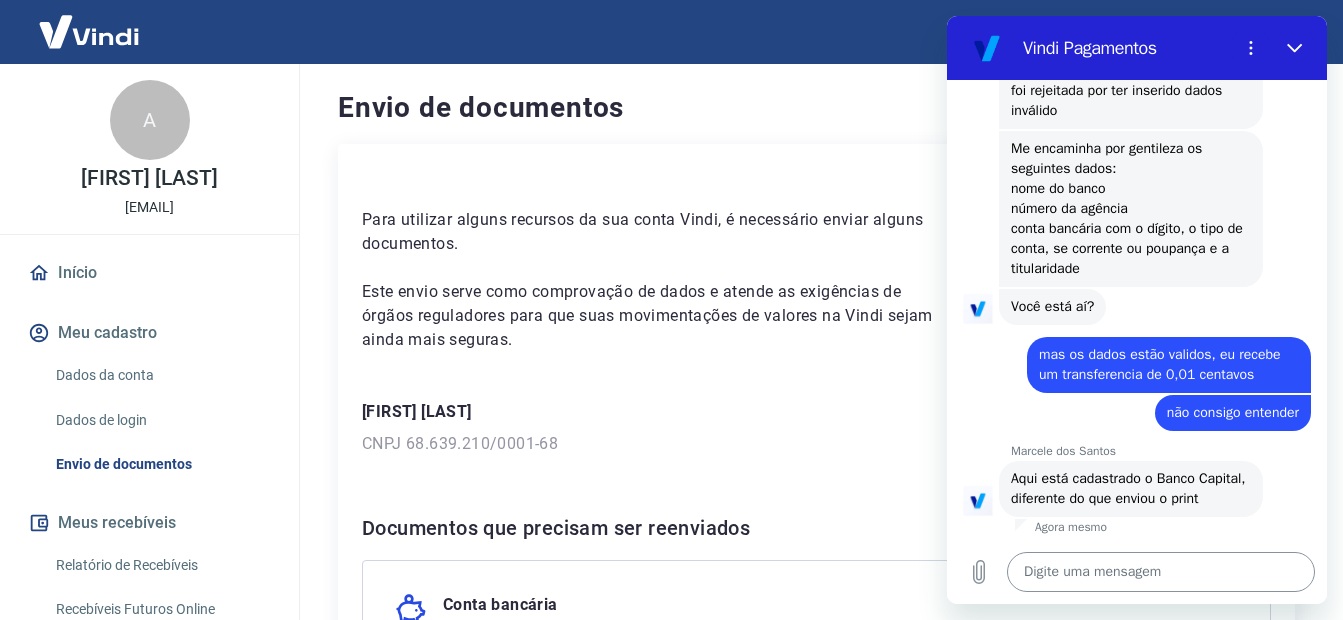 click at bounding box center [1161, 572] 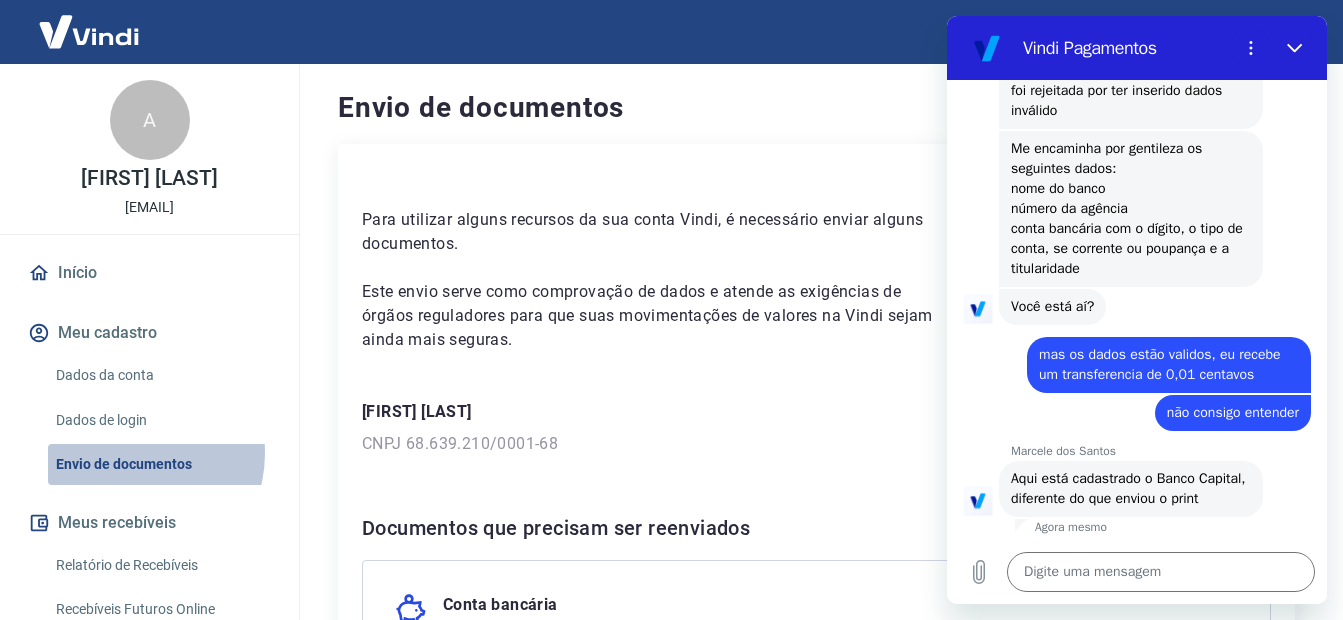 click on "Envio de documentos" at bounding box center [161, 464] 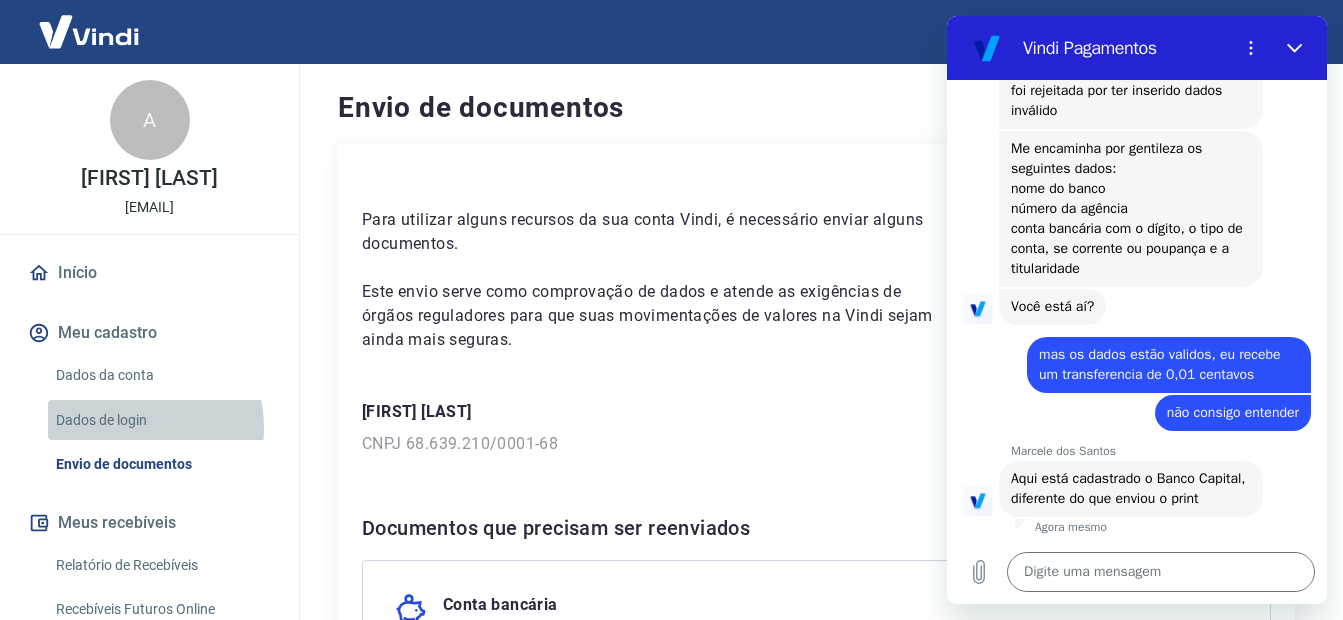 click on "Dados de login" at bounding box center [161, 420] 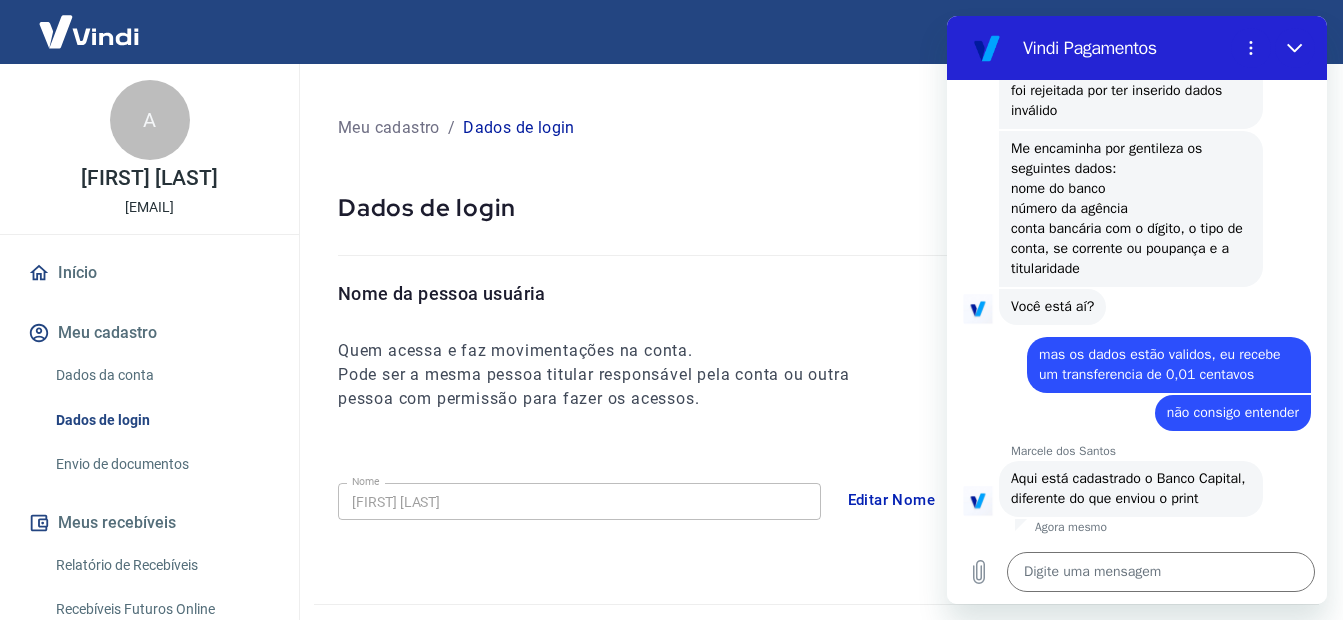 click on "Dados da conta" at bounding box center [161, 375] 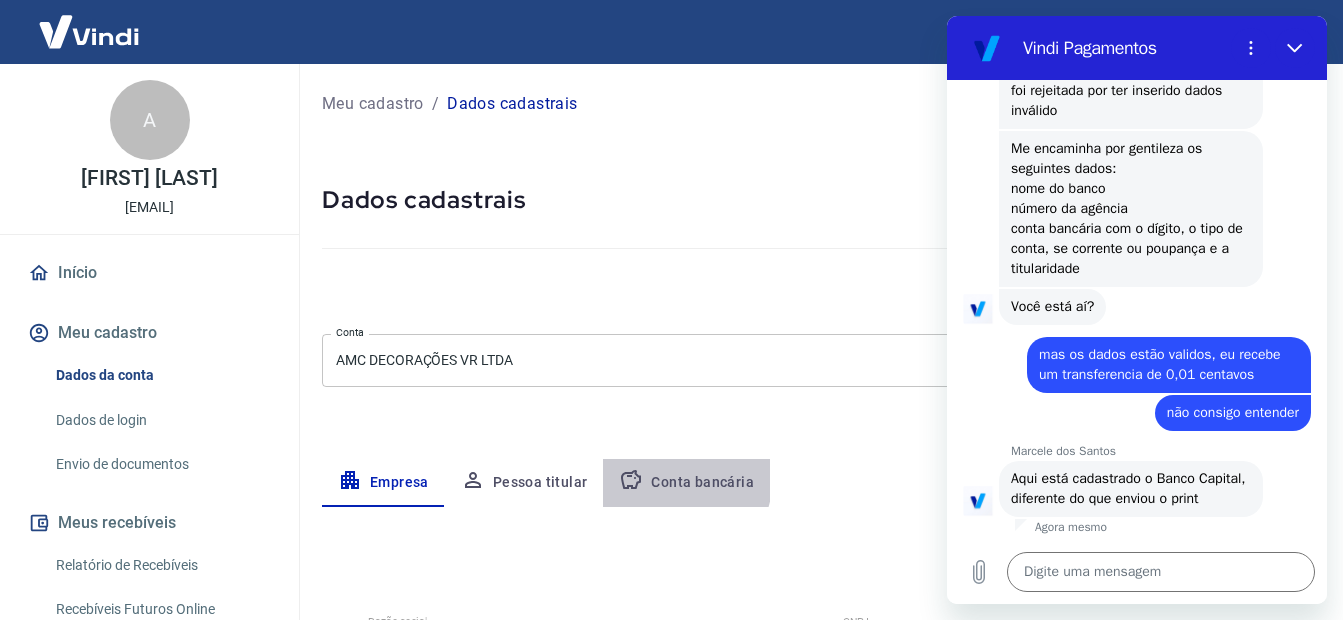click on "Conta bancária" at bounding box center [686, 483] 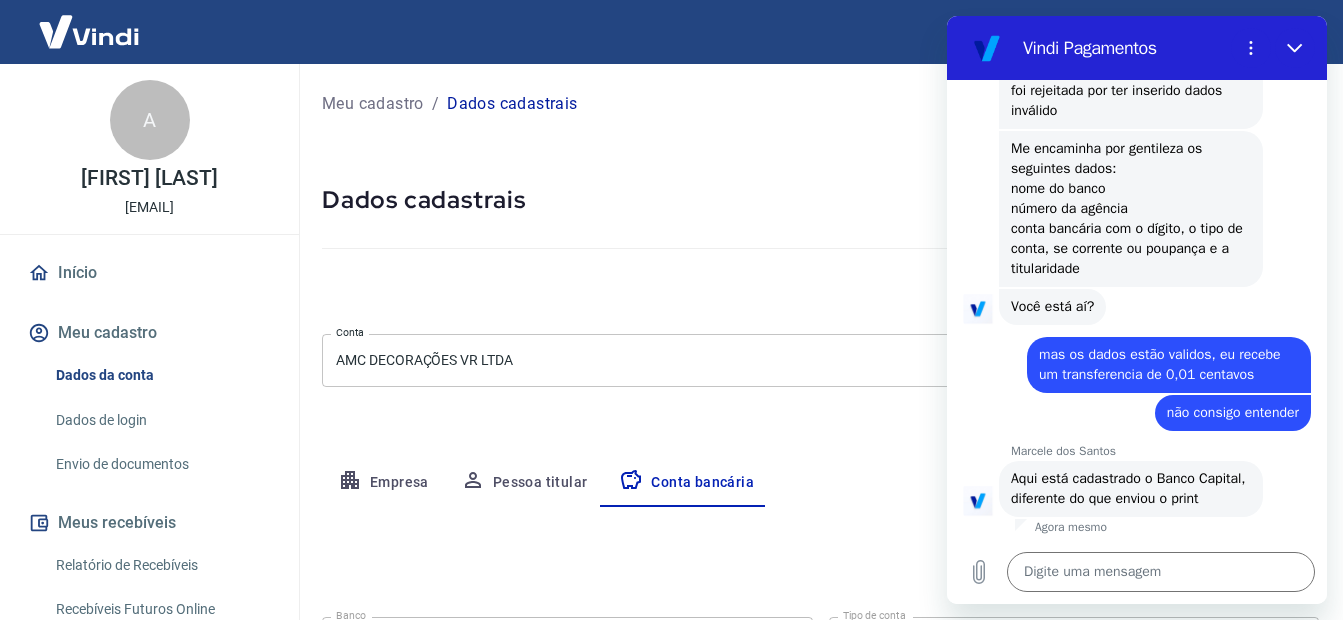 click on "Conta AMC DECORAÇÕES VR LTDA [object Object] Conta Empresa Pessoa titular Conta bancária Editar conta bancária Banco [BANK_NAME] Banco Tipo de conta Conta Corrente Conta Poupança Tipo de conta Agência (sem dígito) [AGENCY_NUMBER] Agência (sem dígito) Conta (sem dígito) [ACCOUNT_NUMBER] Conta (sem dígito) Dígito da conta [DIGIT] Dígito da conta Se o dígito for x, use 0 (zero) Atenção Ao cadastrar uma nova conta bancária, faremos um crédito de valor simbólico na conta bancária informada. Este crédito é apenas para verificação de segurança e será feito automaticamente após a alteração da conta. Salvar Cancelar" at bounding box center (820, 444) 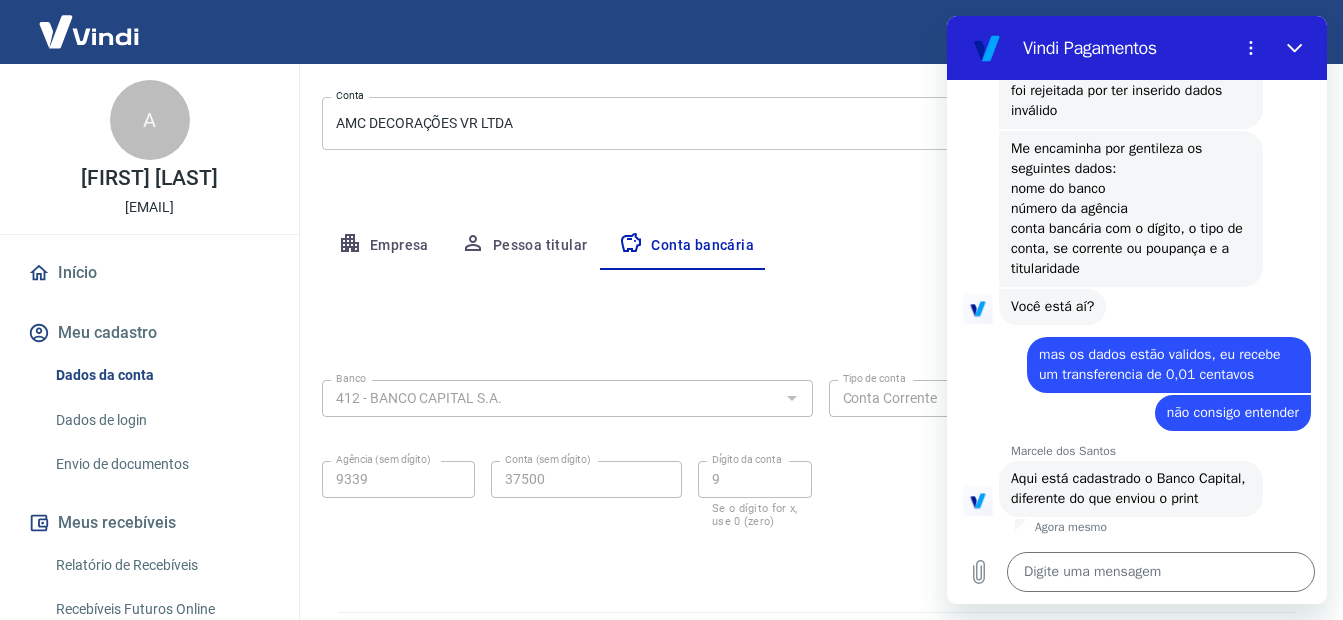 scroll, scrollTop: 240, scrollLeft: 0, axis: vertical 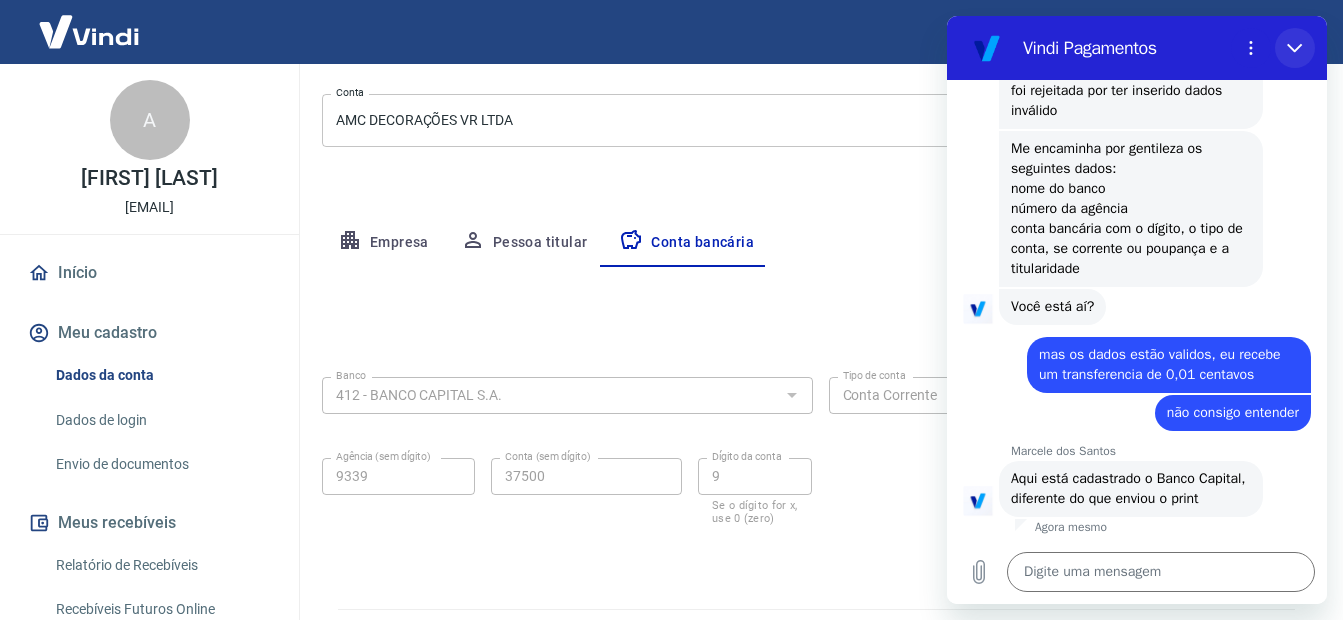 click 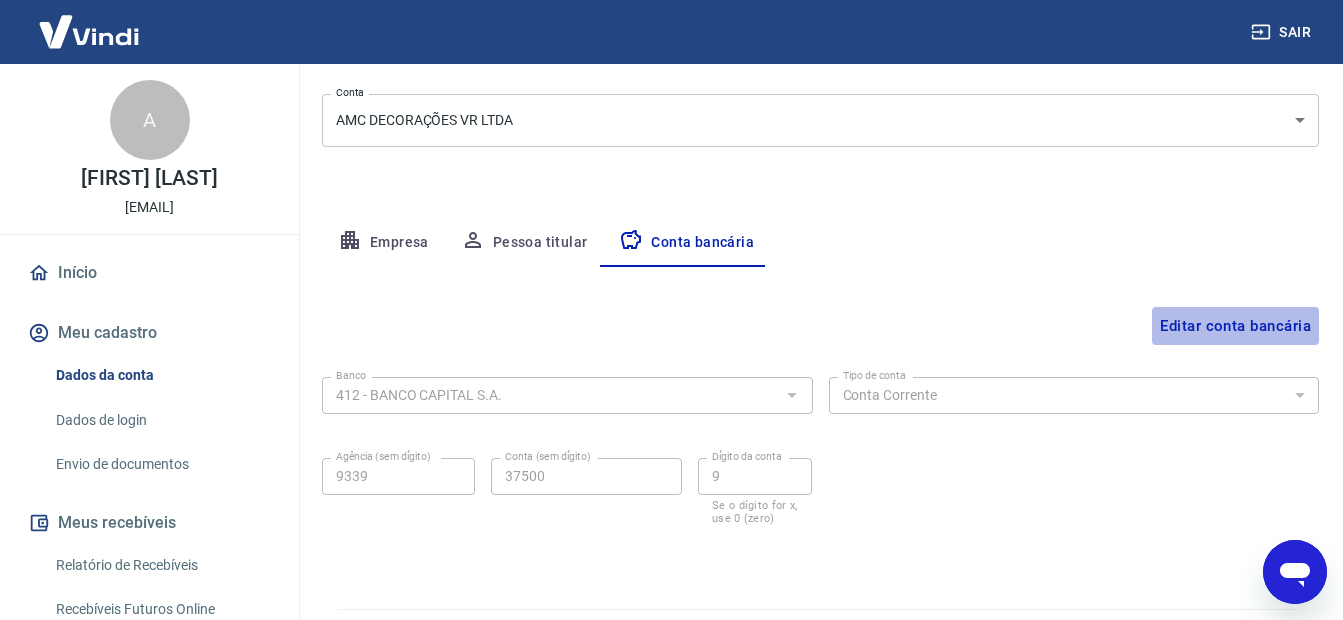click on "Editar conta bancária" at bounding box center [1235, 326] 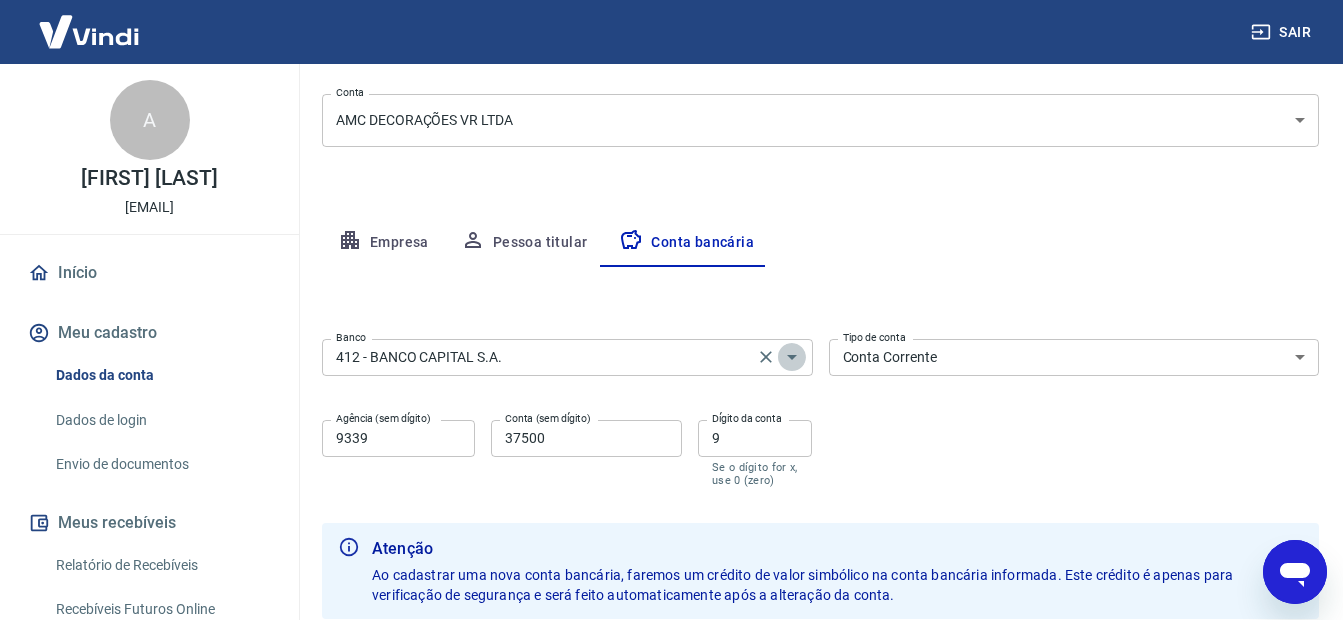 click 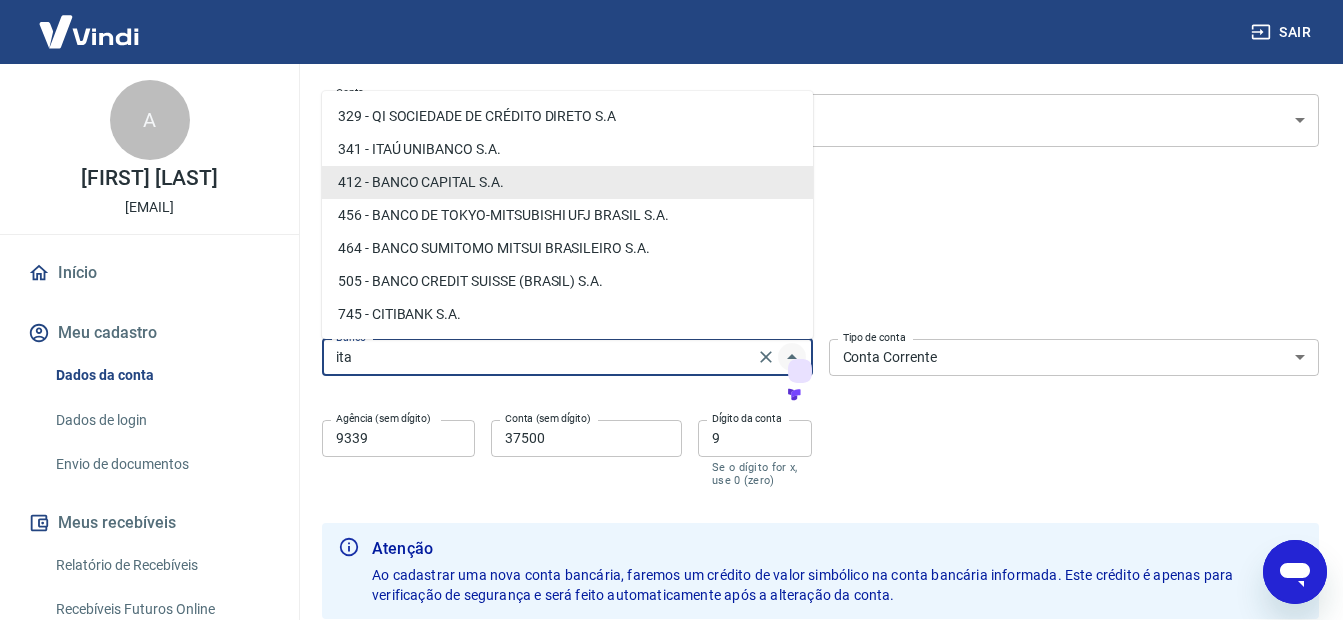 scroll, scrollTop: 0, scrollLeft: 0, axis: both 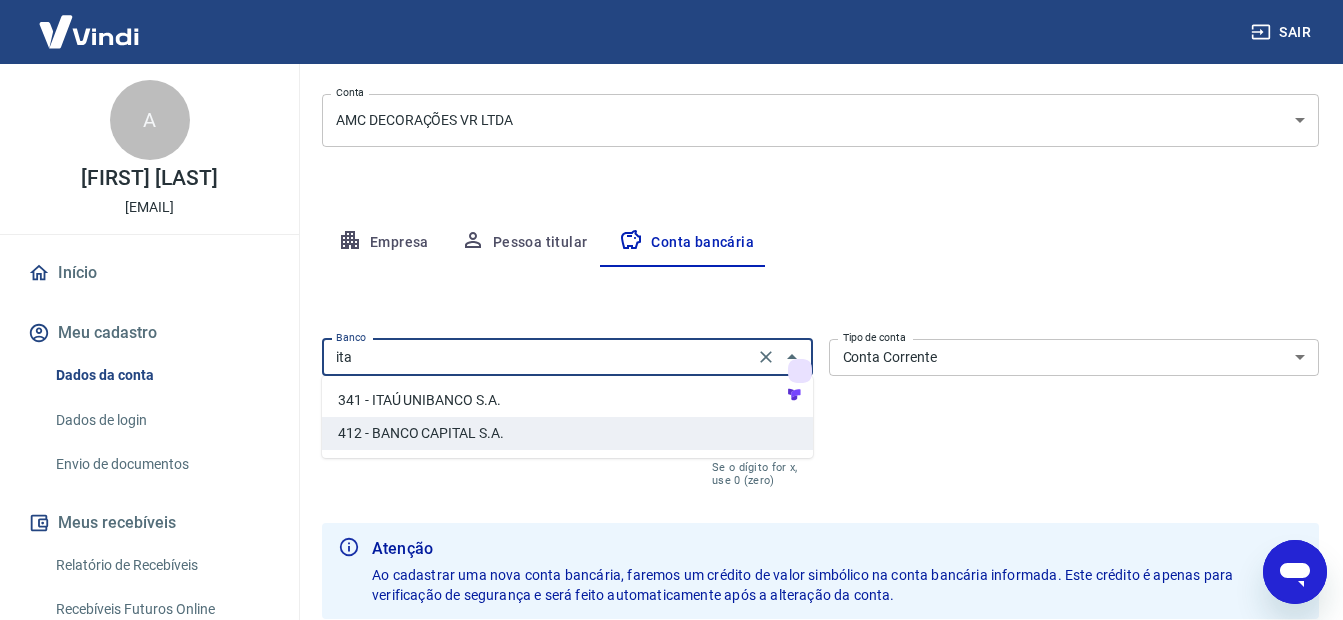 click on "341 - ITAÚ UNIBANCO S.A." at bounding box center [567, 400] 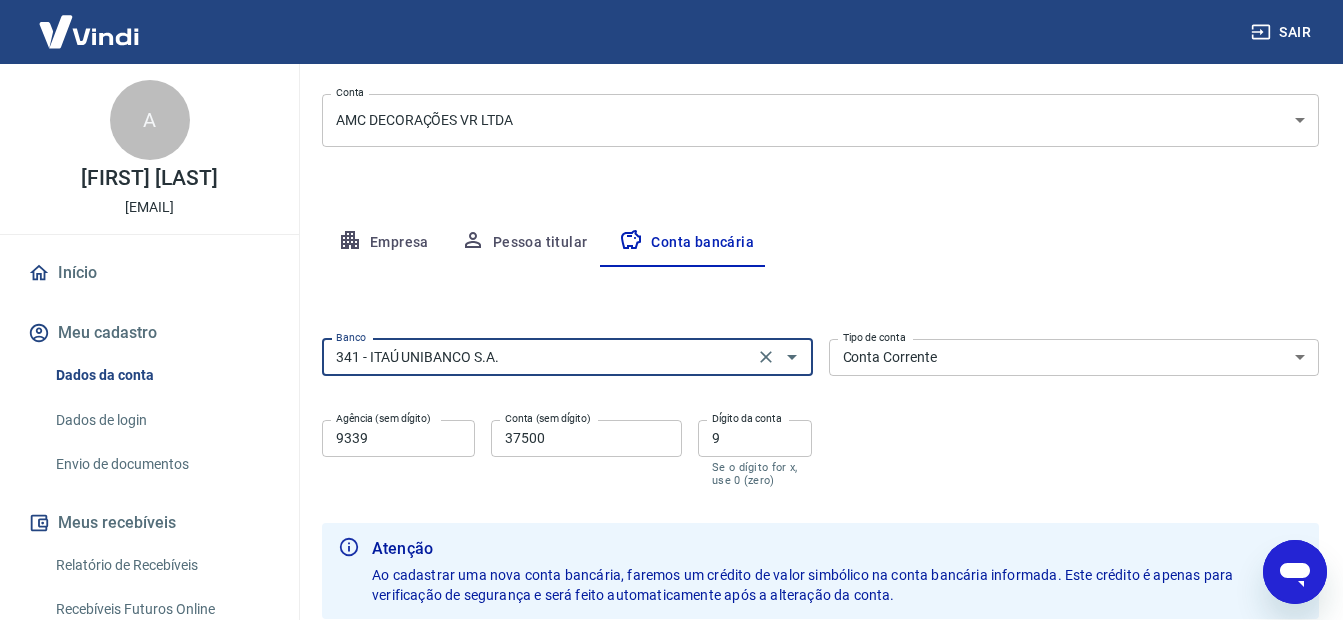 click on "Banco [BANK_NAME] Banco Tipo de conta Conta Corrente Conta Poupança Tipo de conta Agência (sem dígito) [AGENCY_NUMBER] Agência (sem dígito) Conta (sem dígito) [ACCOUNT_NUMBER] Conta (sem dígito) Dígito da conta [DIGIT] Dígito da conta Se o dígito for x, use 0 (zero)" at bounding box center [820, 411] 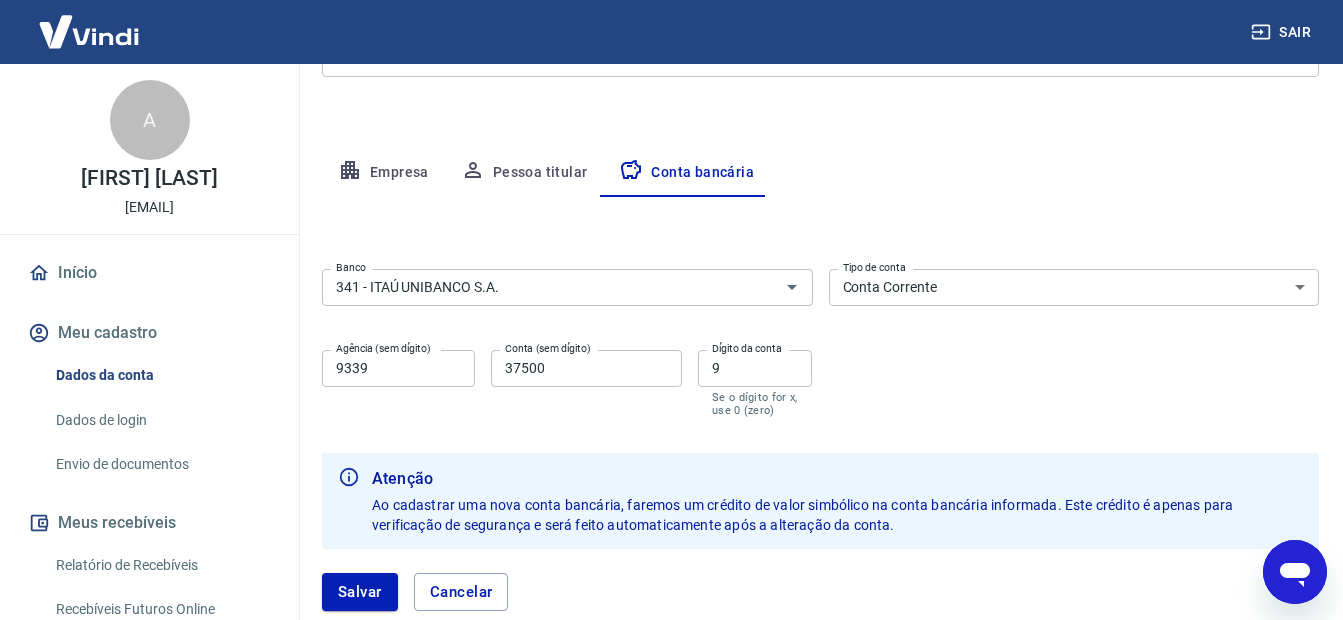 scroll, scrollTop: 315, scrollLeft: 0, axis: vertical 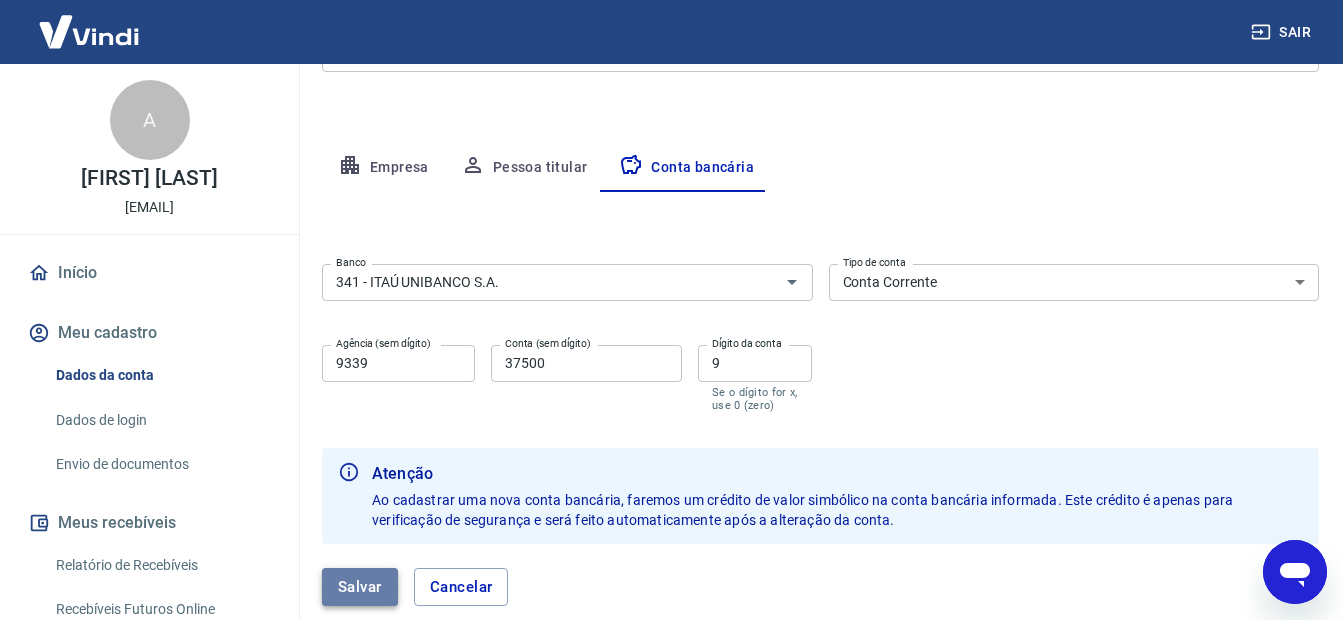 click on "Salvar" at bounding box center [360, 587] 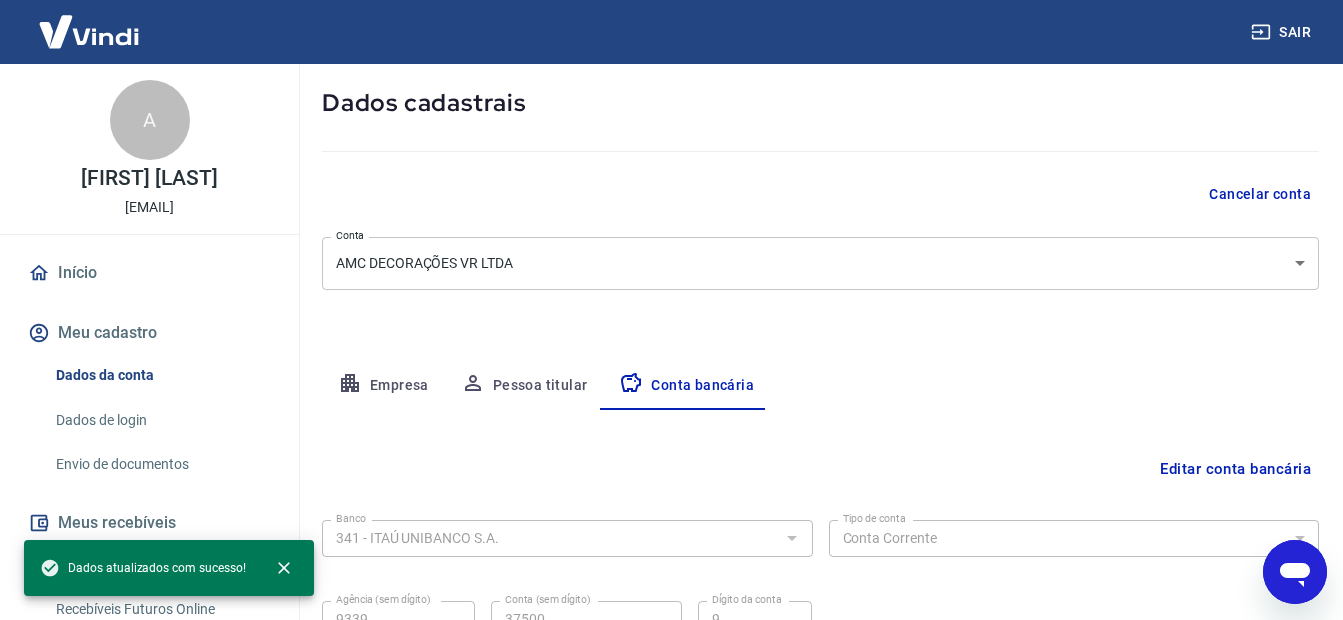 scroll, scrollTop: 291, scrollLeft: 0, axis: vertical 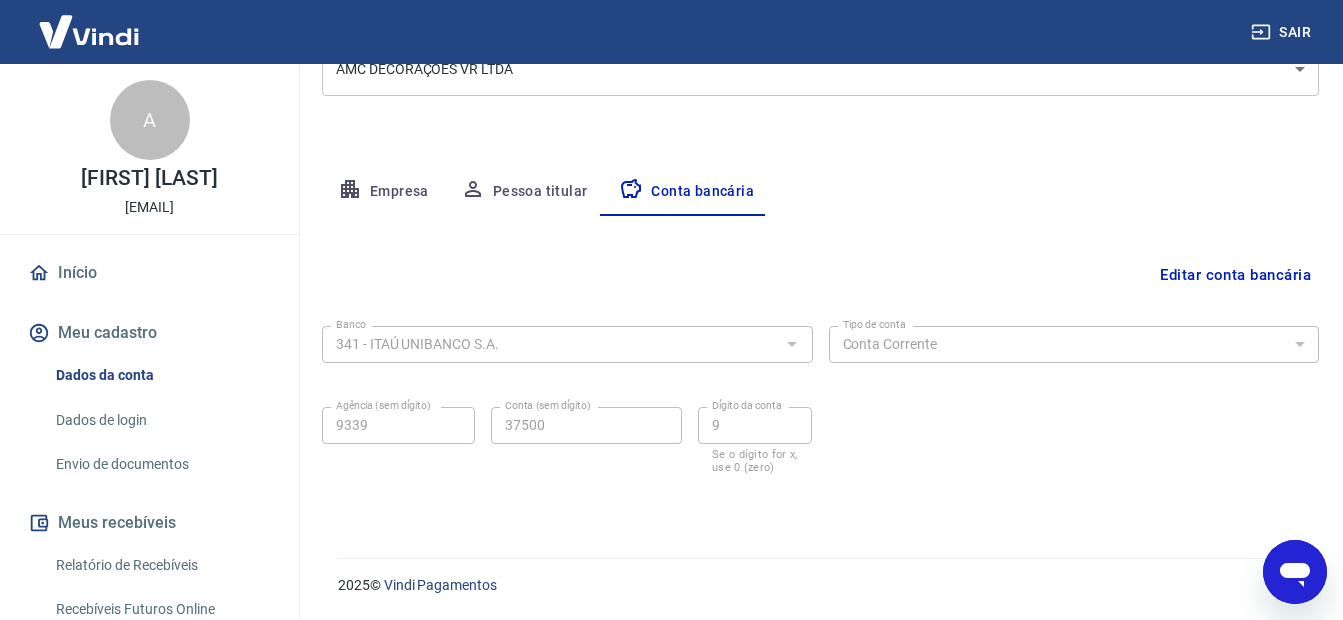 click at bounding box center [1295, 572] 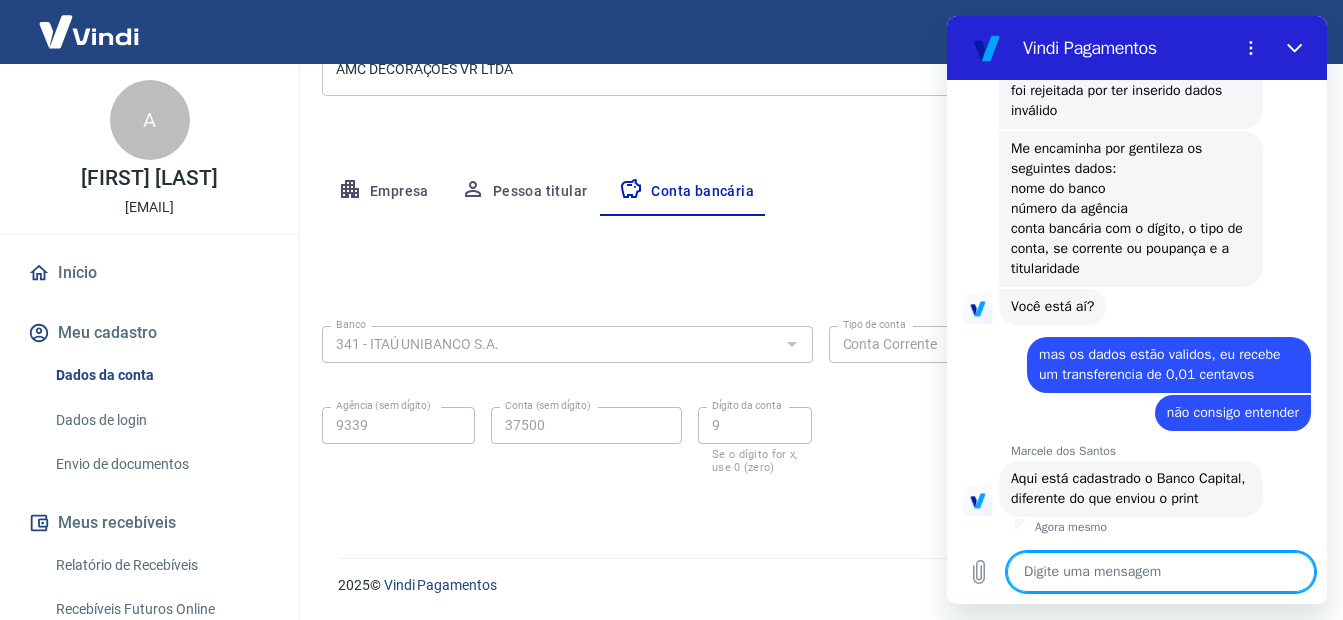 click at bounding box center (1161, 572) 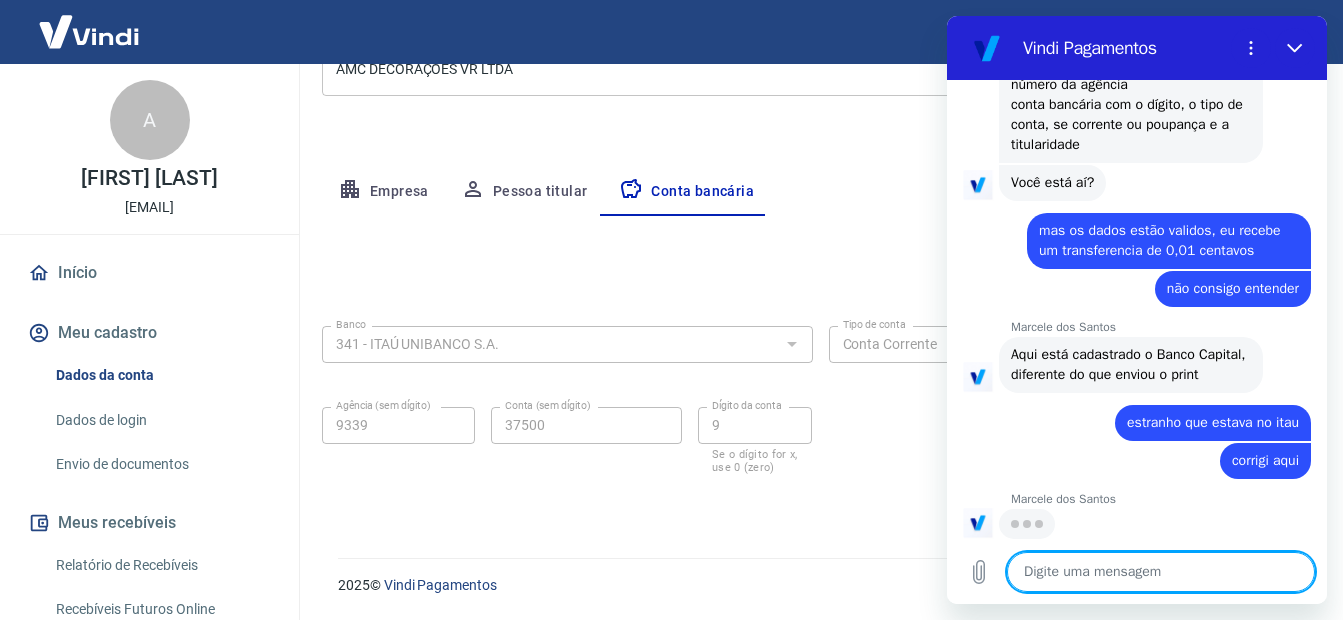 scroll, scrollTop: 1497, scrollLeft: 0, axis: vertical 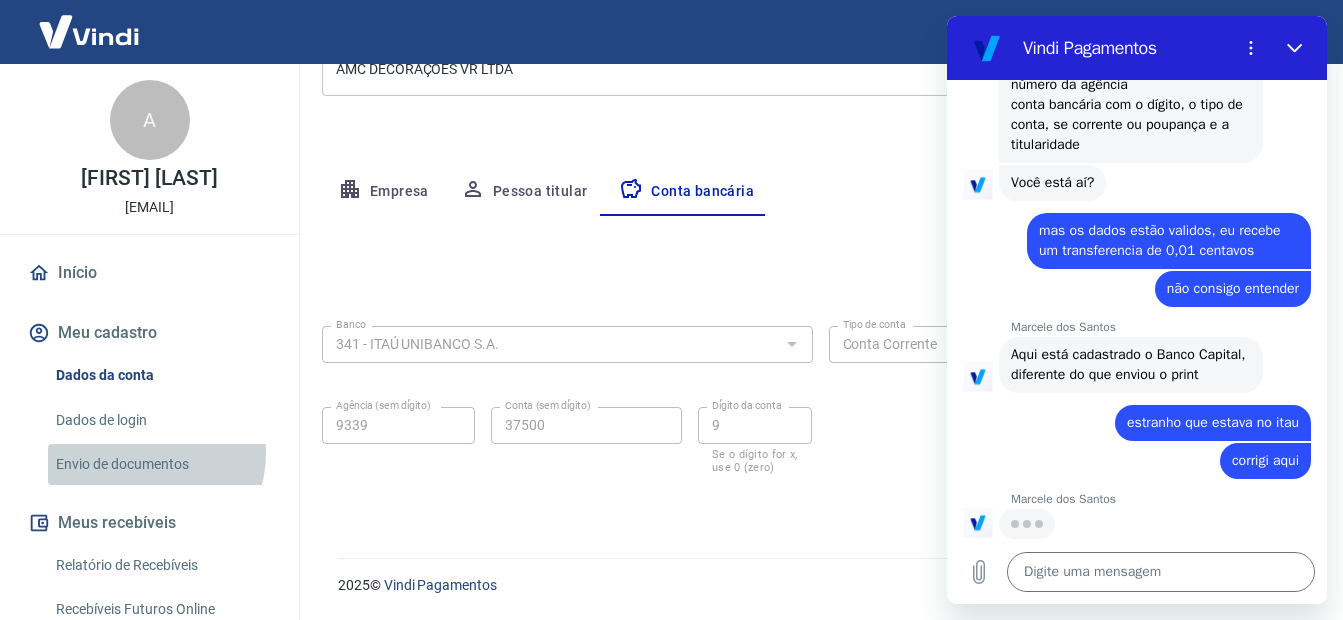 click on "Envio de documentos" at bounding box center [161, 464] 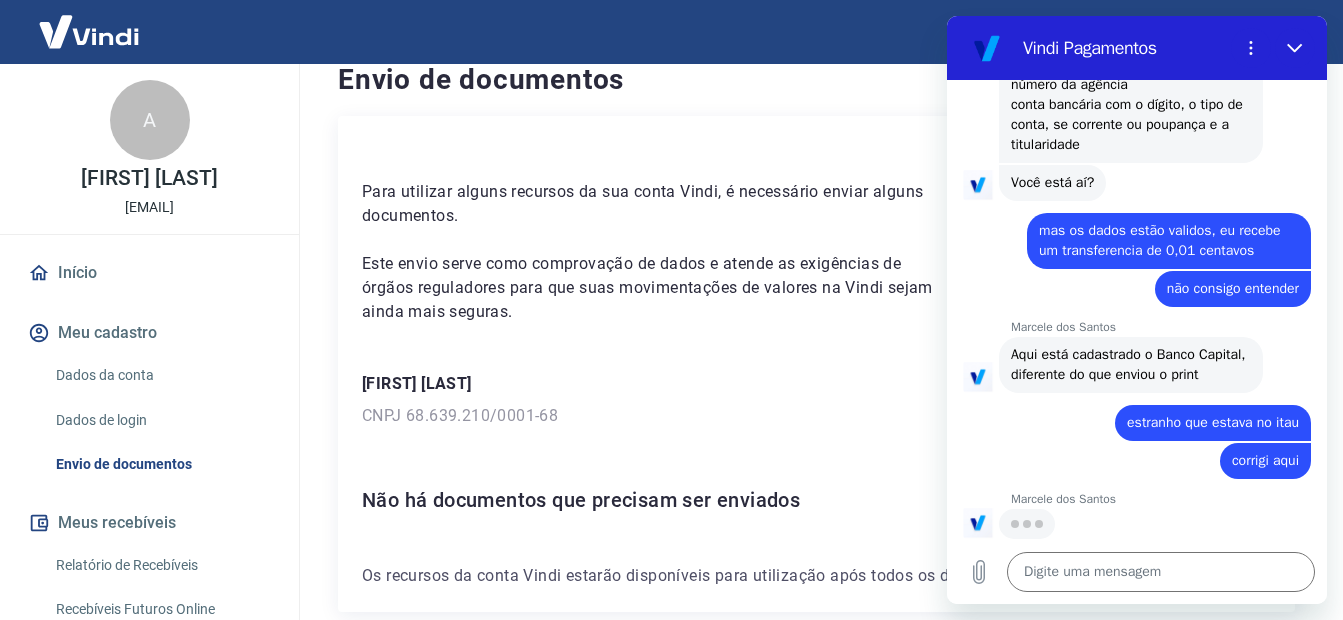 click on "[NAME] CNPJ [NUMBER]" at bounding box center (816, 400) 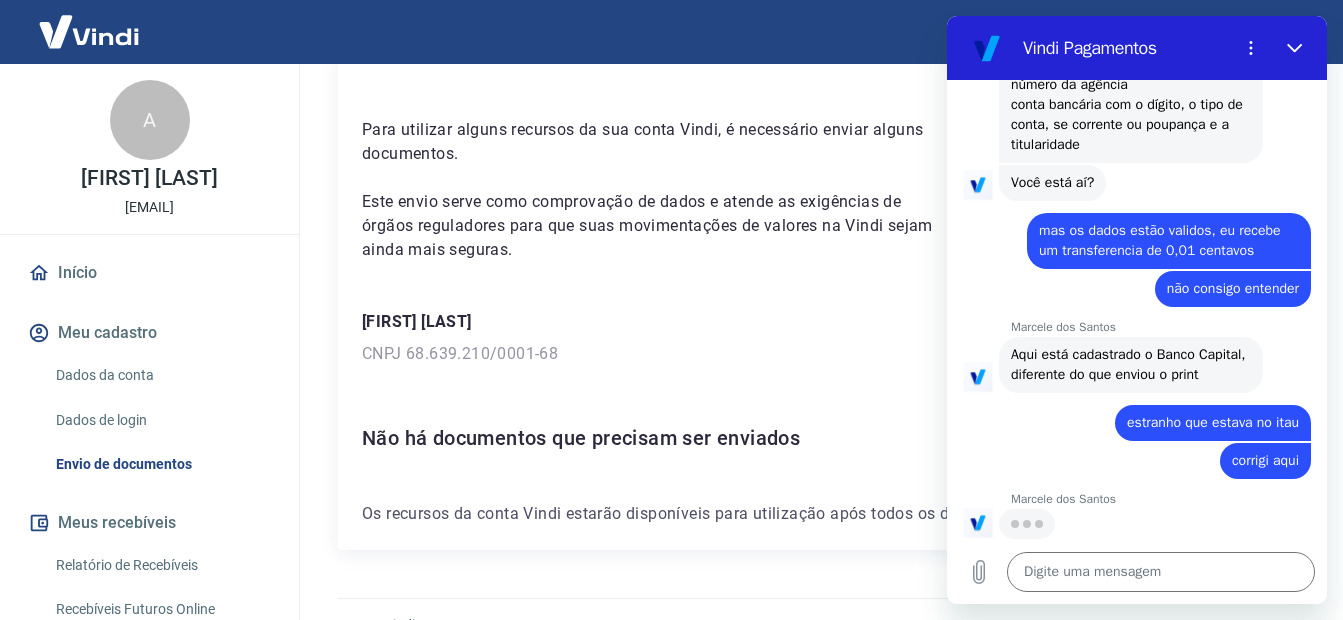 scroll, scrollTop: 130, scrollLeft: 0, axis: vertical 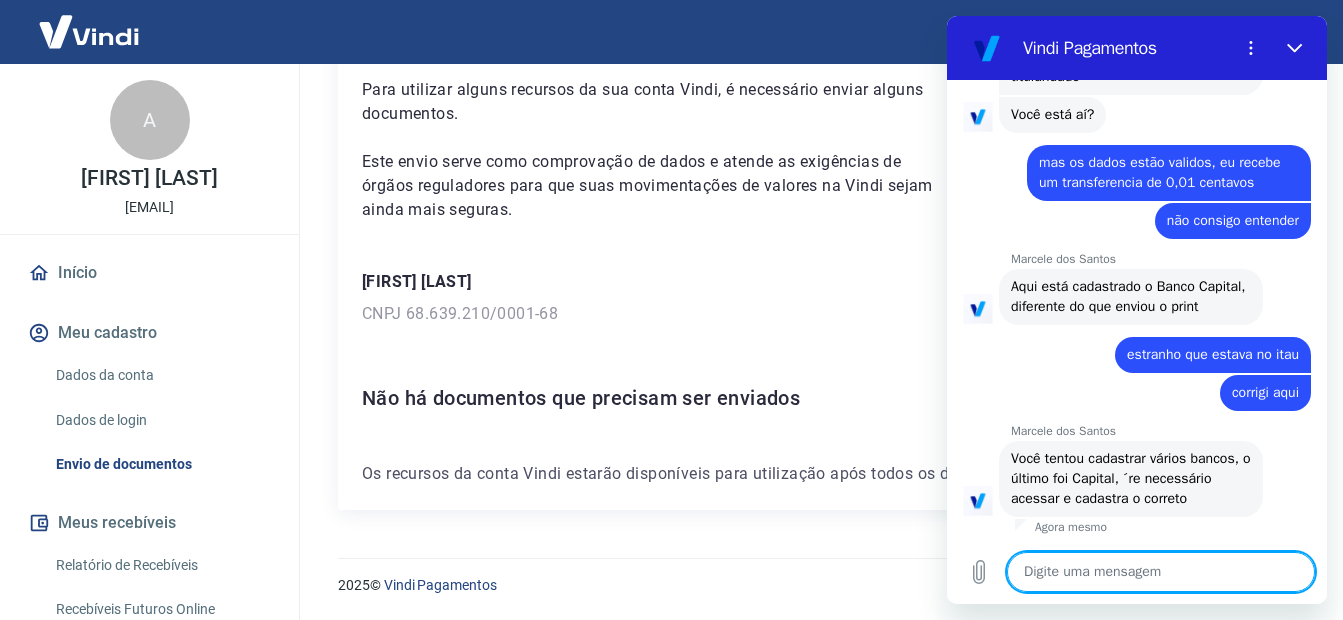 click at bounding box center (1161, 572) 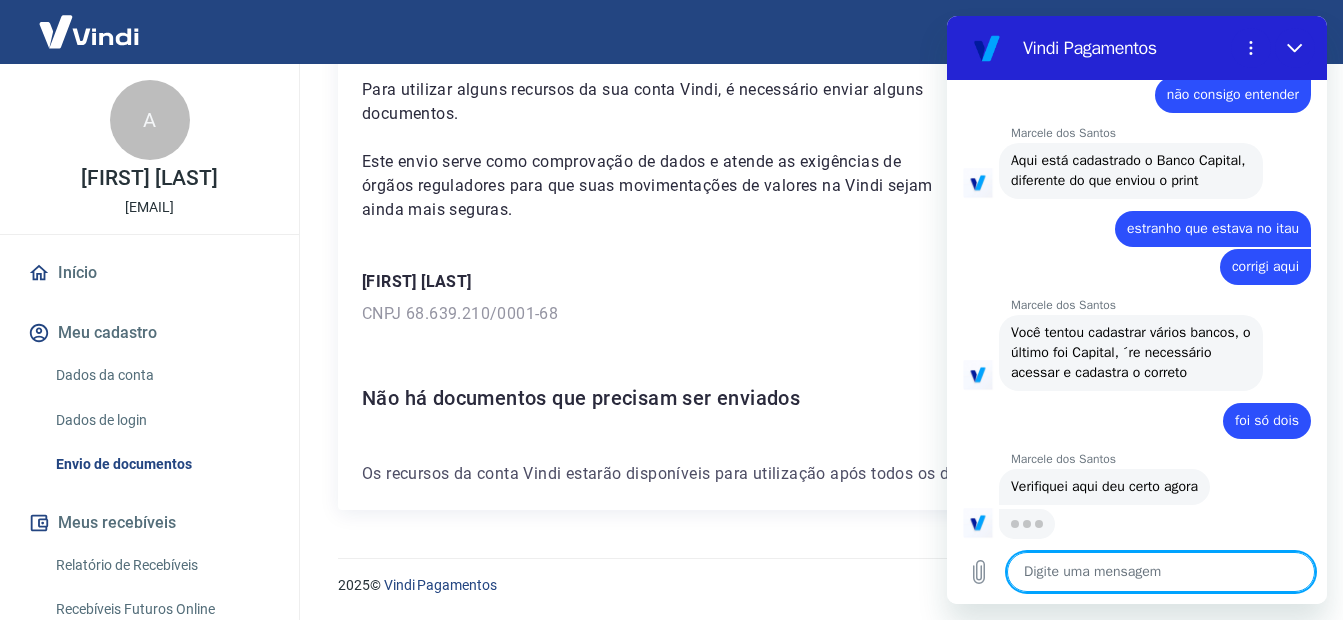 scroll, scrollTop: 1709, scrollLeft: 0, axis: vertical 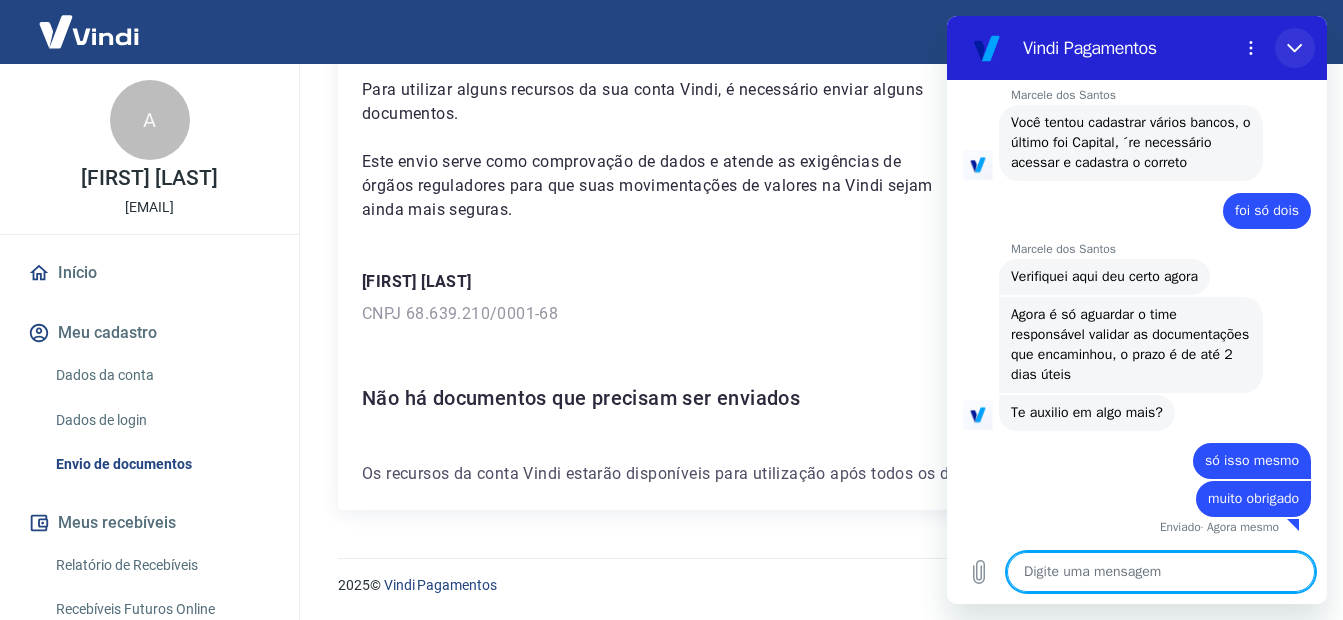 click at bounding box center [1295, 48] 